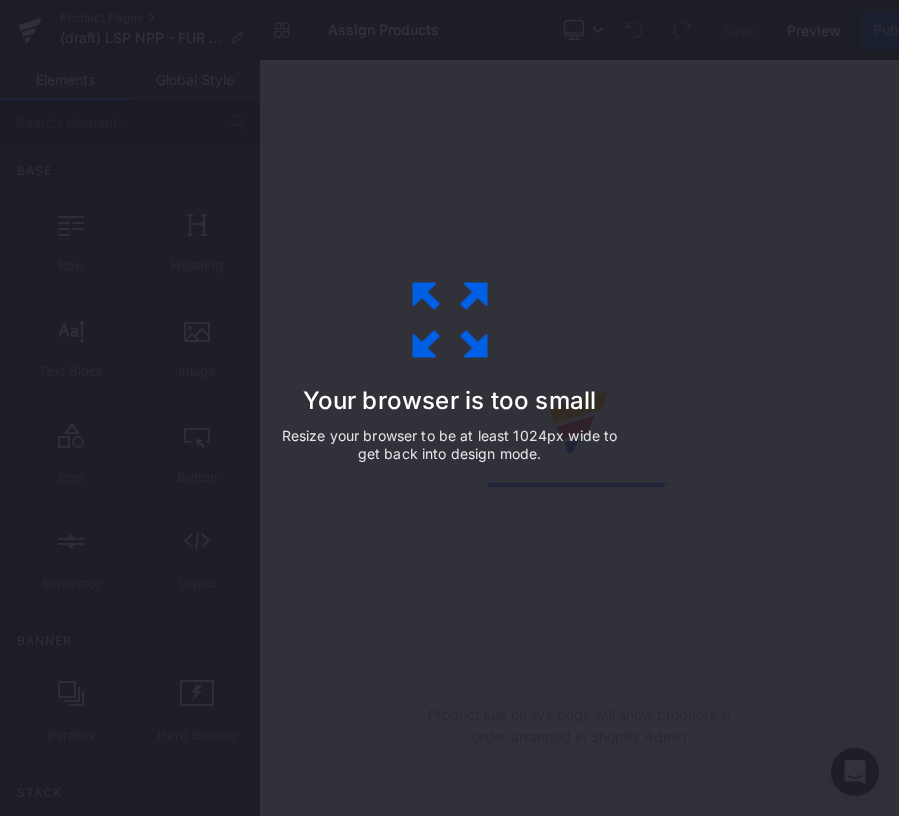 scroll, scrollTop: 0, scrollLeft: 0, axis: both 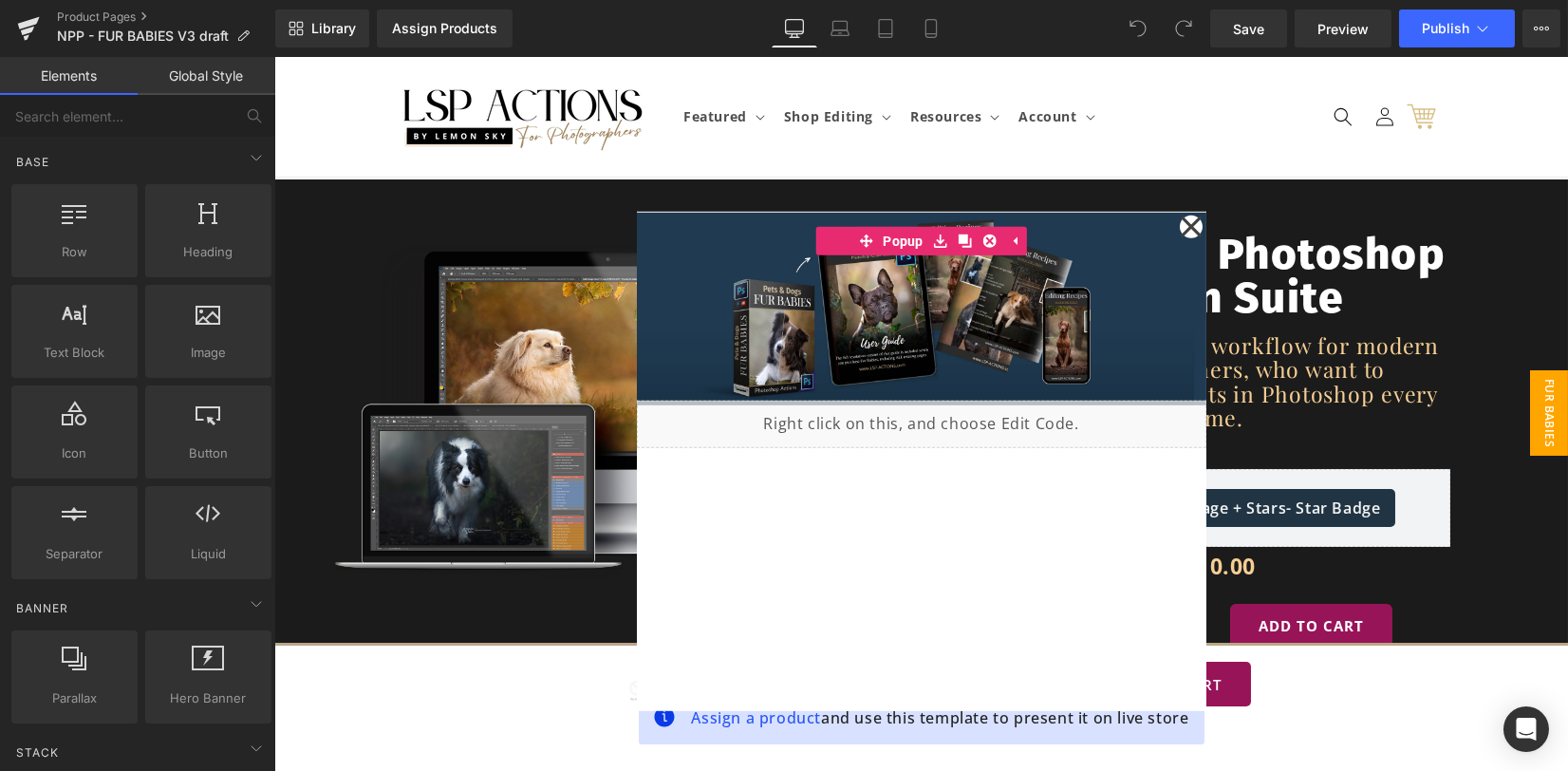 drag, startPoint x: 1530, startPoint y: 404, endPoint x: 1566, endPoint y: 403, distance: 36.013886 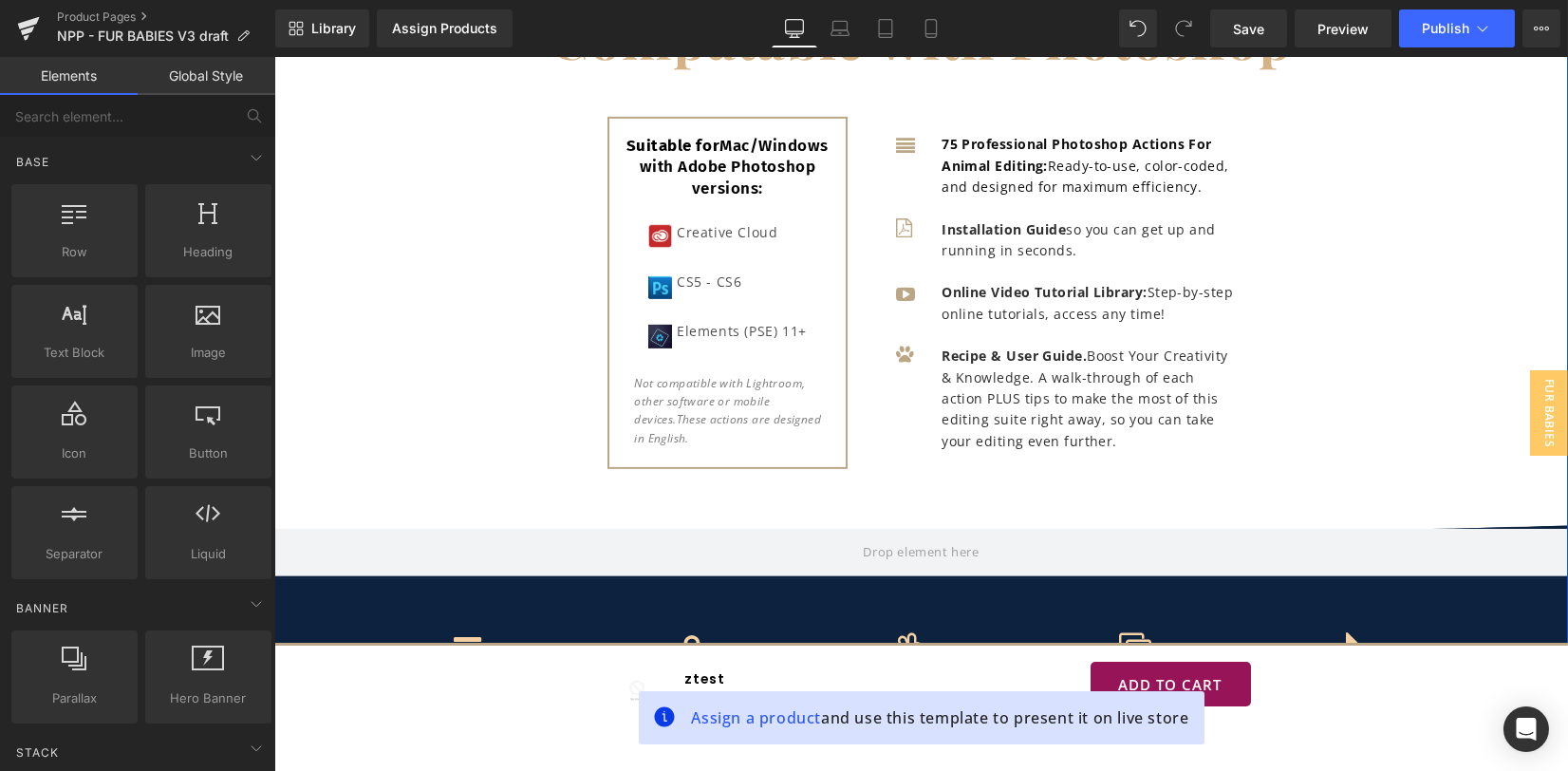scroll, scrollTop: 3545, scrollLeft: 0, axis: vertical 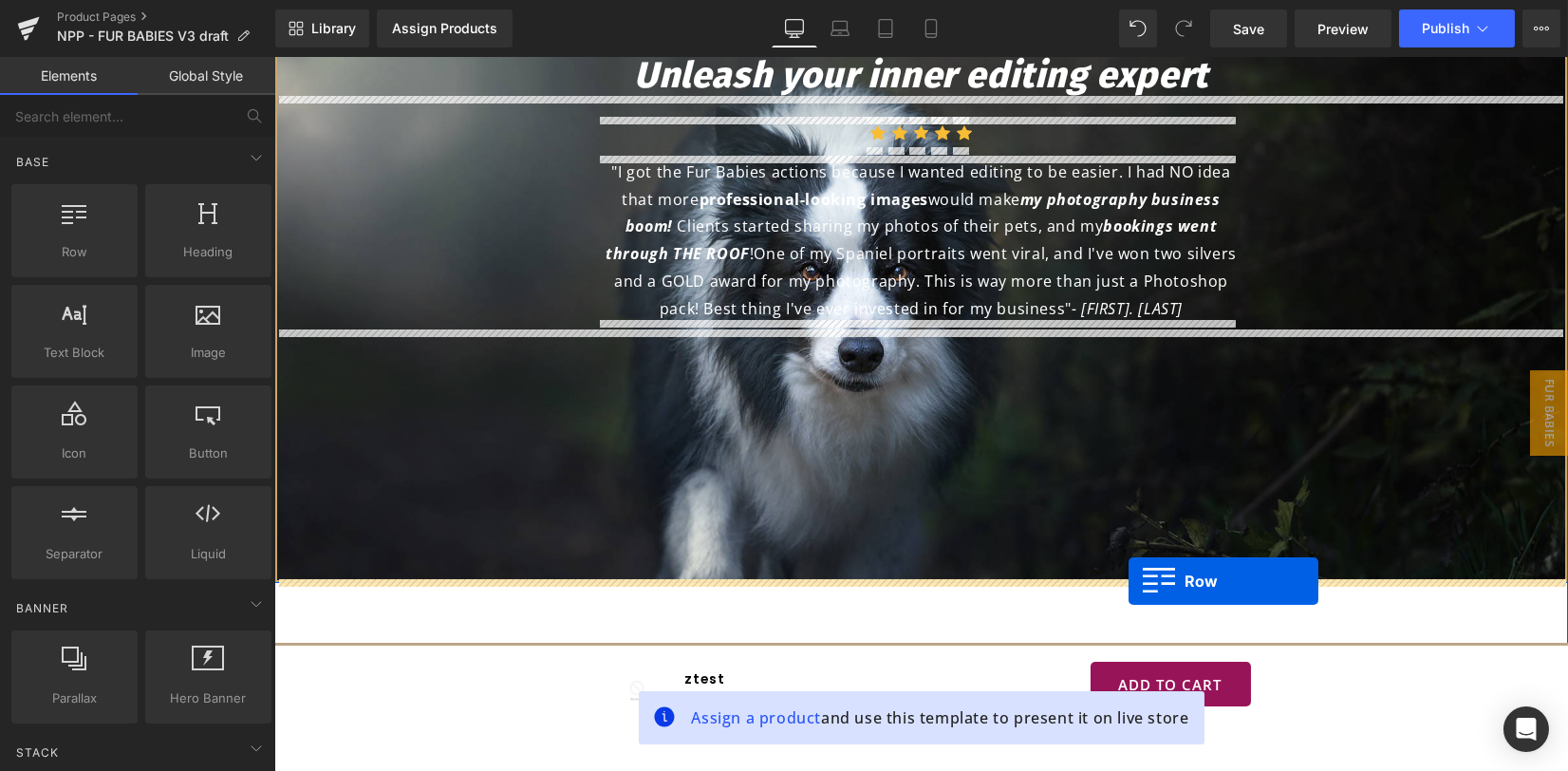 drag, startPoint x: 315, startPoint y: 197, endPoint x: 1129, endPoint y: 580, distance: 899.6027 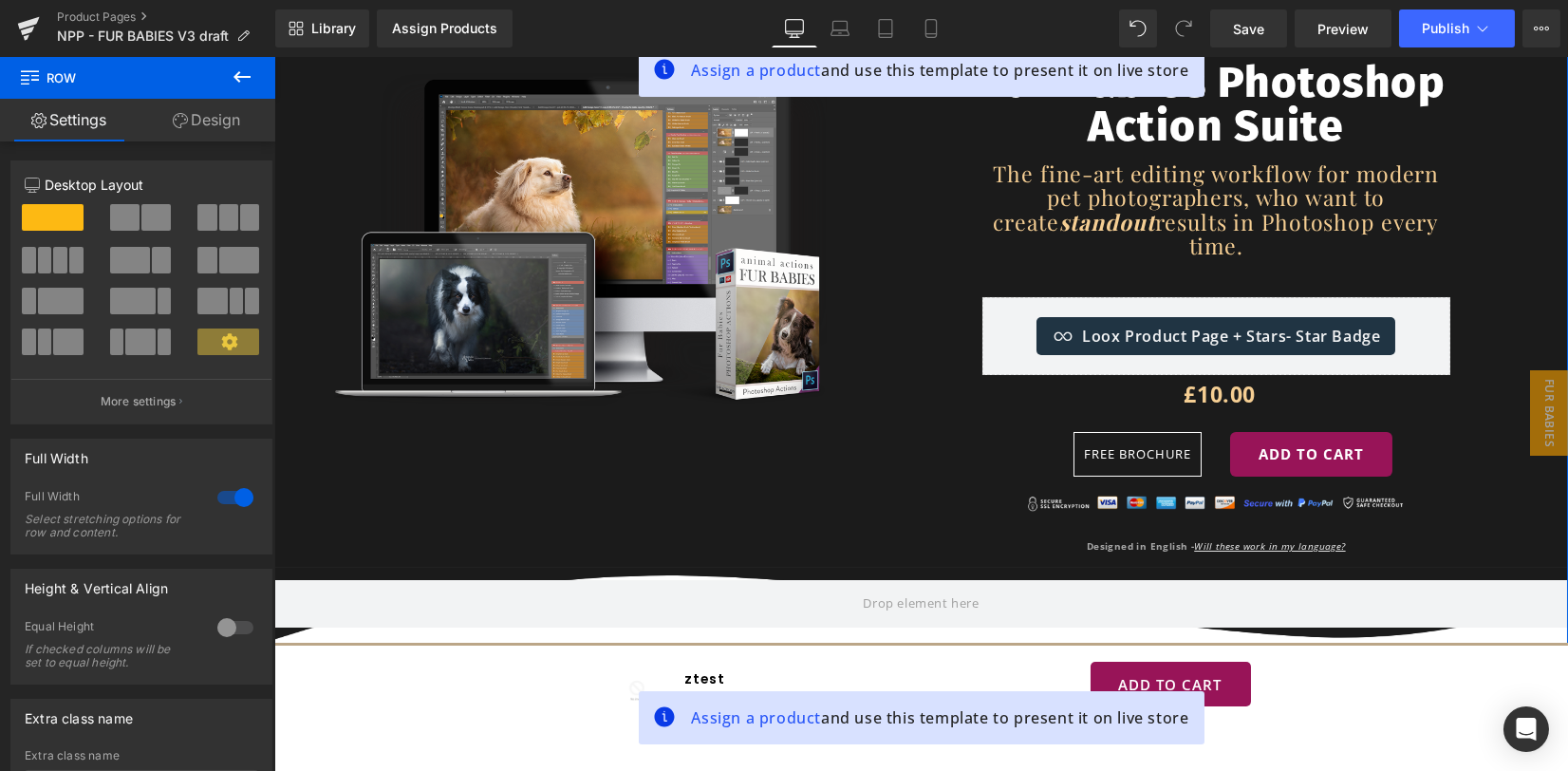 scroll, scrollTop: 0, scrollLeft: 0, axis: both 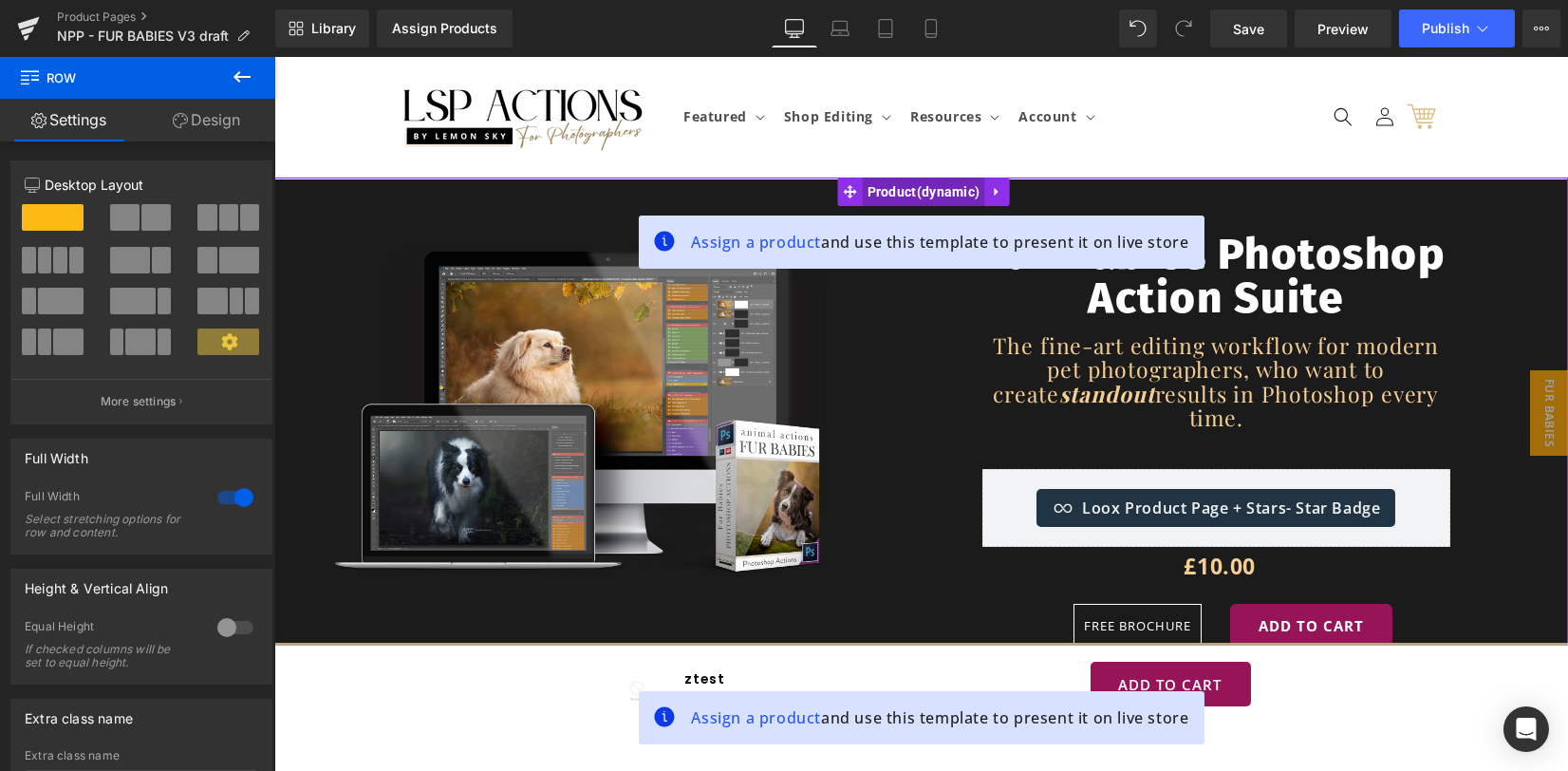 click on "Product" at bounding box center [924, 192] 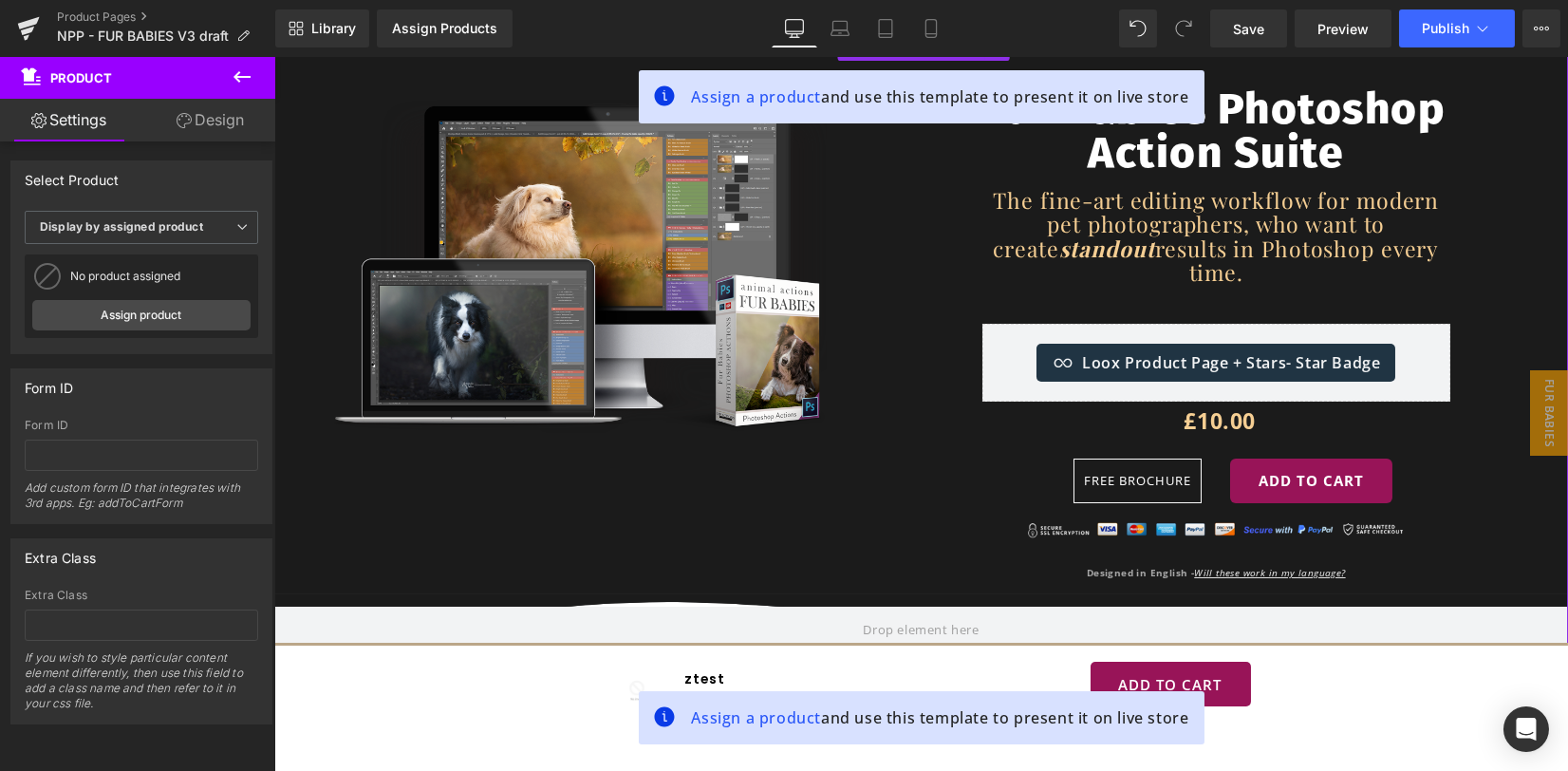 scroll, scrollTop: 0, scrollLeft: 0, axis: both 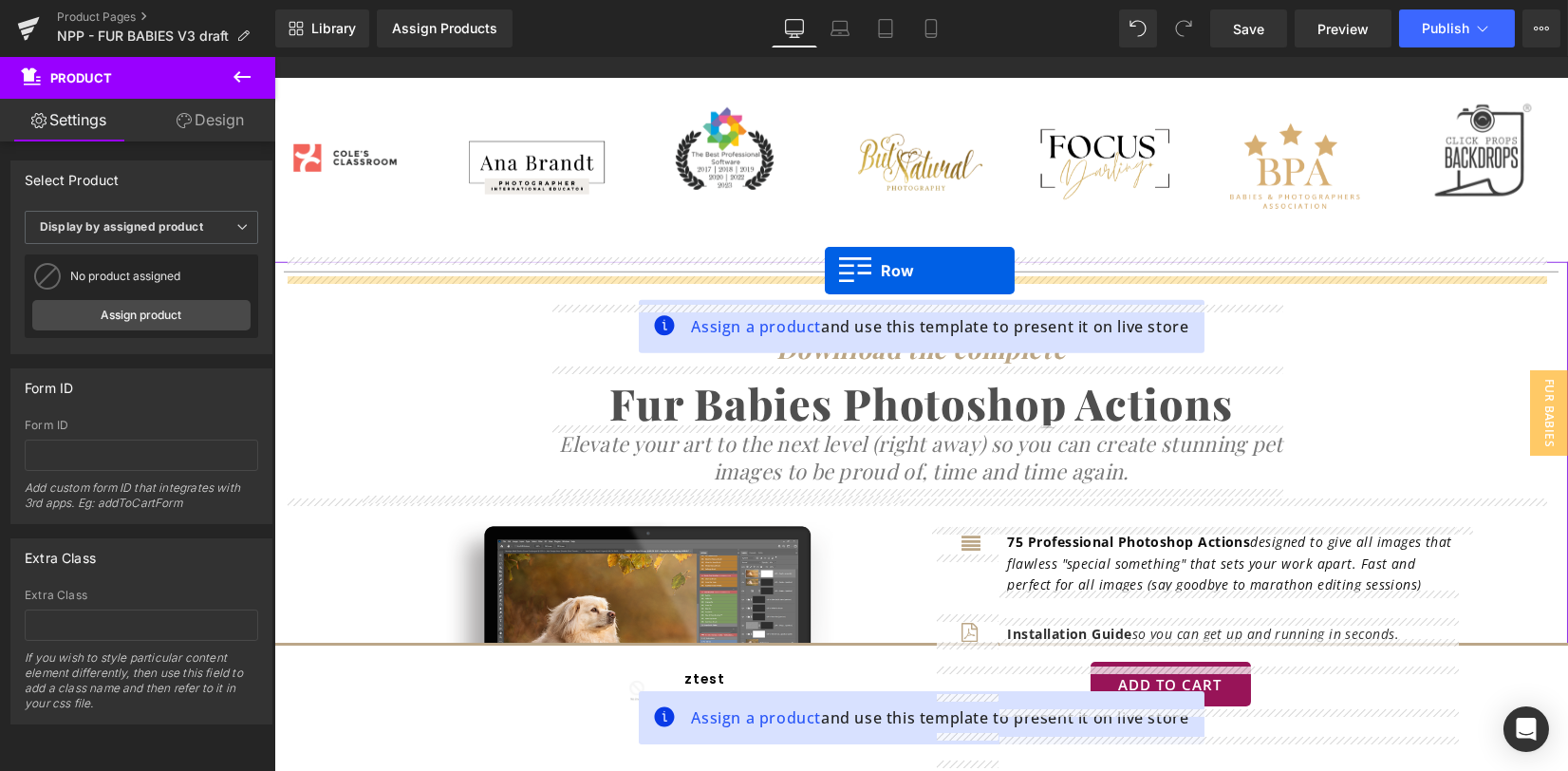drag, startPoint x: 303, startPoint y: 194, endPoint x: 825, endPoint y: 271, distance: 527.64856 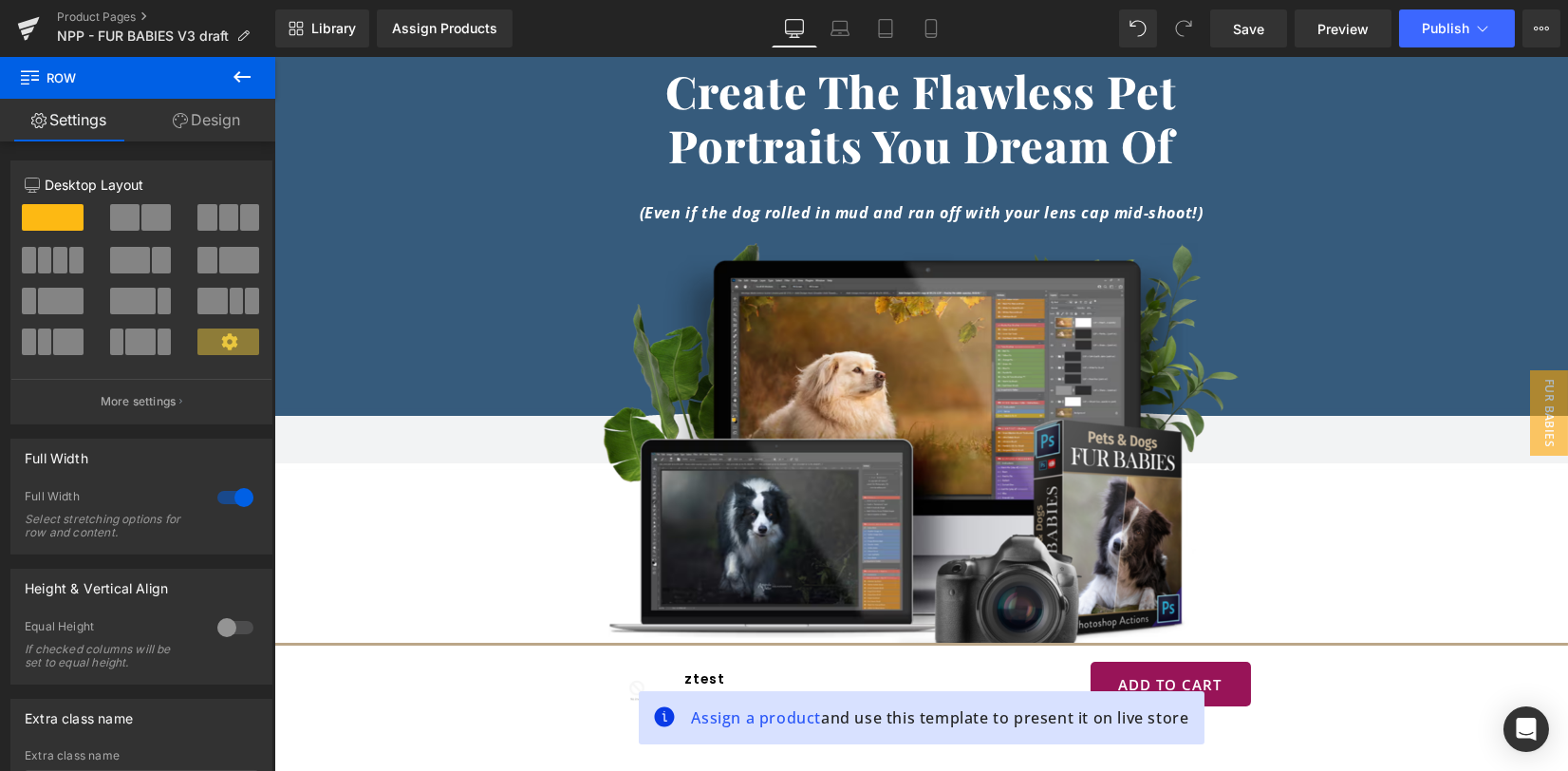 scroll, scrollTop: 0, scrollLeft: 0, axis: both 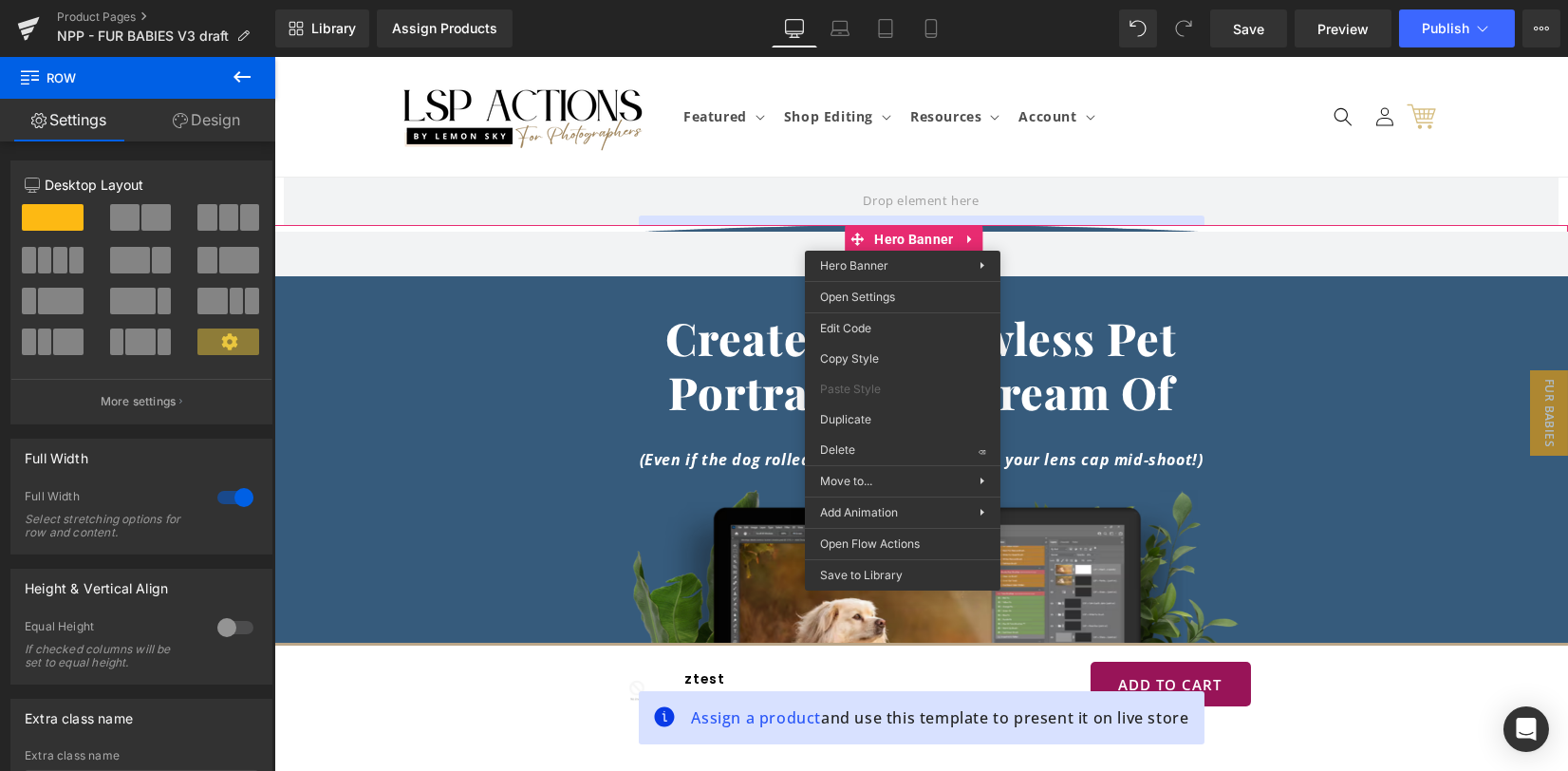 drag, startPoint x: 1177, startPoint y: 518, endPoint x: 908, endPoint y: 416, distance: 287.68907 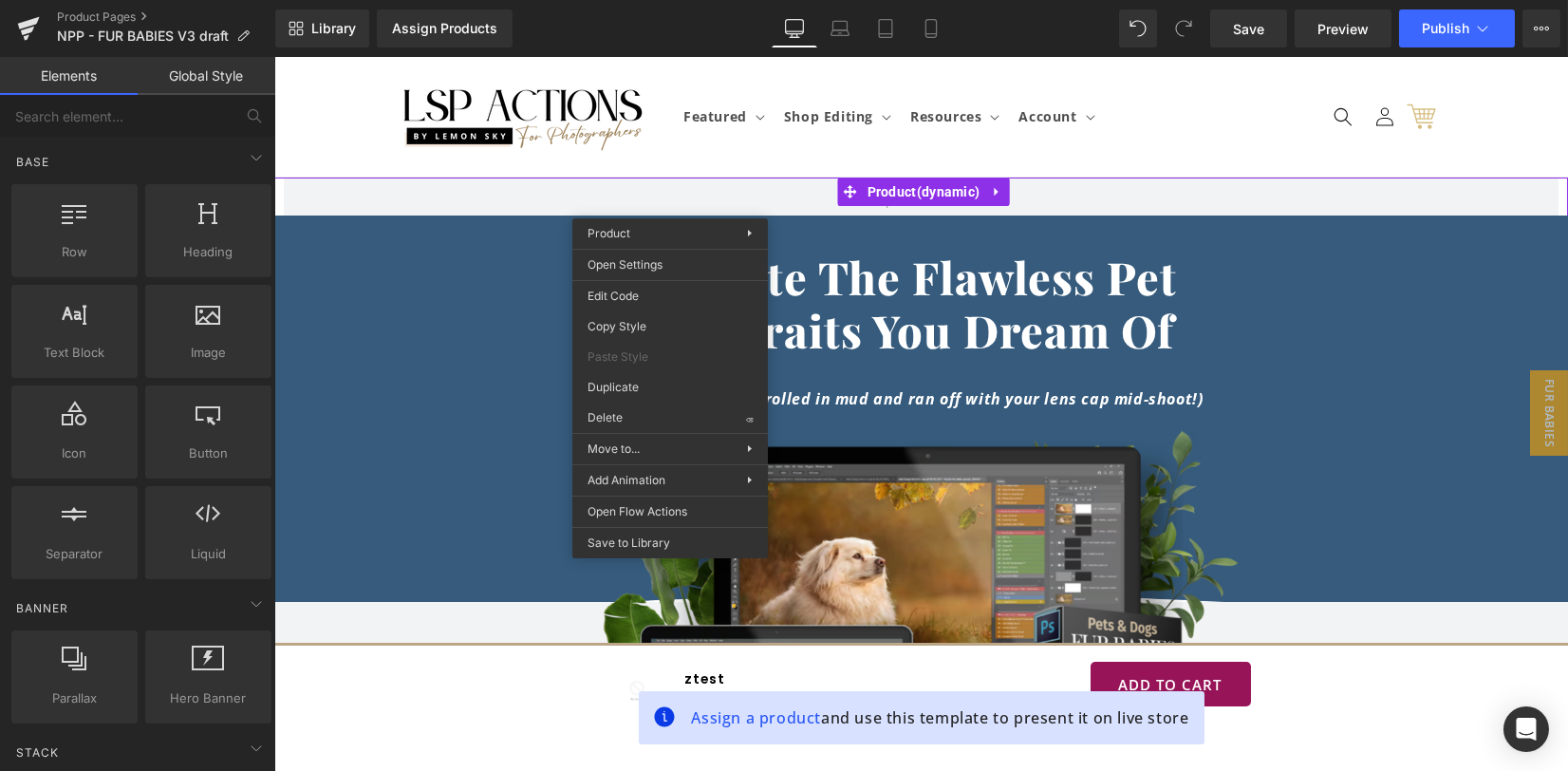 click on "37px" at bounding box center [274, 57] 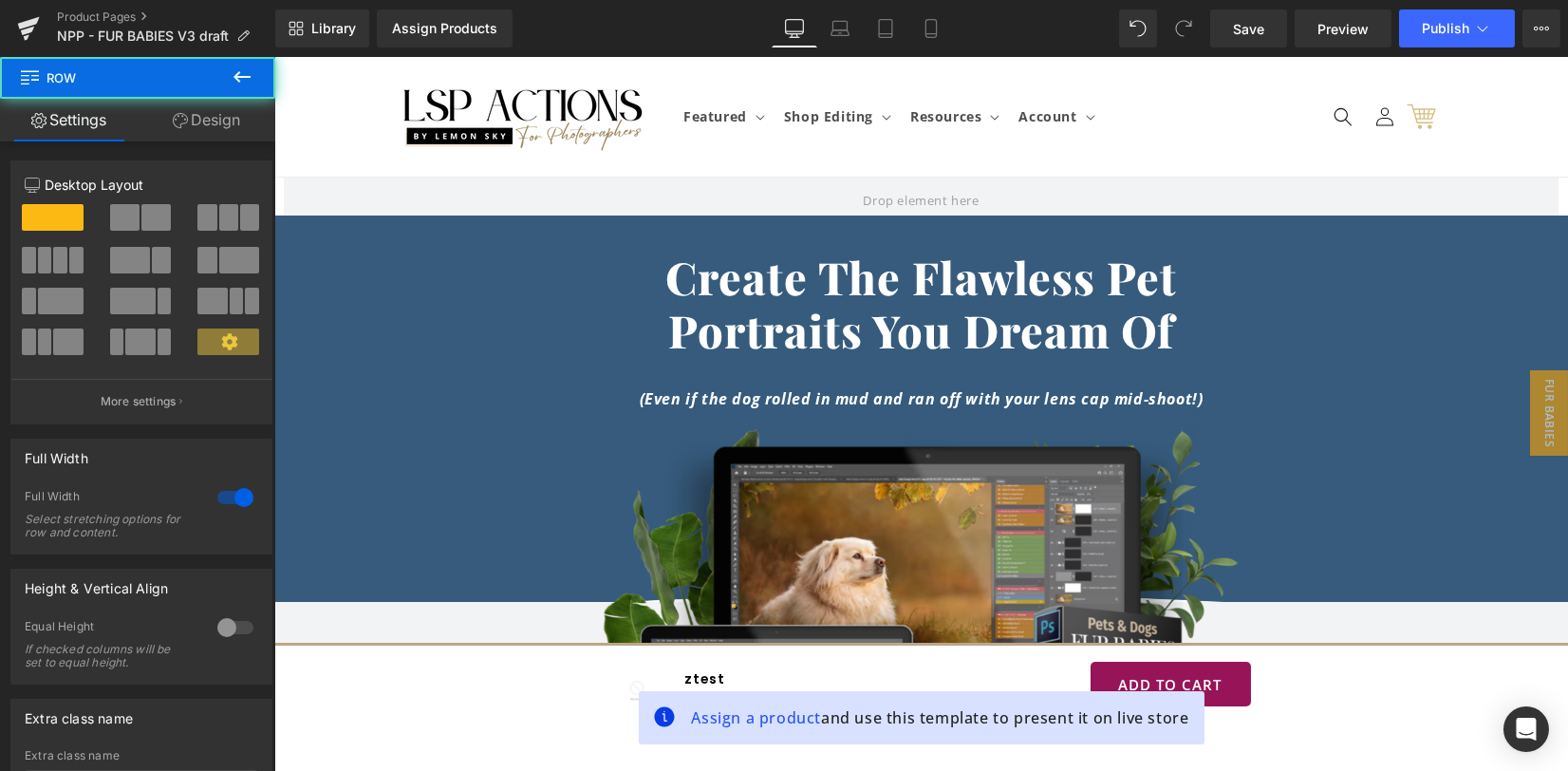 click on "Row" at bounding box center [317, 230] 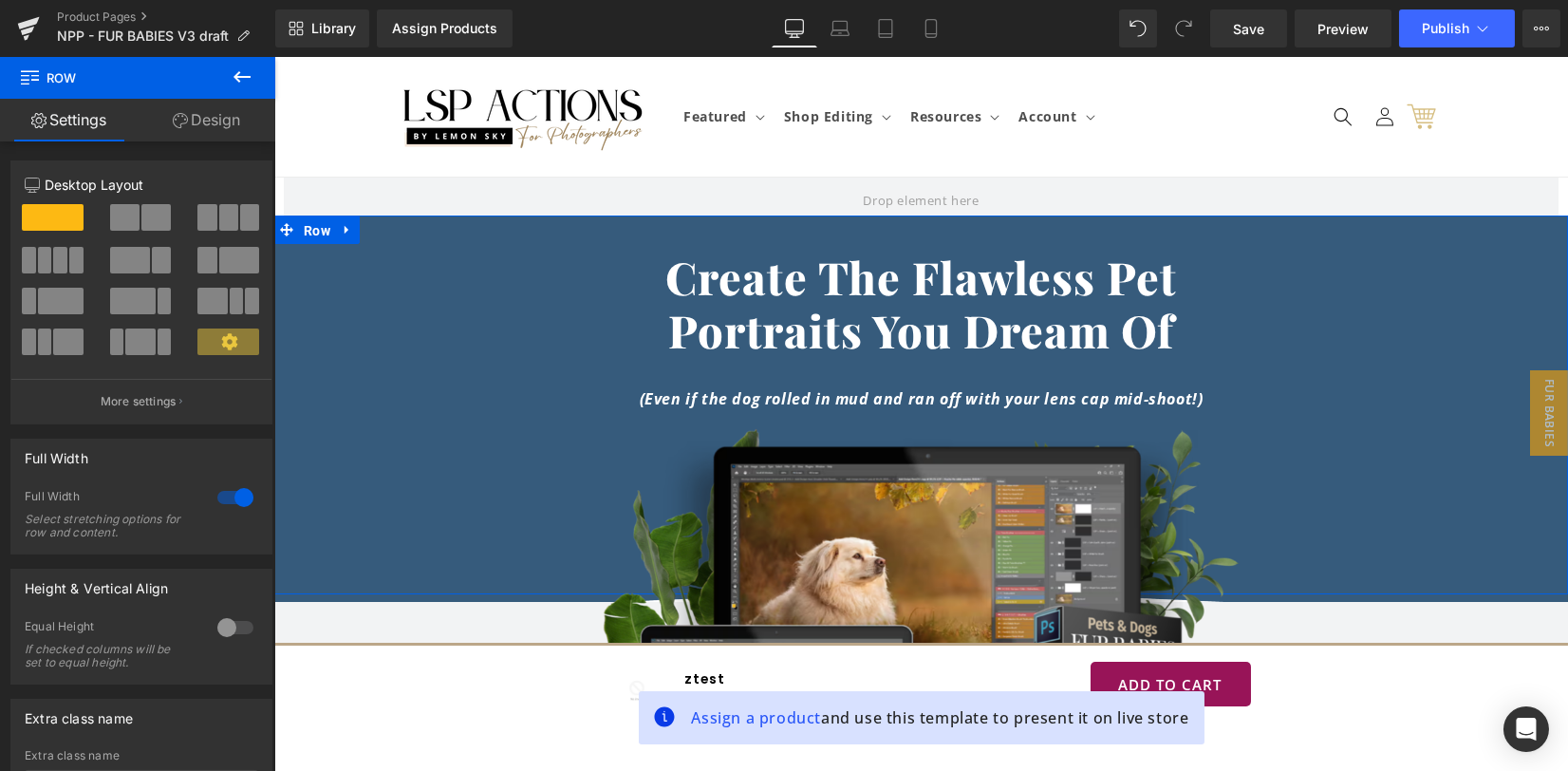 click on "Design" at bounding box center [206, 120] 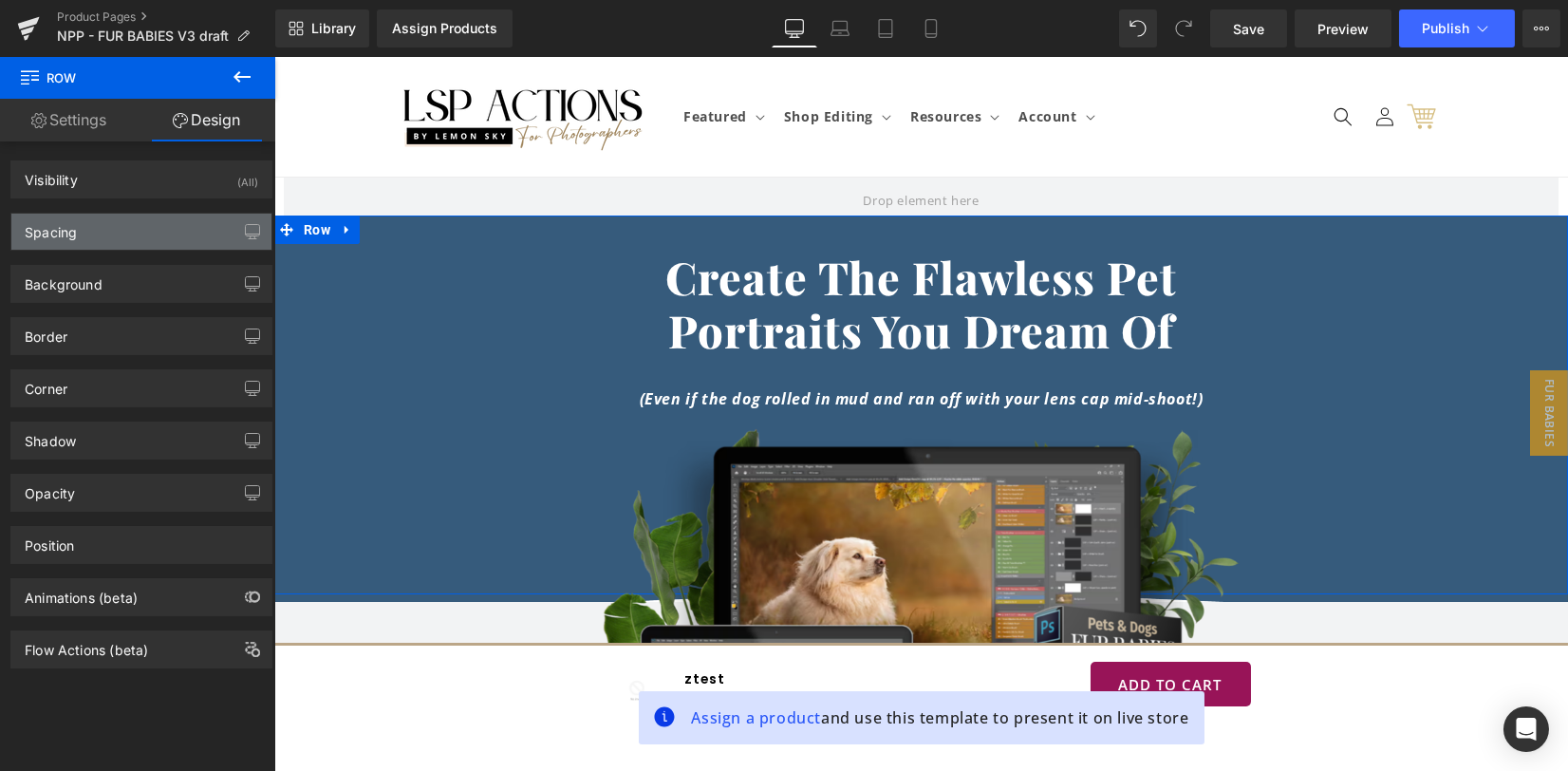 click on "Spacing" at bounding box center (141, 232) 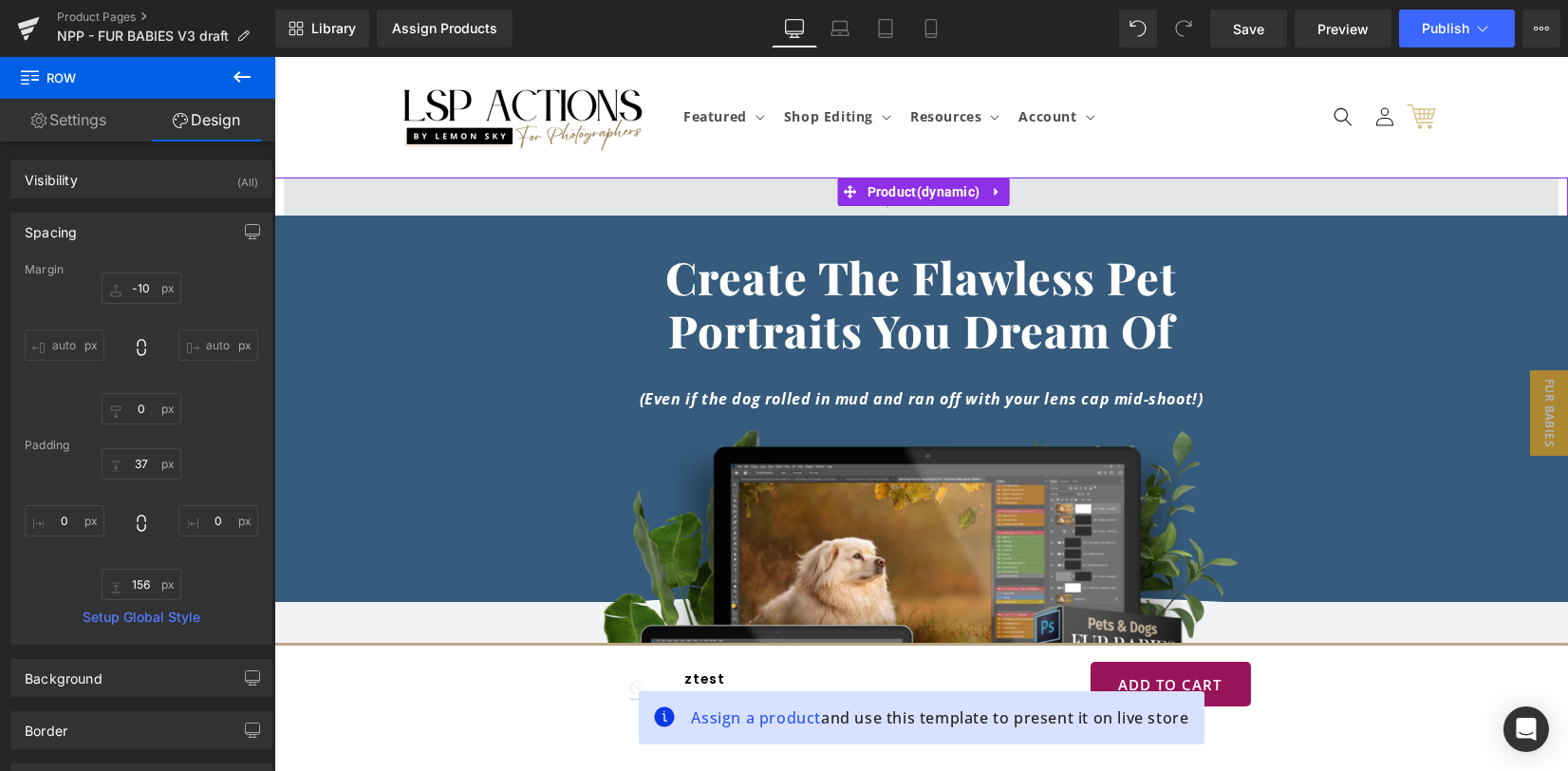 click at bounding box center (921, 201) 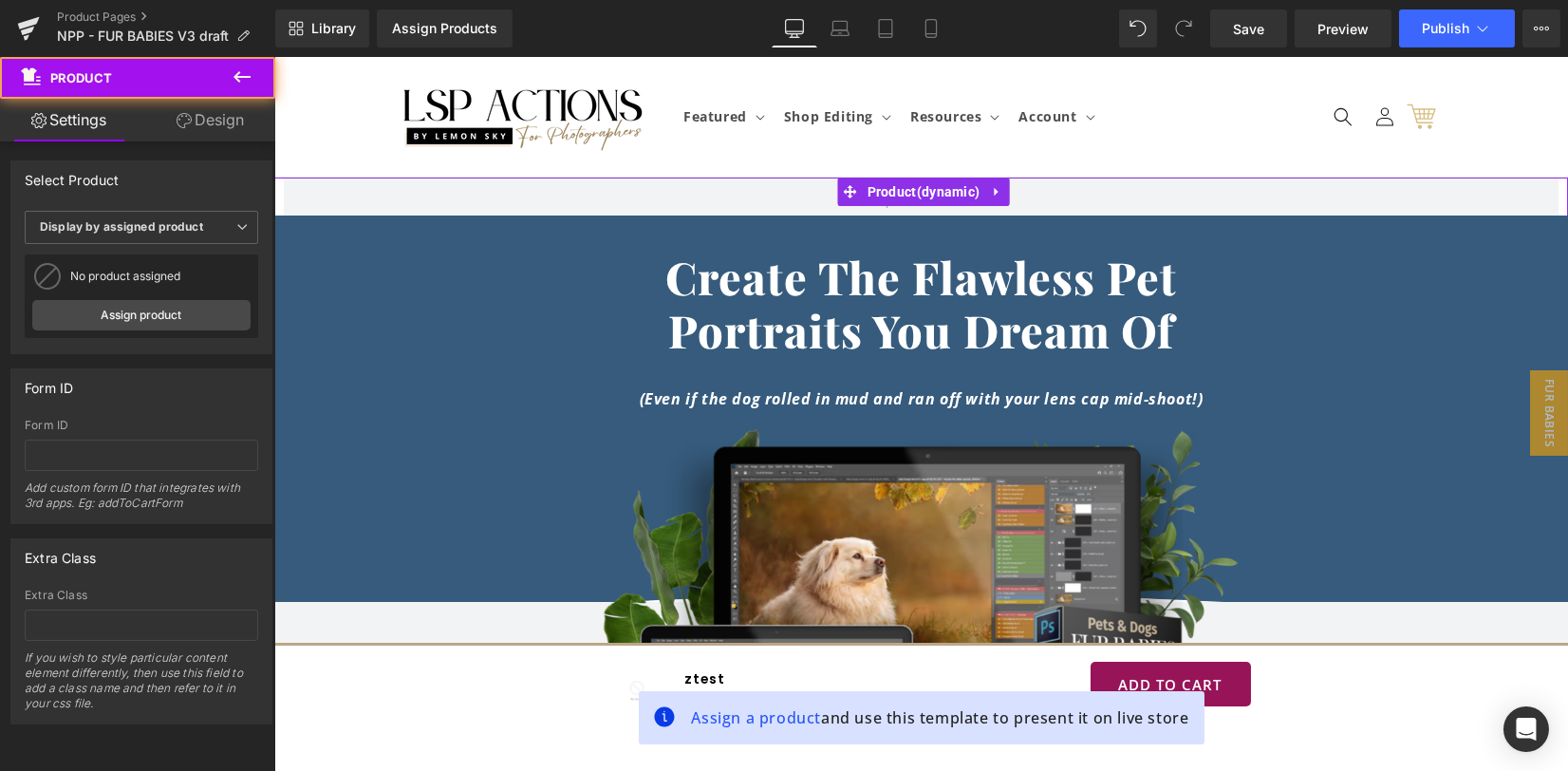 click 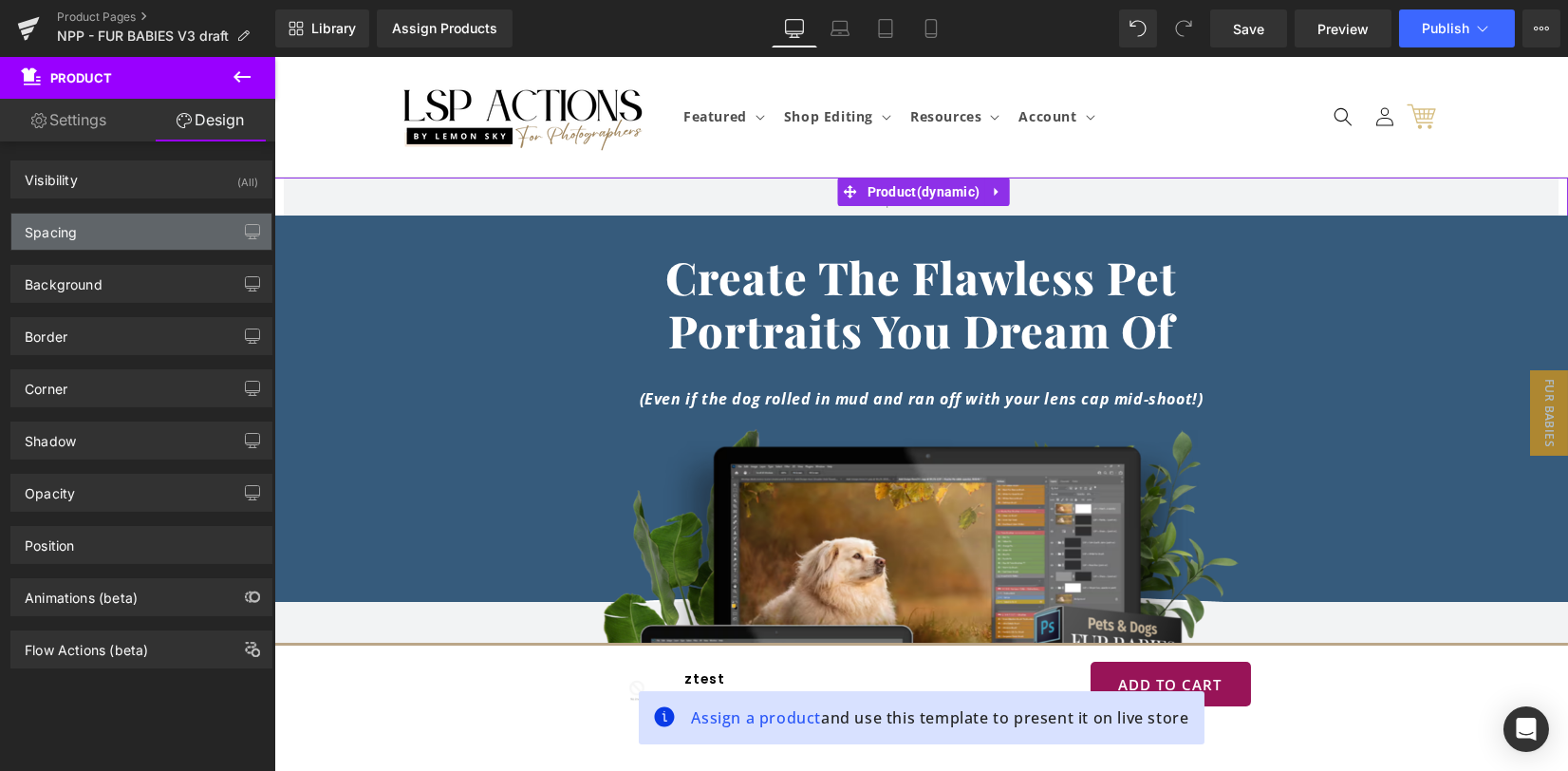 click on "Spacing" at bounding box center (141, 232) 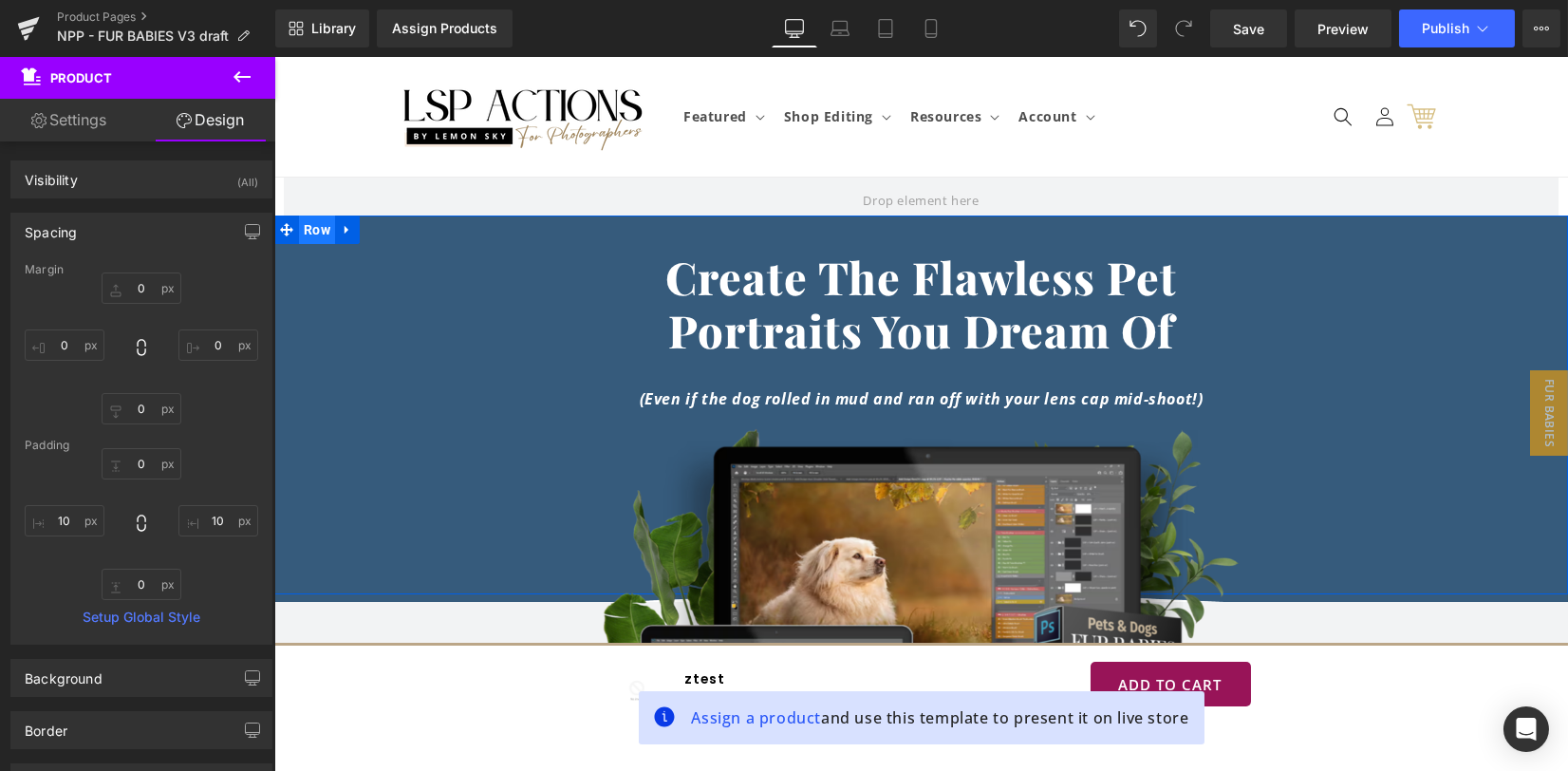 click on "Row" at bounding box center (317, 230) 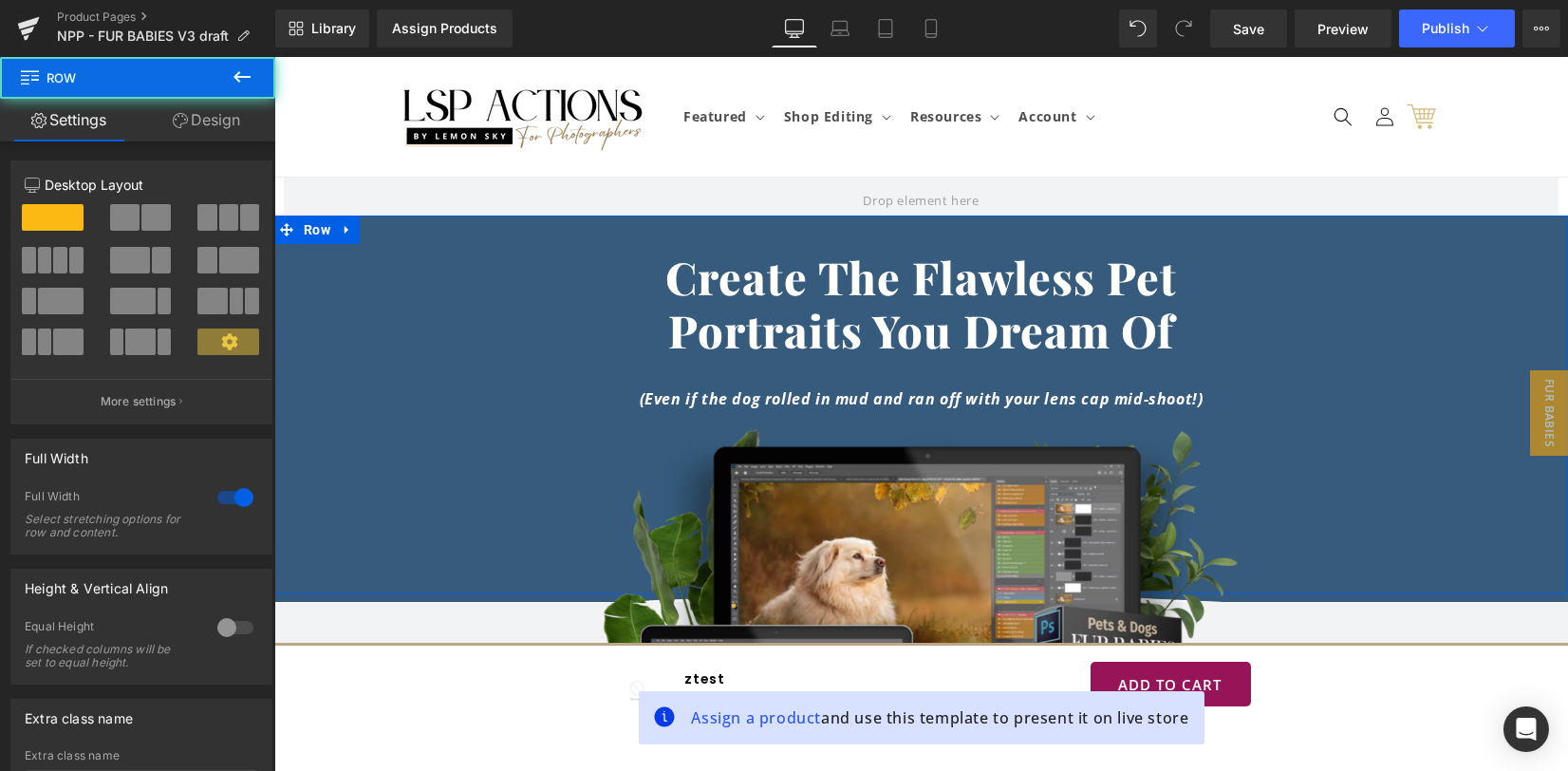 click on "Design" at bounding box center [206, 120] 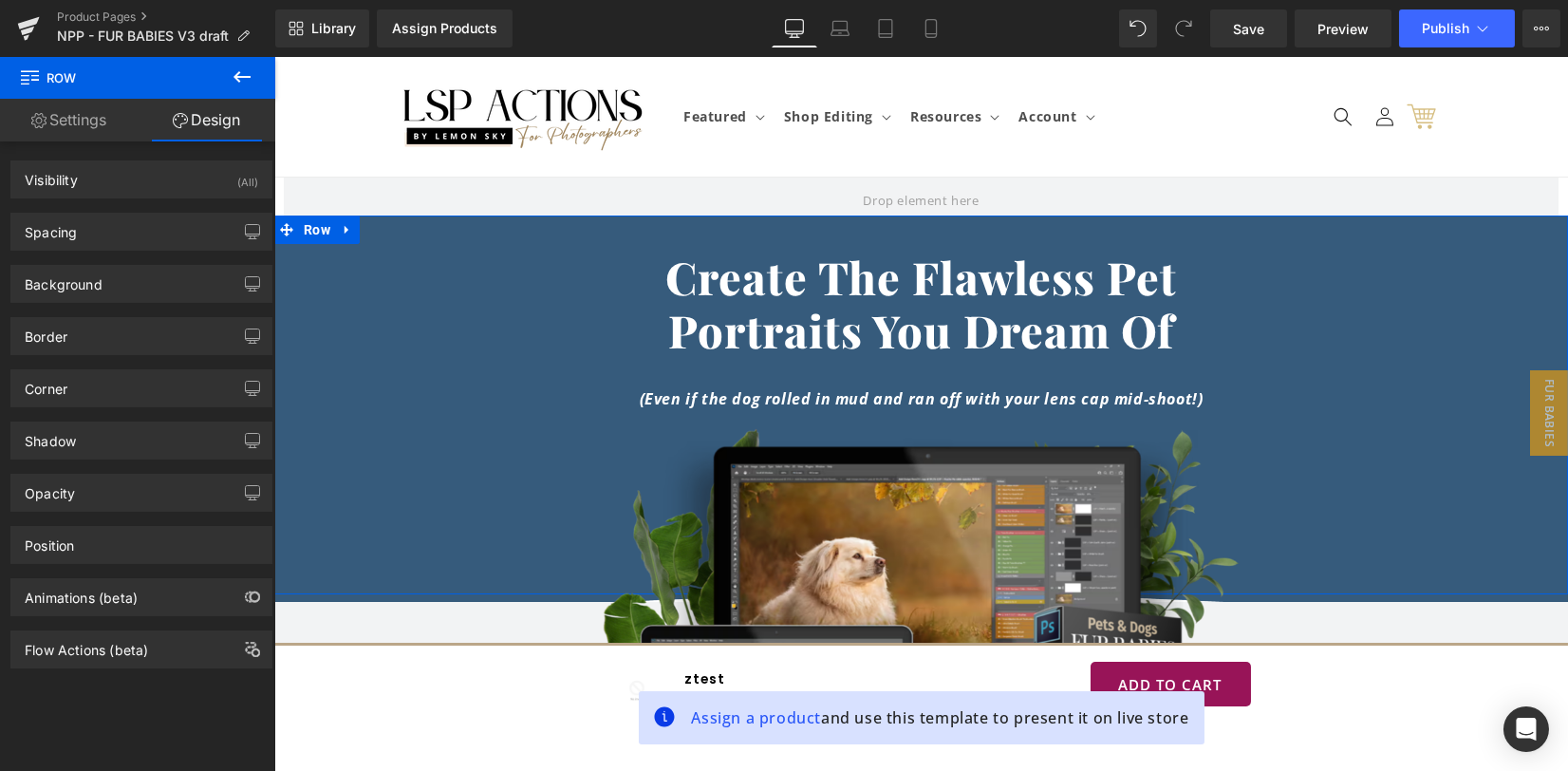 click on "Spacing
Margin
-10
auto
0
auto
Padding
37
0
156
Setup Global Style" at bounding box center (141, 224) 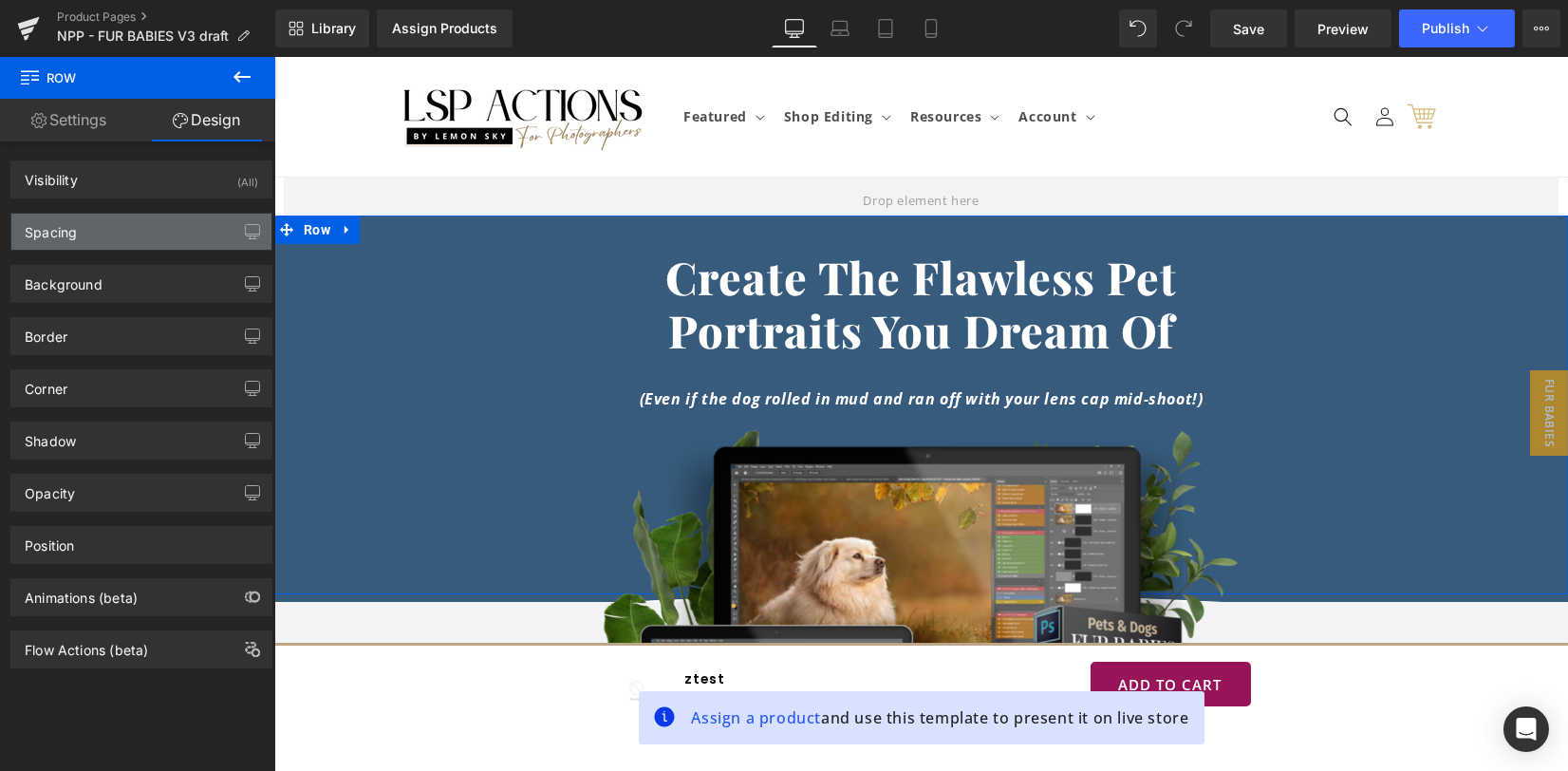 click on "Spacing" at bounding box center (141, 232) 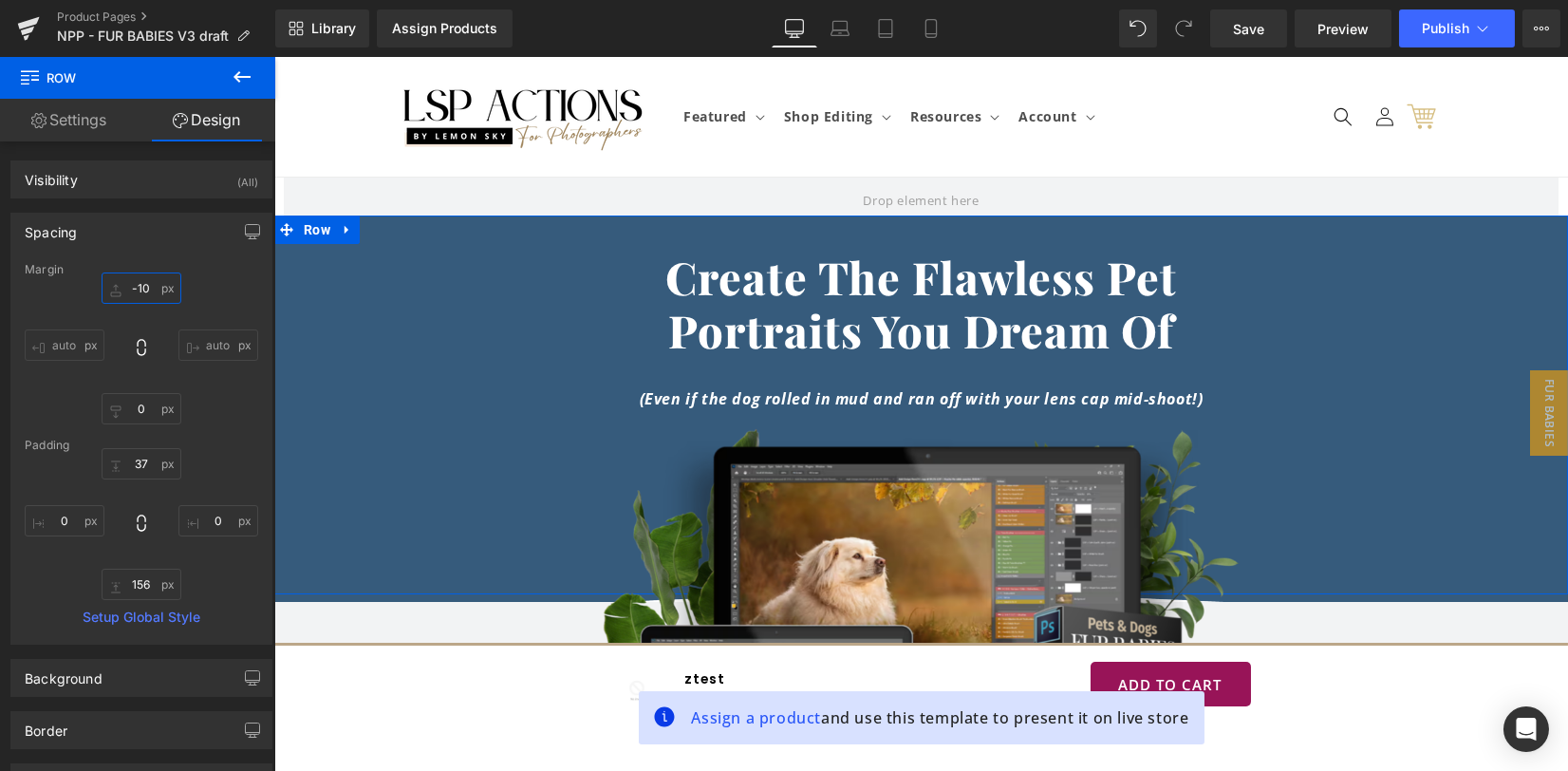 click on "-10" at bounding box center [141, 288] 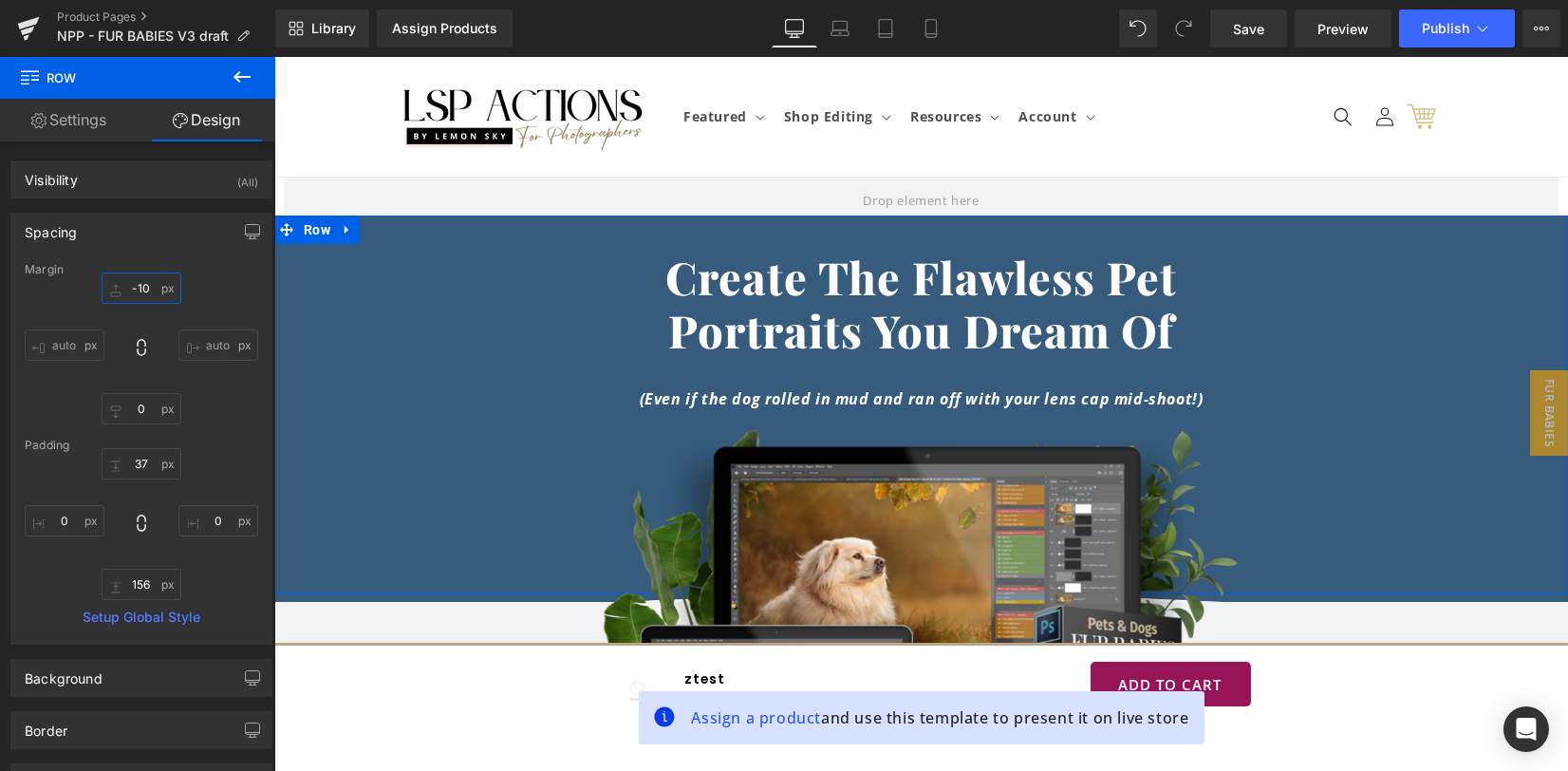 type on "0" 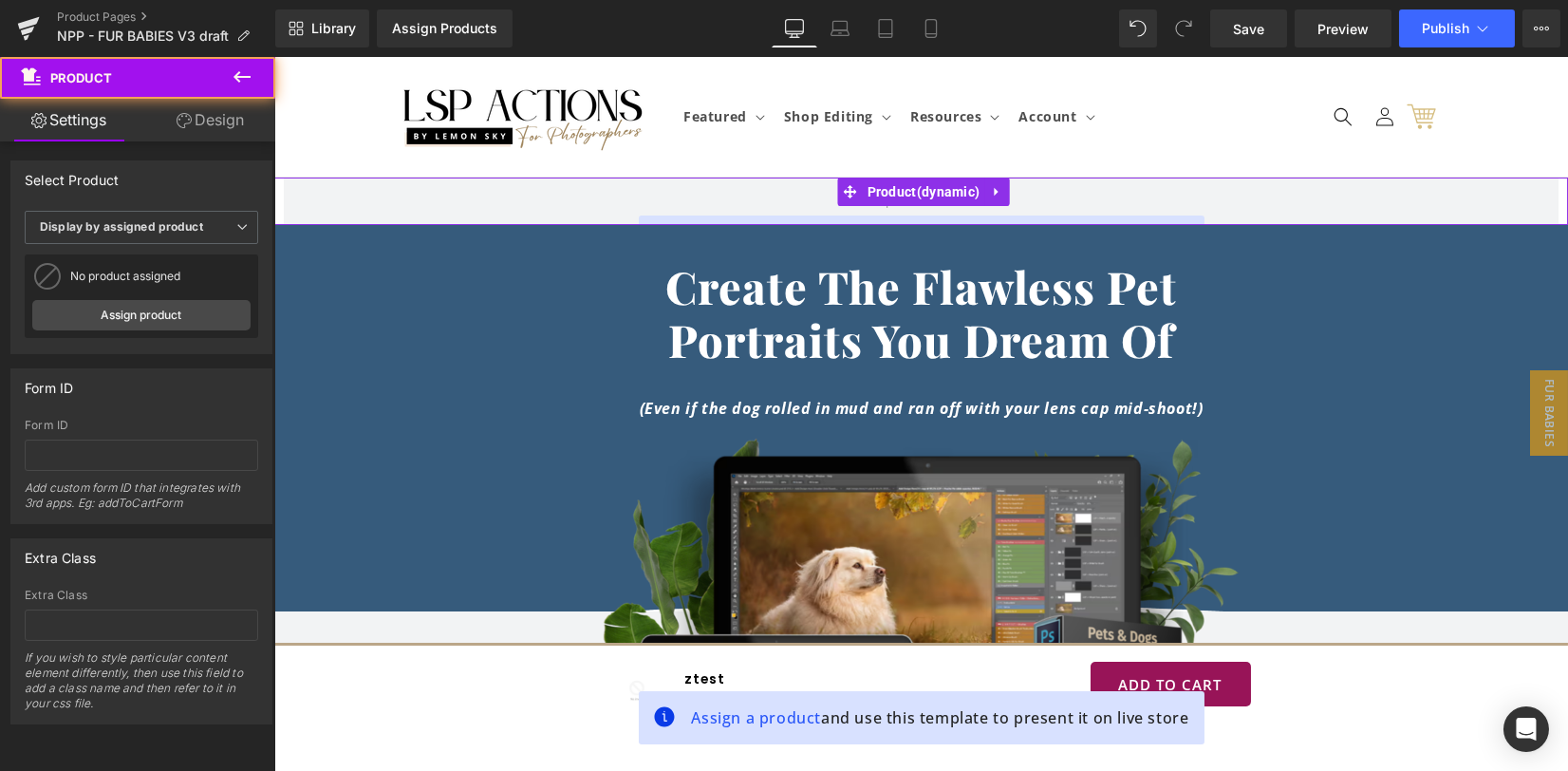 click on "Assign a product  and use this template to present it on live store" at bounding box center [921, 242] 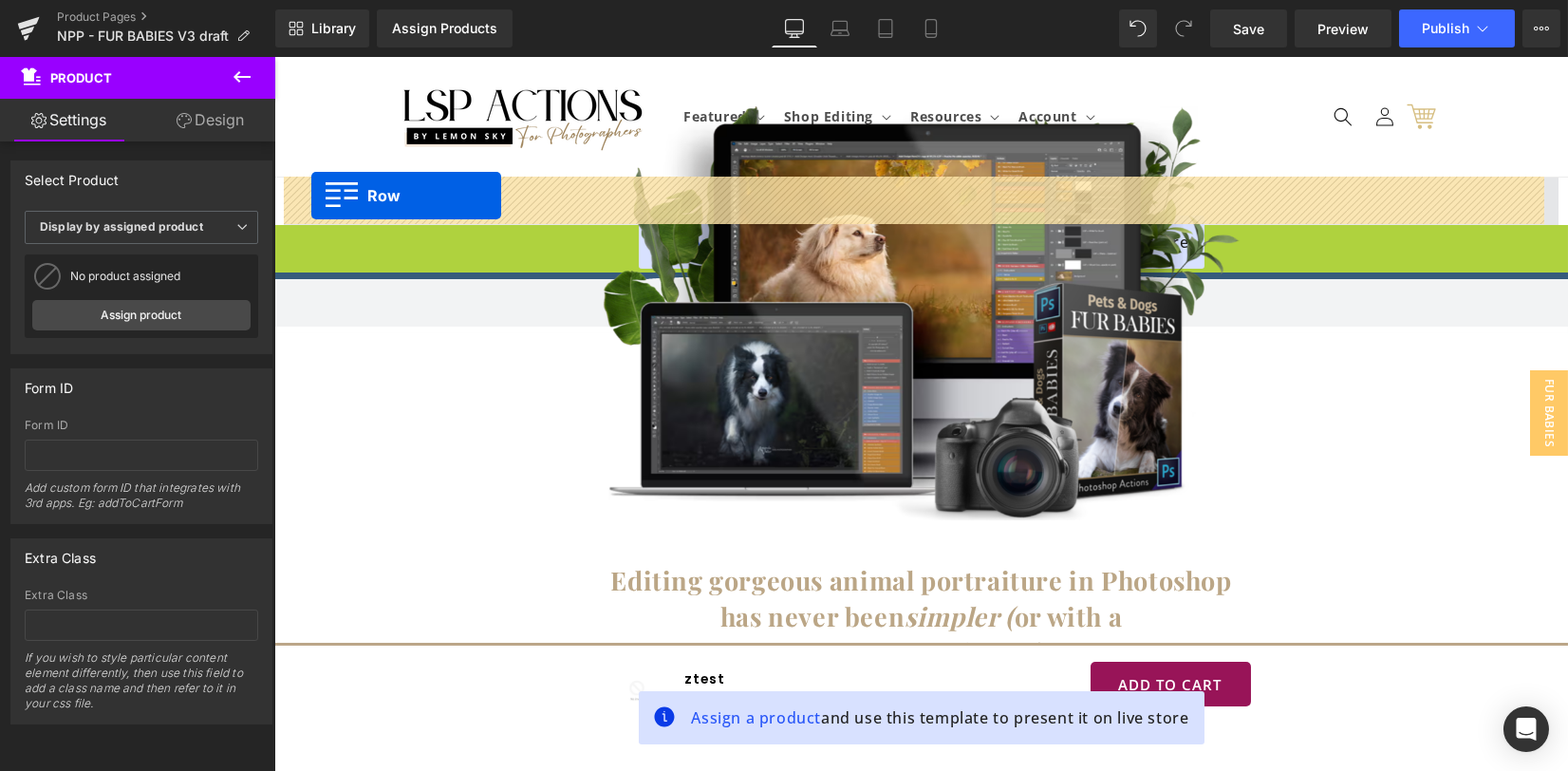 drag, startPoint x: 310, startPoint y: 224, endPoint x: 311, endPoint y: 196, distance: 28.017851 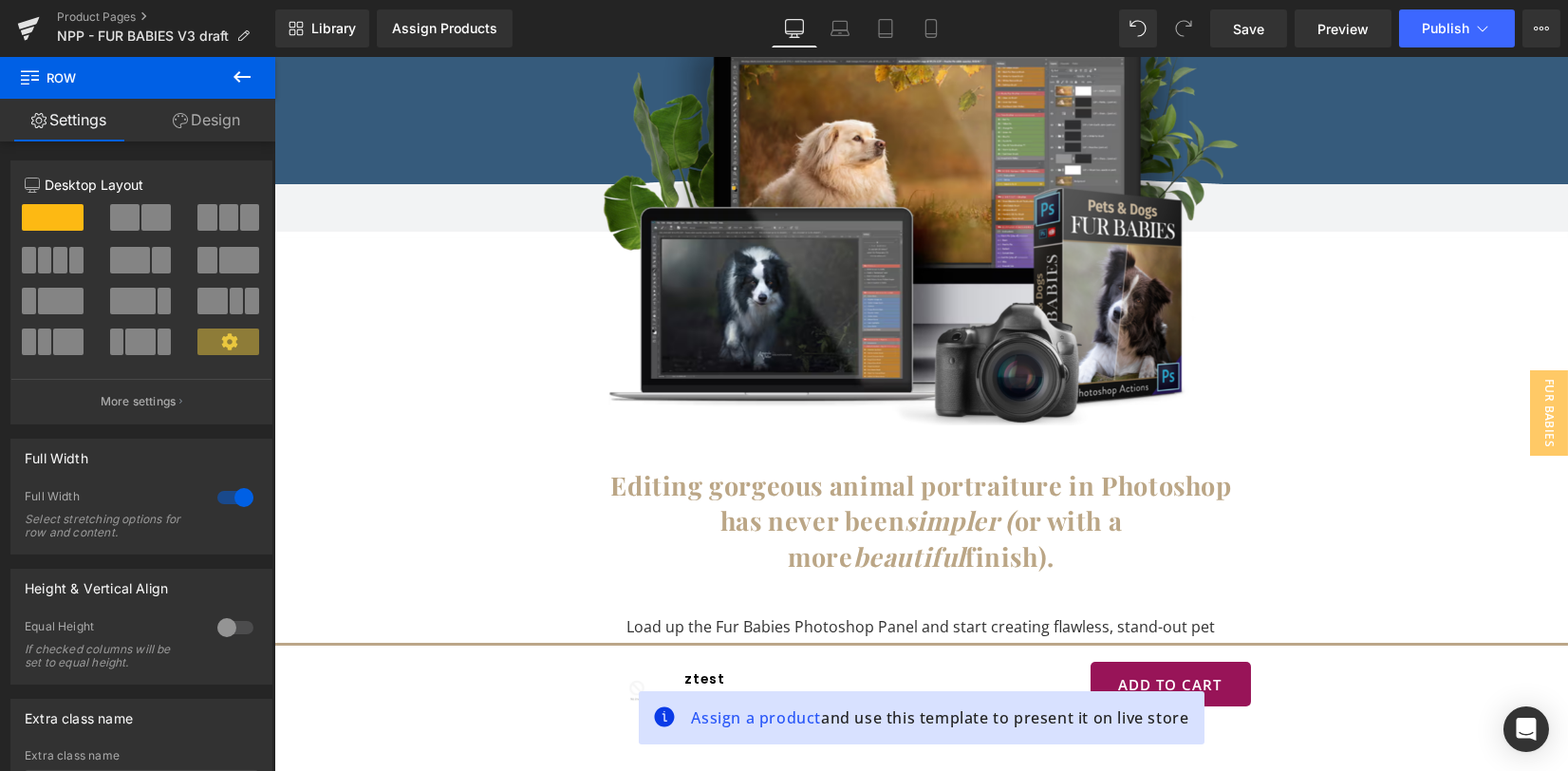 scroll, scrollTop: 0, scrollLeft: 0, axis: both 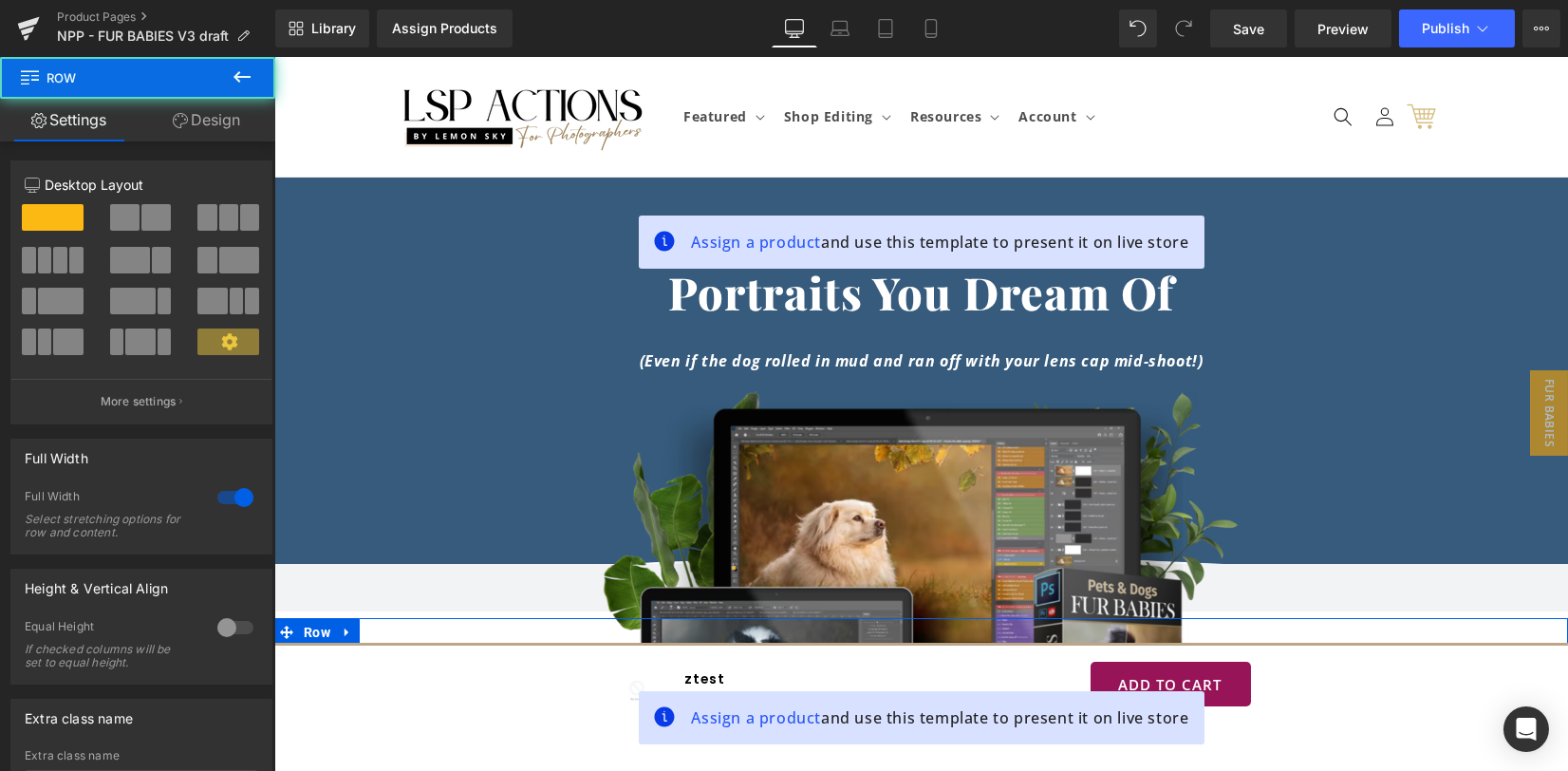 click on "Create the Flawless Pet Portraits you dream of  (Even if the dog rolled in mud and ran off with your lens cap mid-shoot!) Heading         Row" at bounding box center (921, 310) 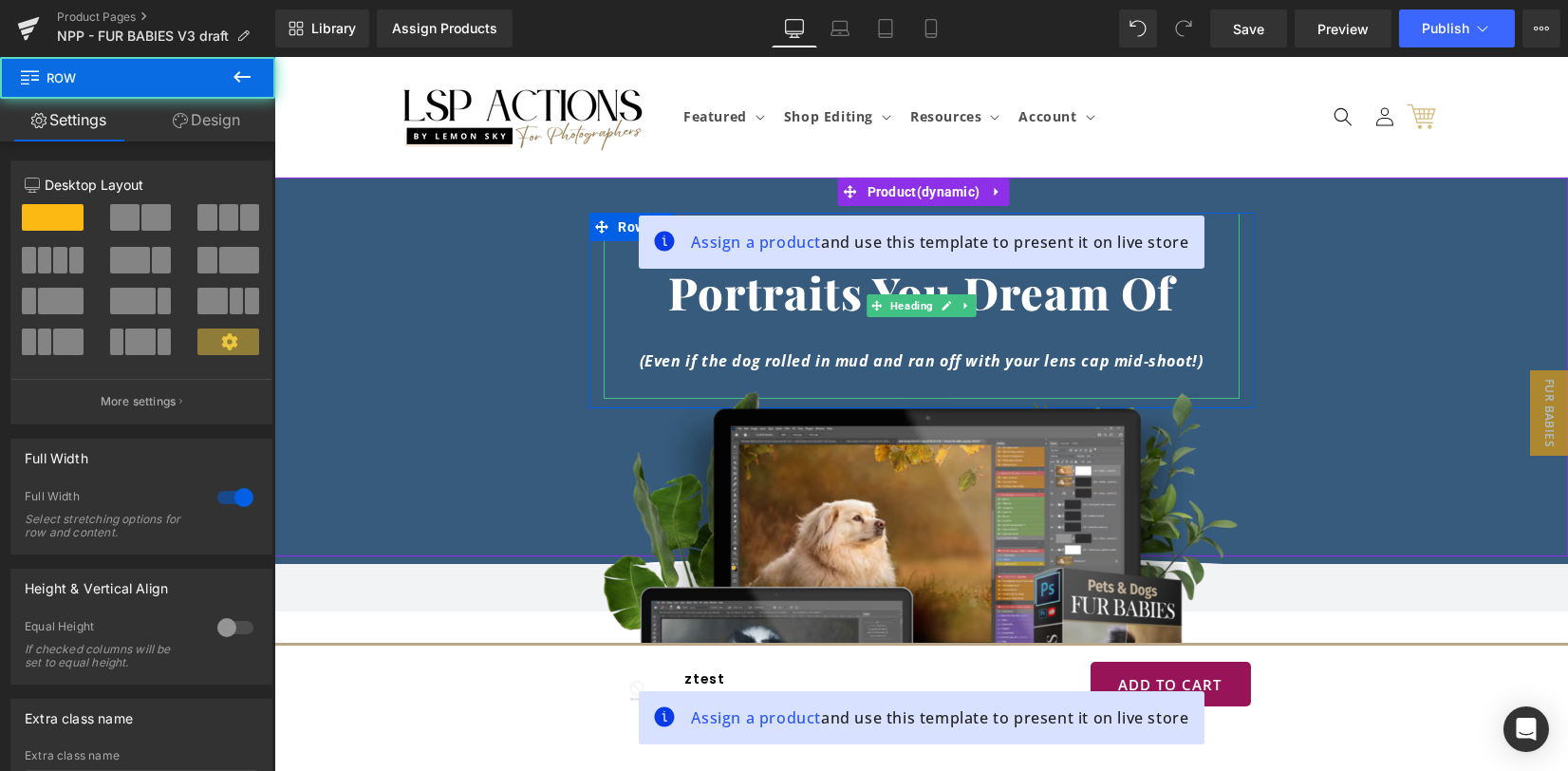 click on "Create the Flawless Pet Portraits you dream of" at bounding box center [922, 266] 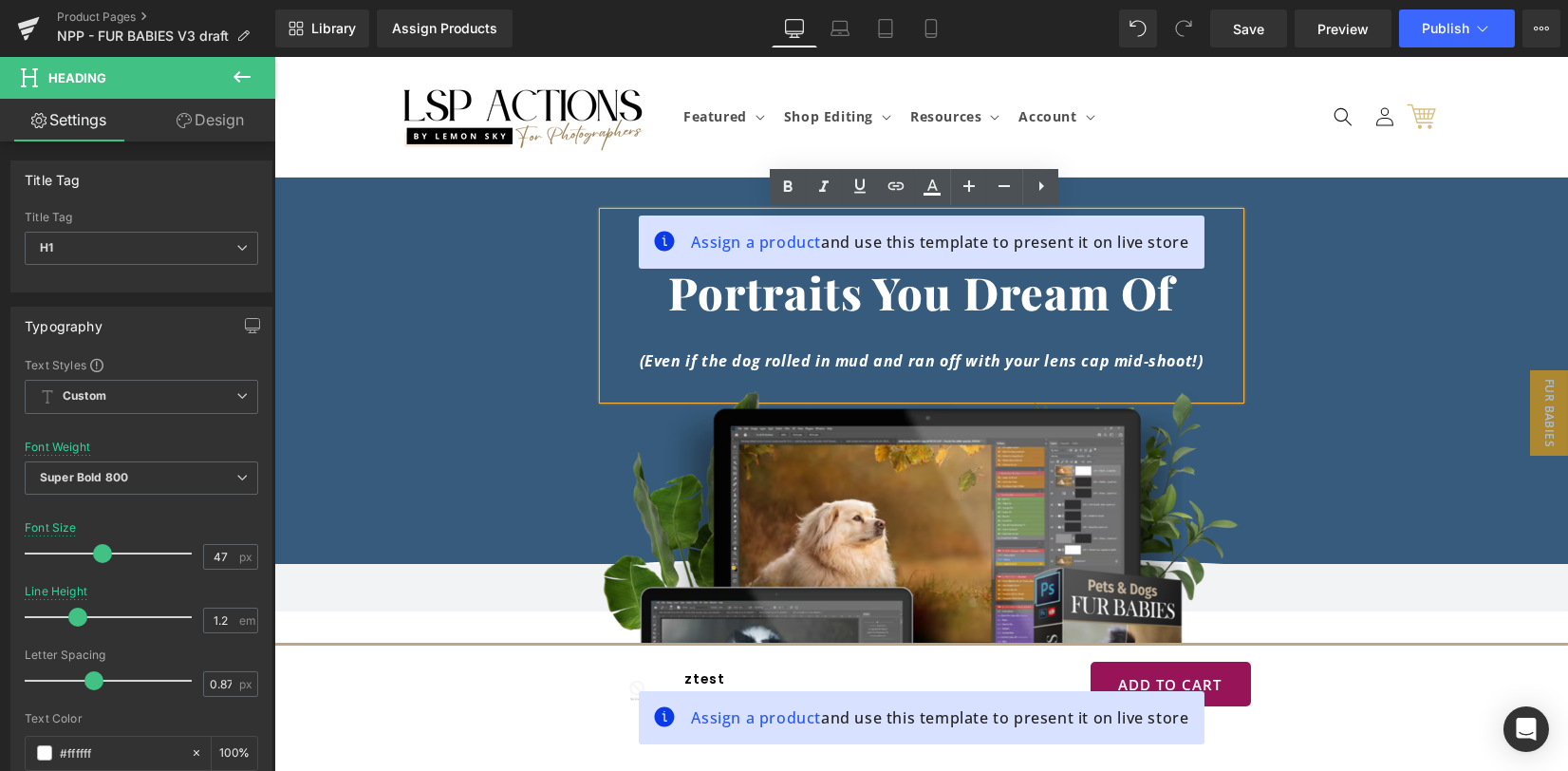 click on "Create the Flawless Pet Portraits you dream of" at bounding box center [922, 266] 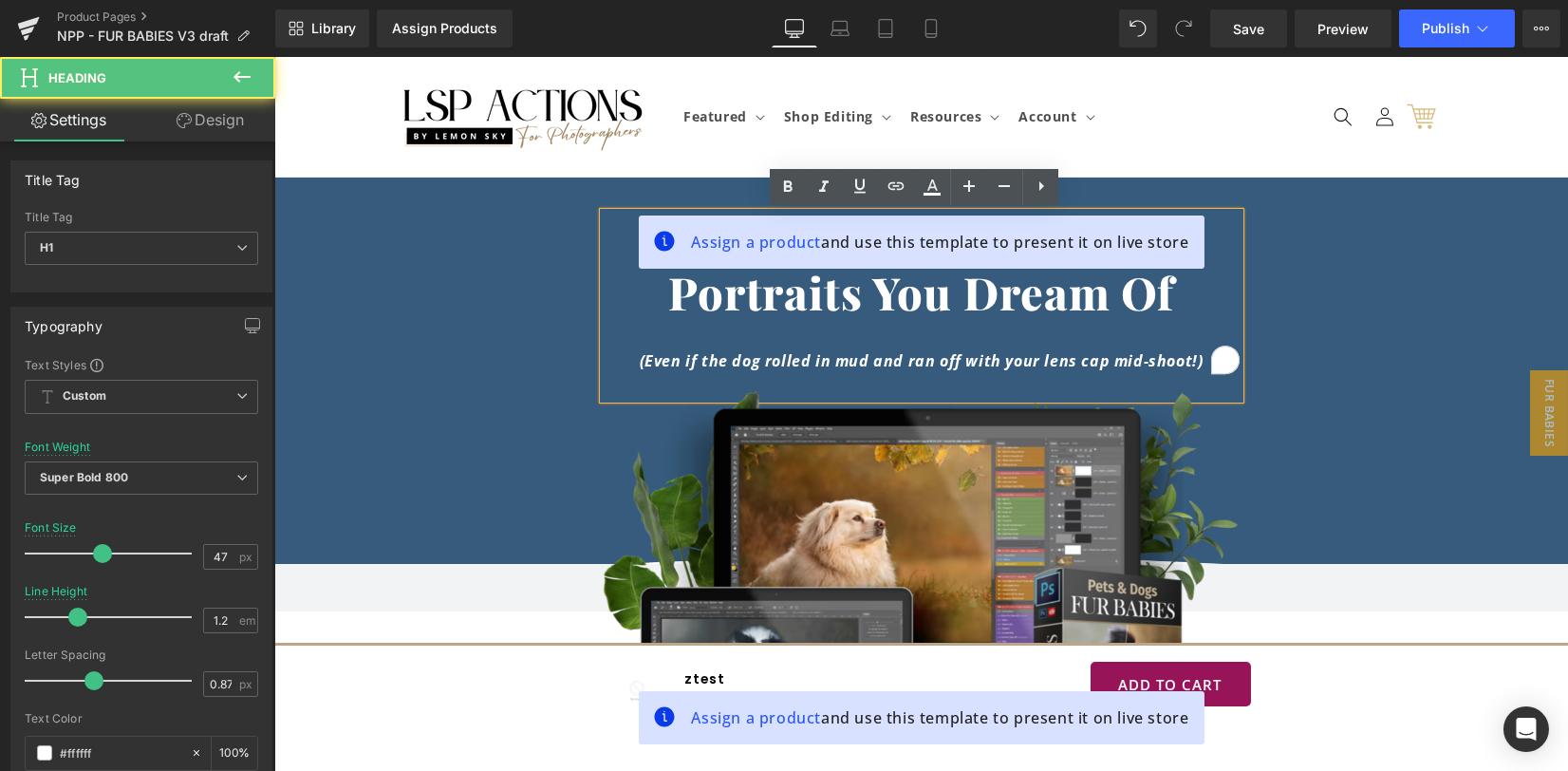 click on "Create the Flawless Pet Portraits you dream of" at bounding box center (922, 266) 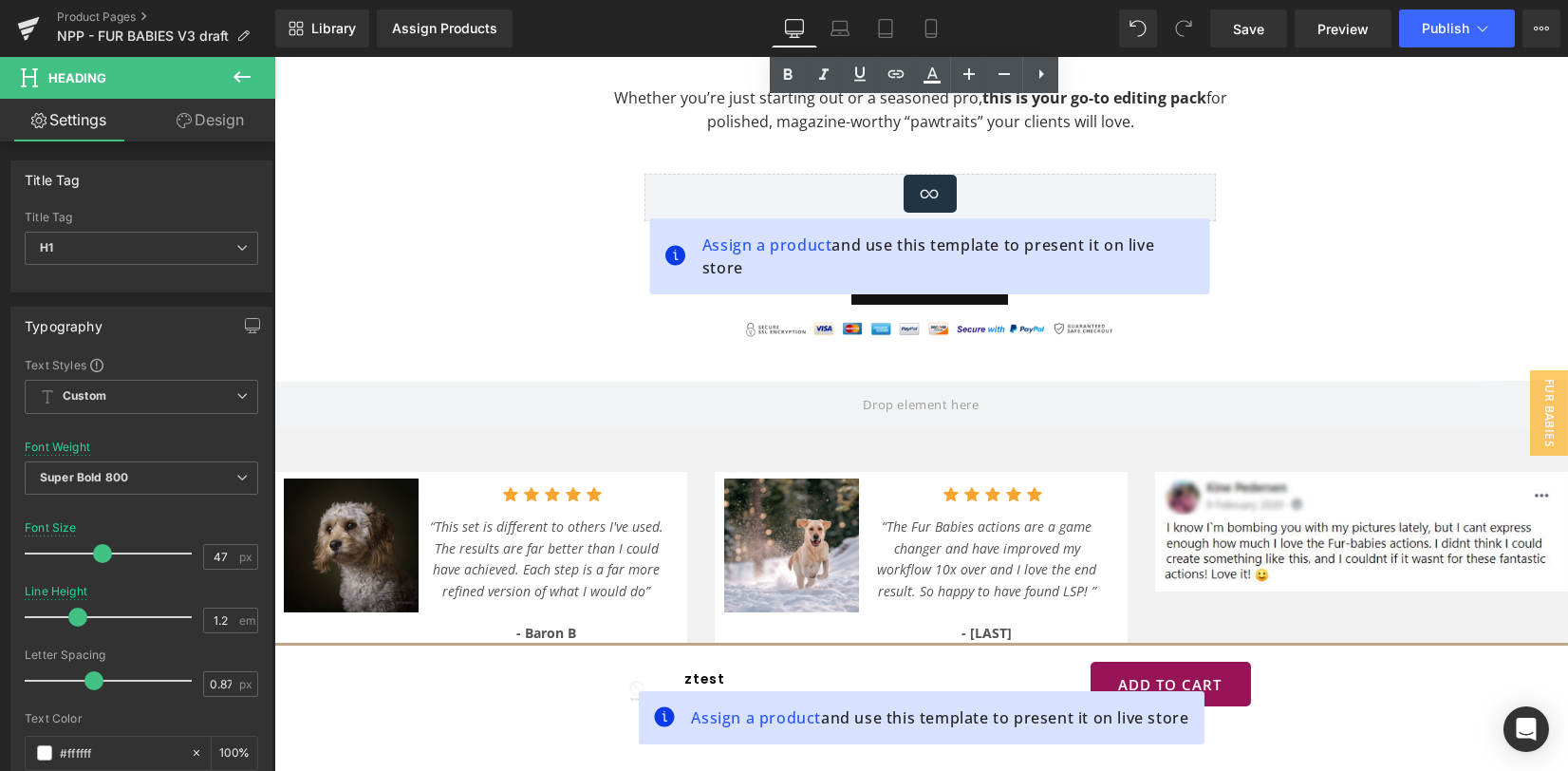 scroll, scrollTop: 1392, scrollLeft: 0, axis: vertical 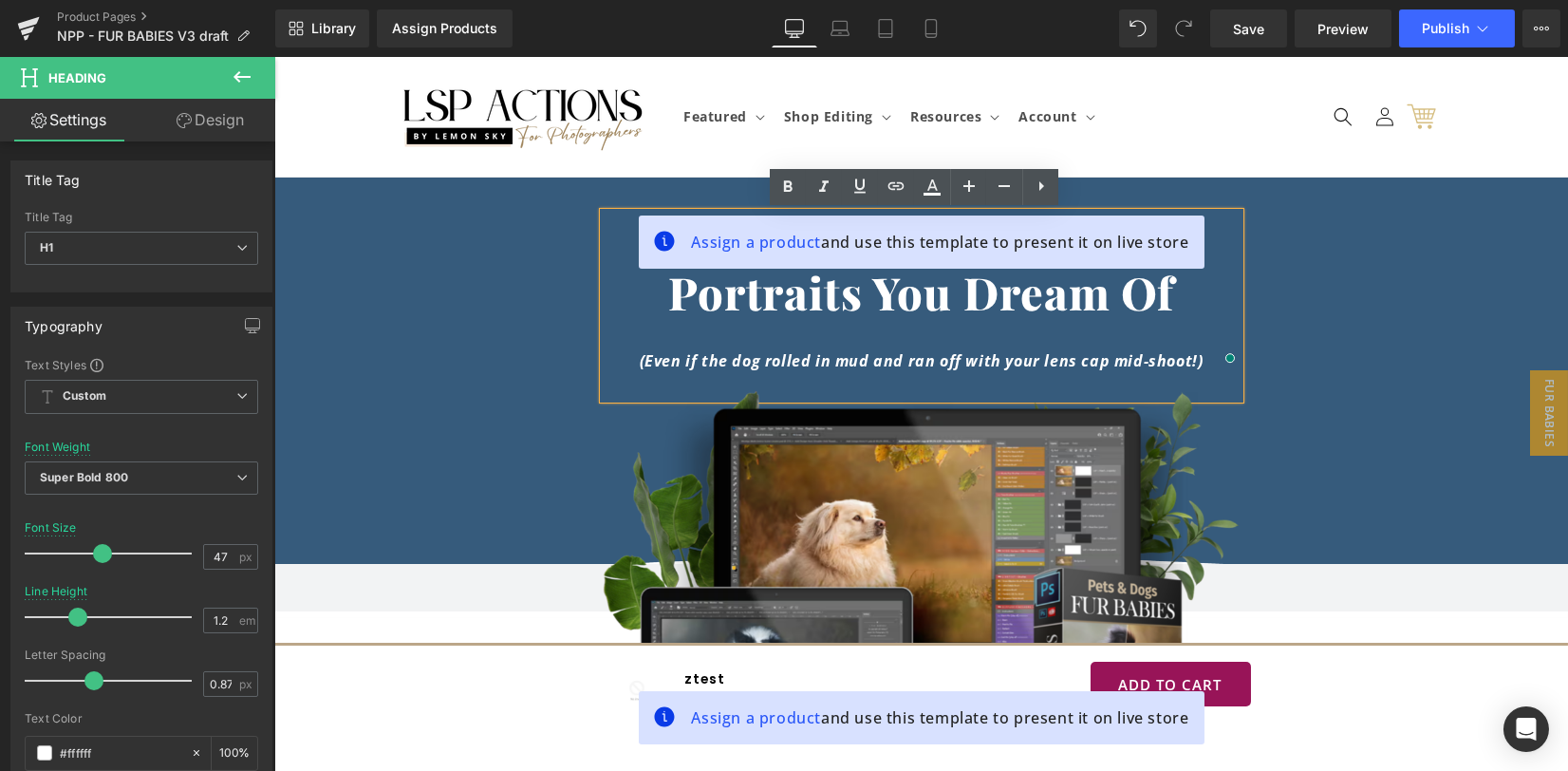 click on "Create the Flawless Pet Portraits you dream of" at bounding box center [922, 266] 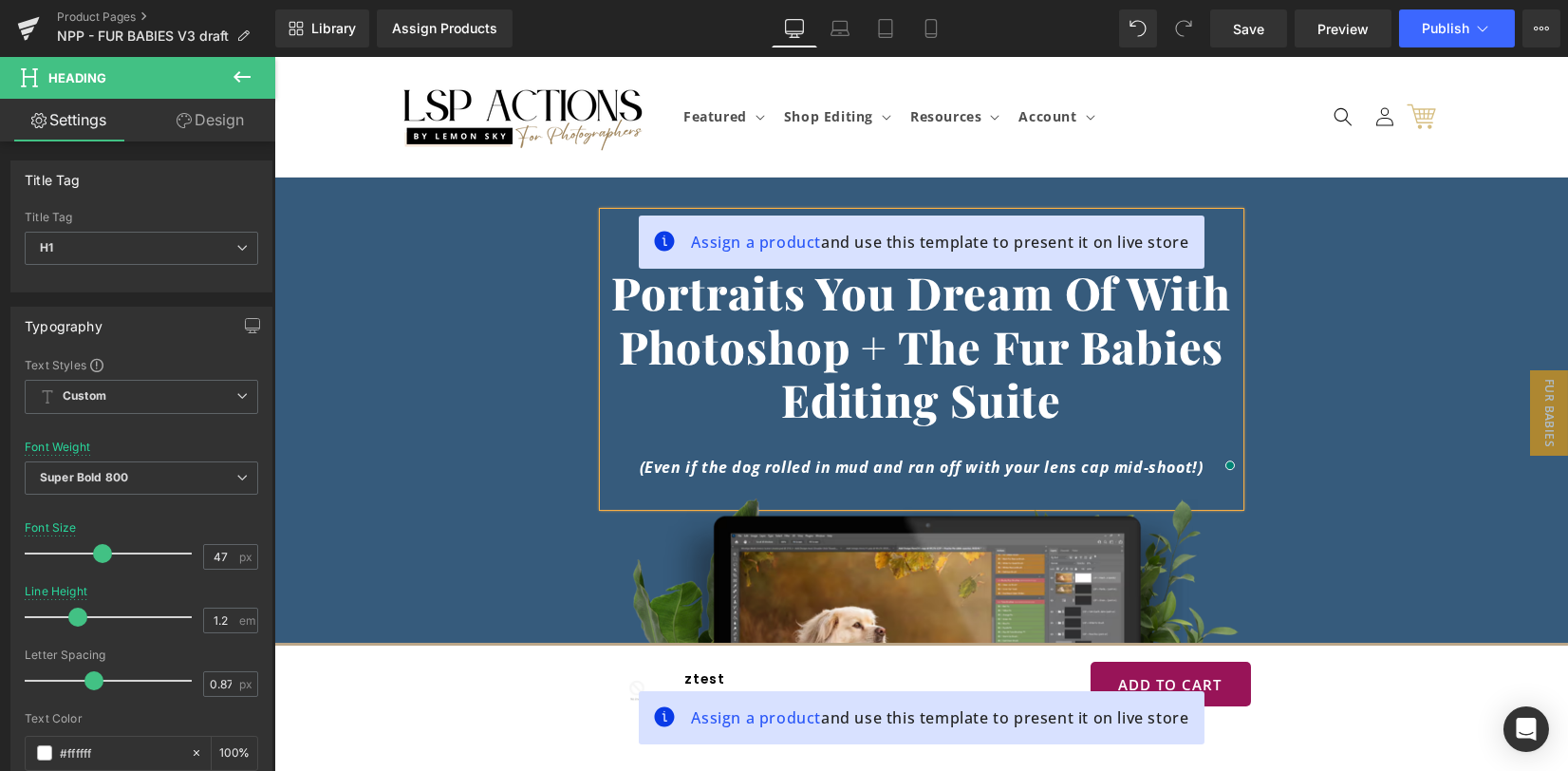 click on "Create the Flawless Pet Portraits you dream of with Photoshop + The Fur Babies Editing Suite" at bounding box center (922, 320) 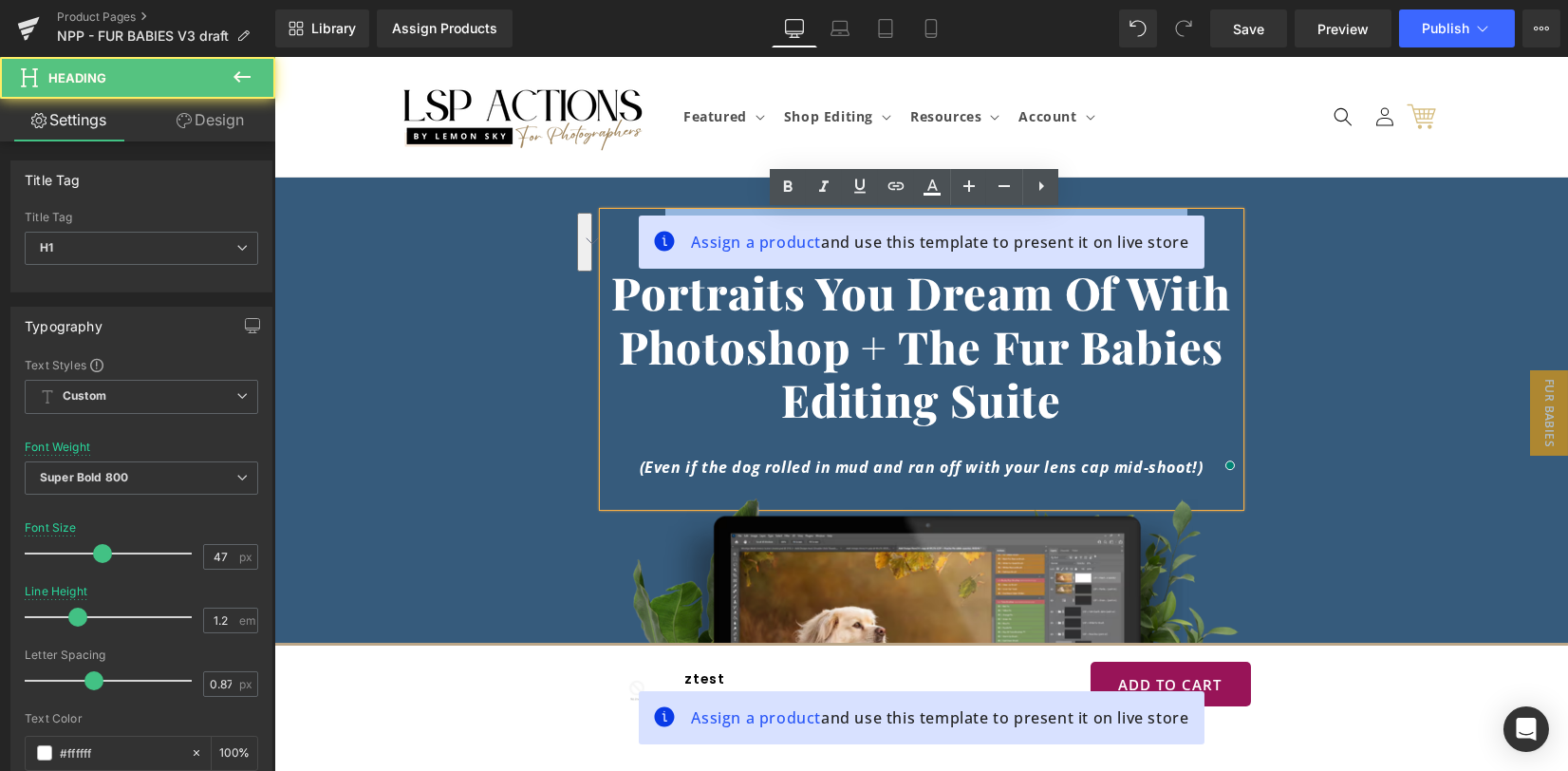 drag, startPoint x: 607, startPoint y: 293, endPoint x: 585, endPoint y: 241, distance: 56.462377 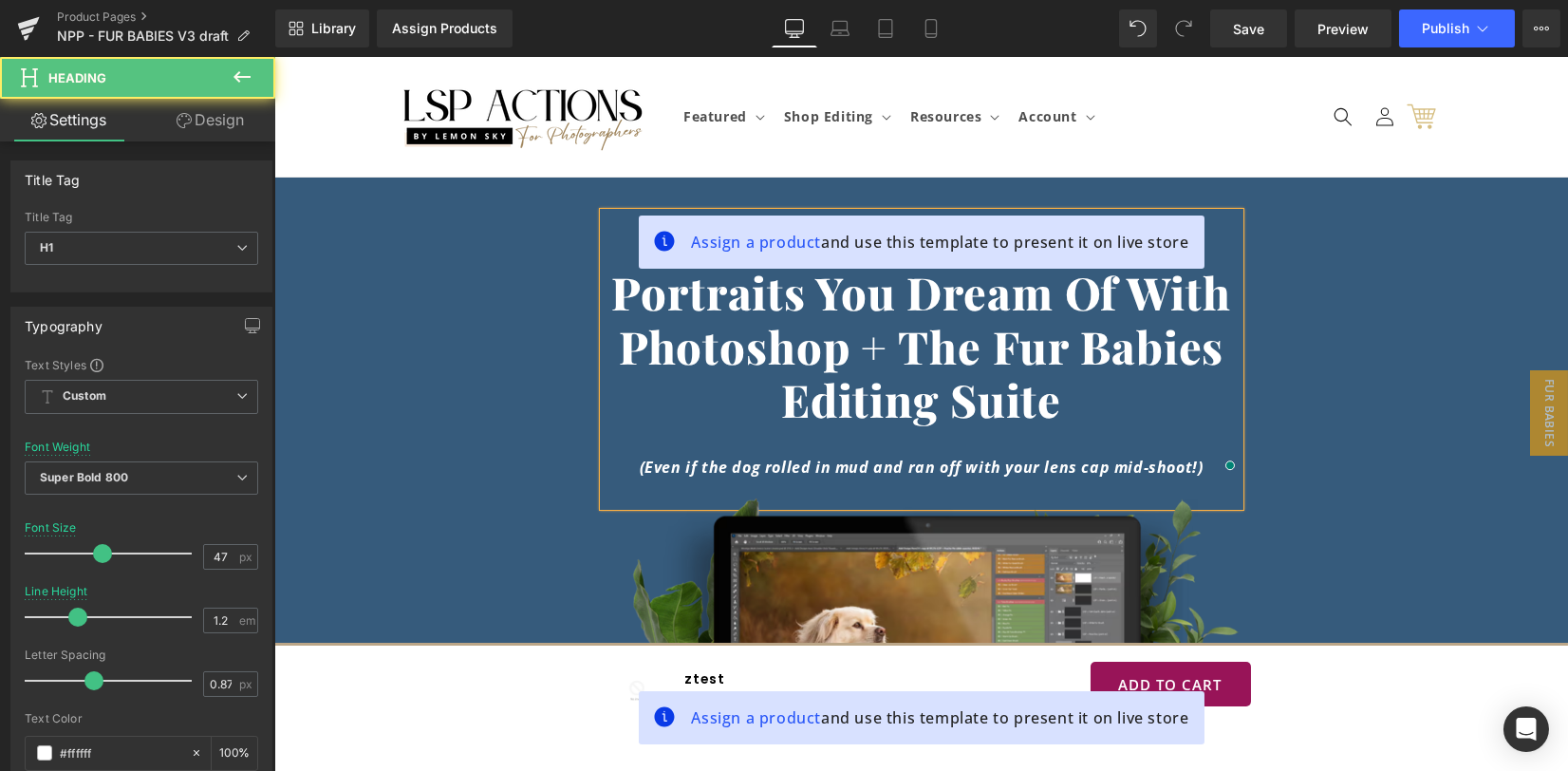 click on "Create The Flawless Pet Portraits you dream of with Photoshop + The Fur Babies Editing Suite" at bounding box center [922, 320] 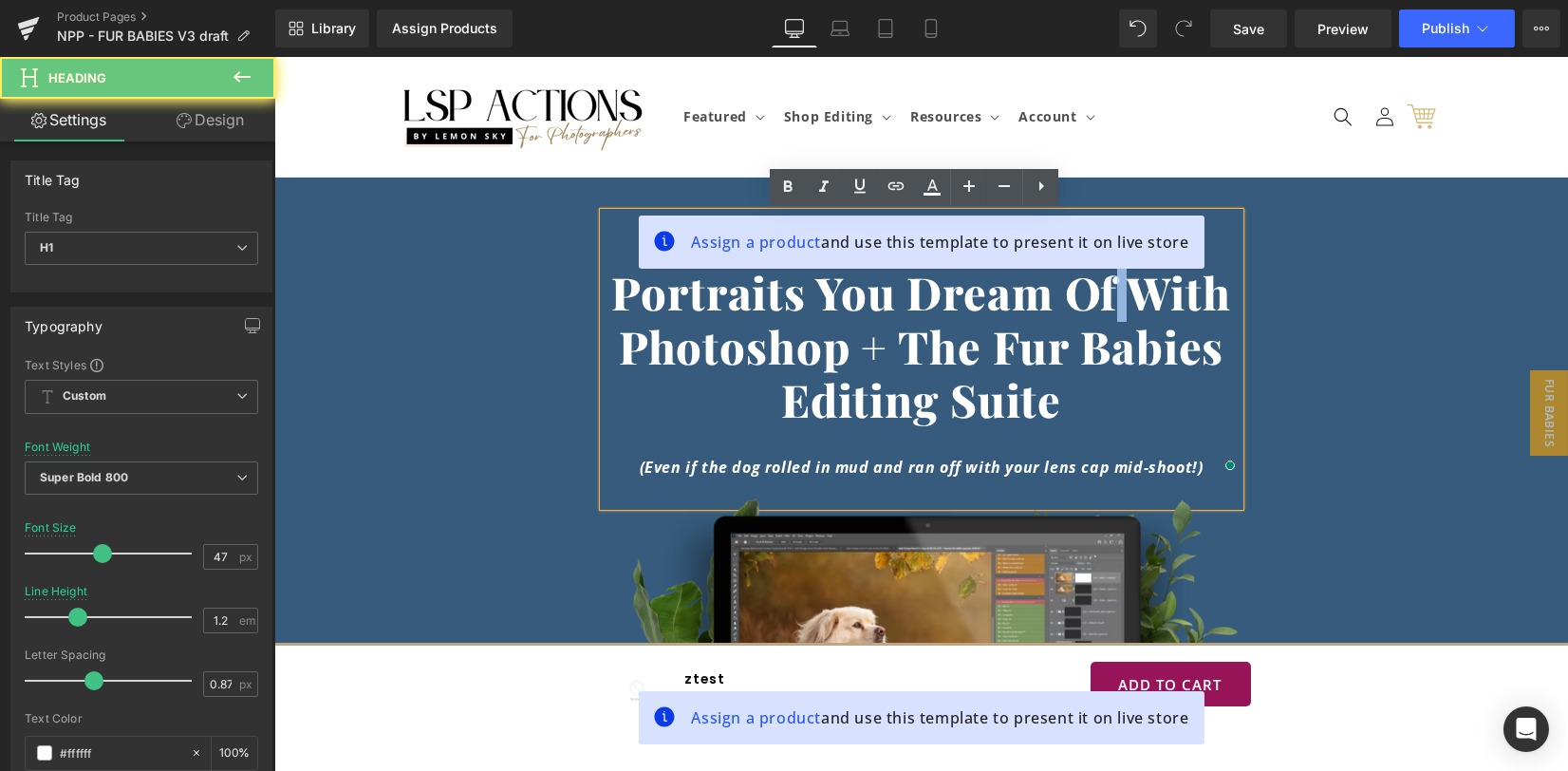 drag, startPoint x: 1113, startPoint y: 300, endPoint x: 1239, endPoint y: 307, distance: 126.19429 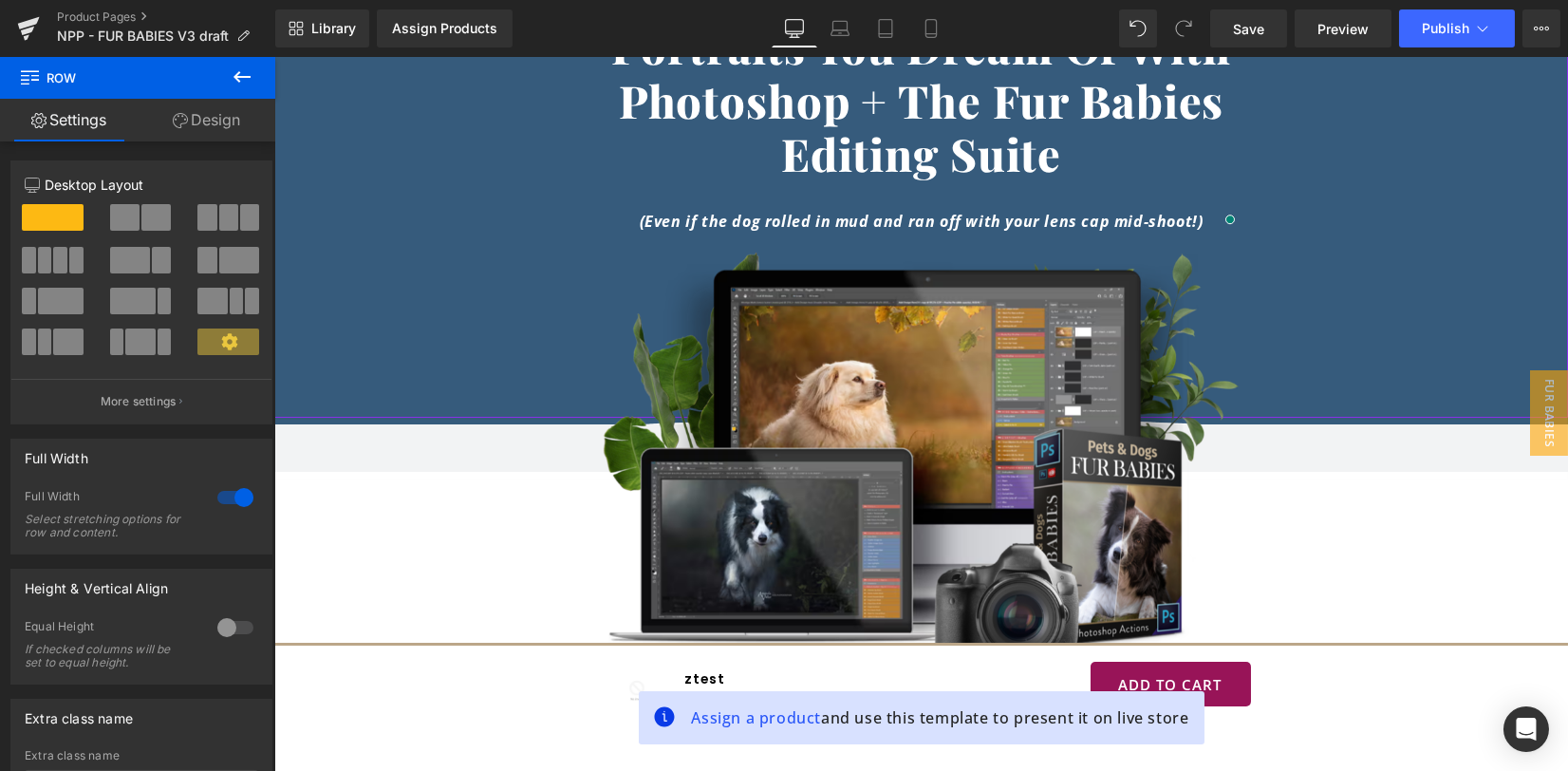 scroll, scrollTop: 253, scrollLeft: 0, axis: vertical 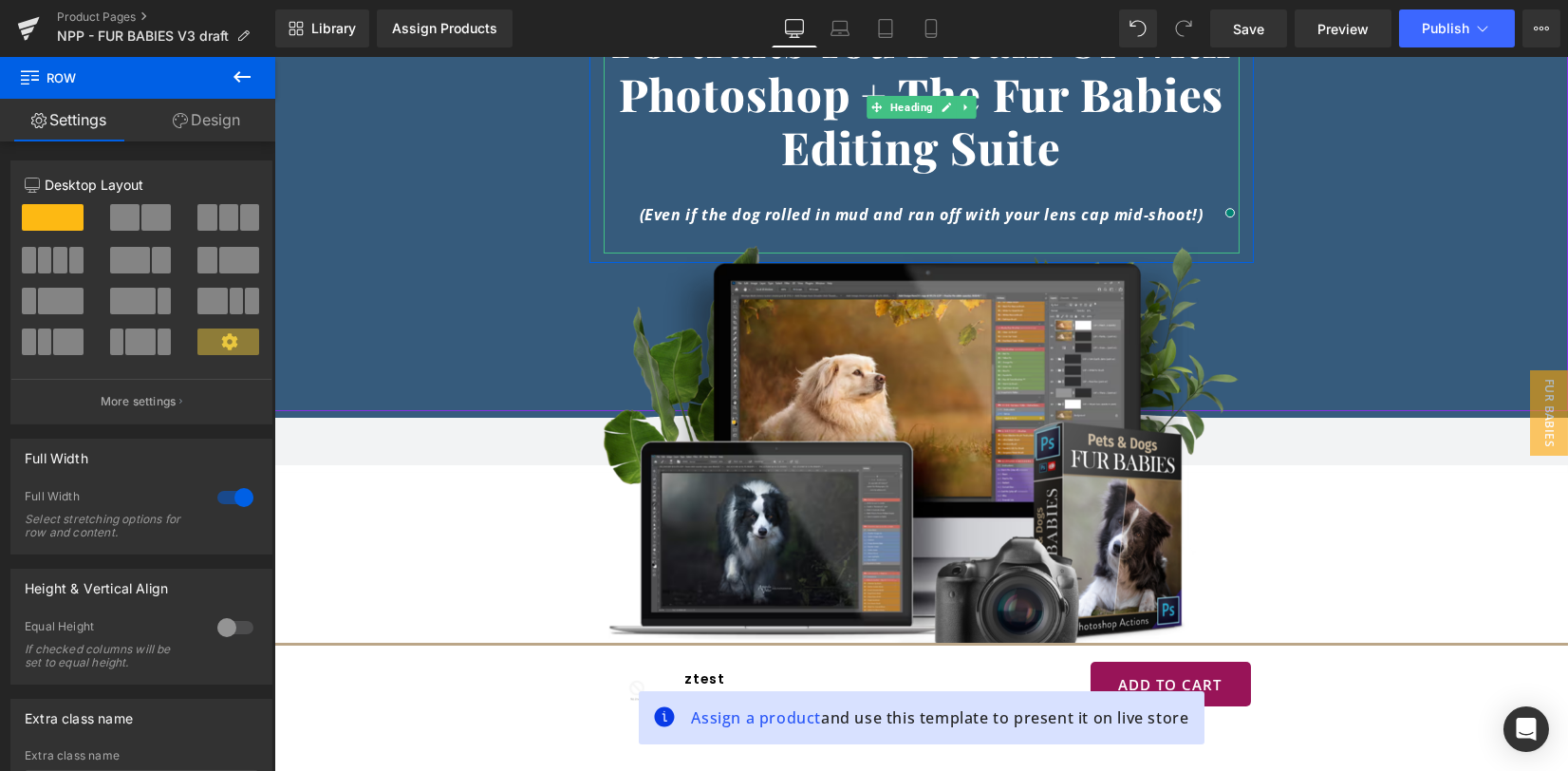 click on "(Even if the dog rolled in mud and ran off with your lens cap mid-shoot!)" at bounding box center (922, 215) 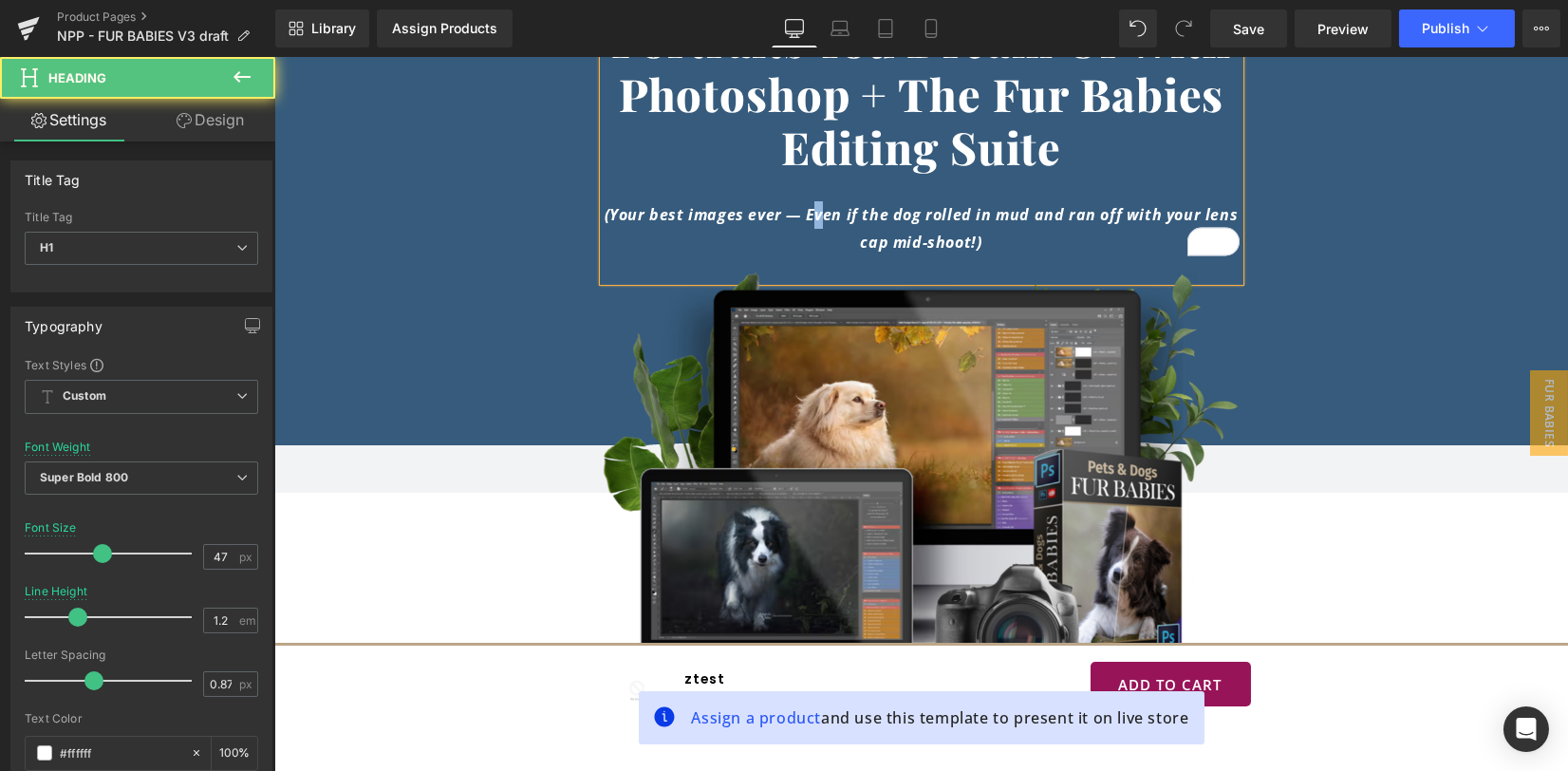 click on "(Your best images ever — Even if the dog rolled in mud and ran off with your lens cap mid-shoot!)" at bounding box center (922, 228) 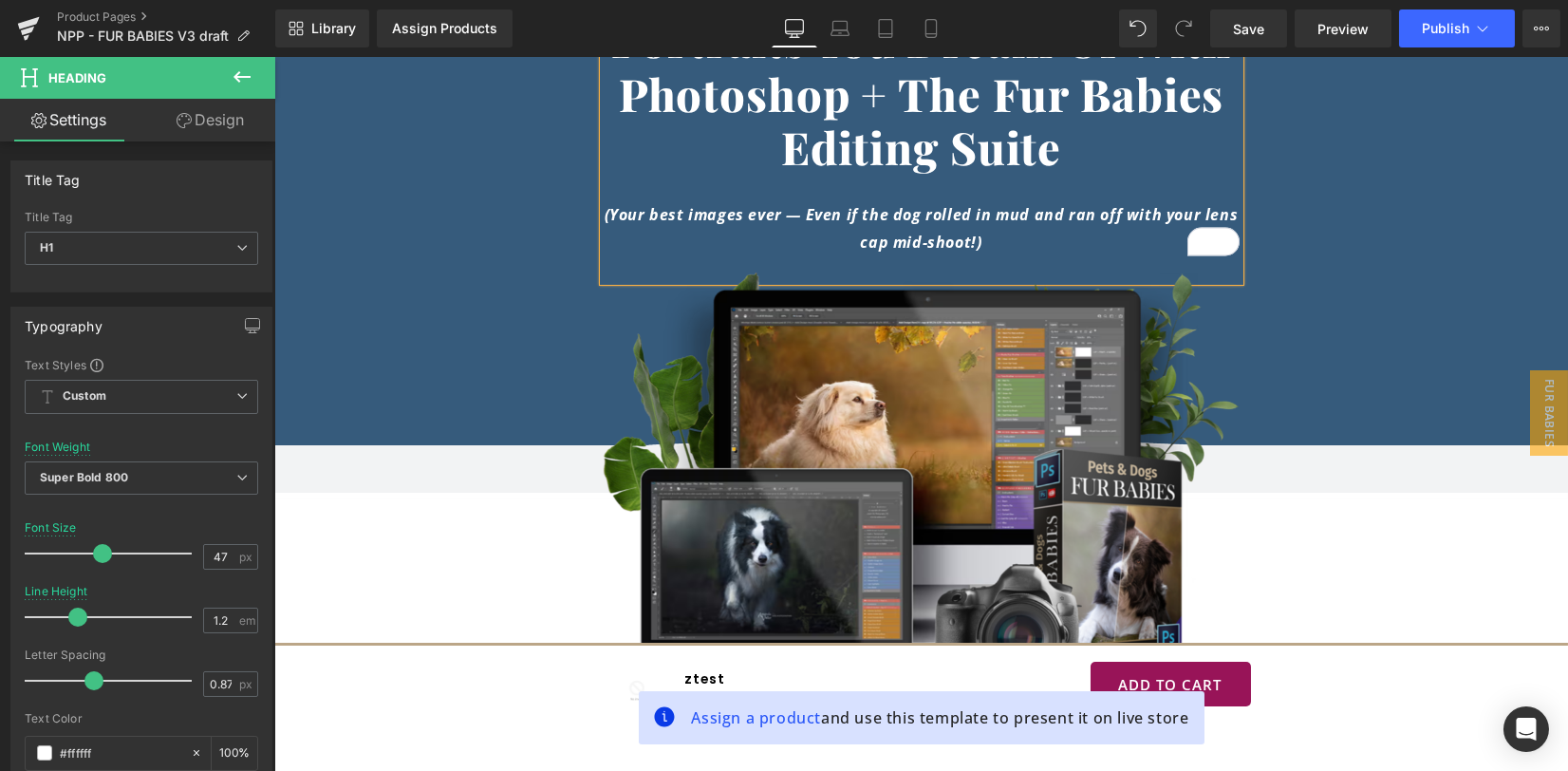 click on "Create The Flawless Pet Portraits you dream of with Photoshop + The Fur Babies Editing Suite  (Your best images ever — Even if the dog rolled in mud and ran off with your lens cap mid-shoot!) Heading         Row" at bounding box center (921, 125) 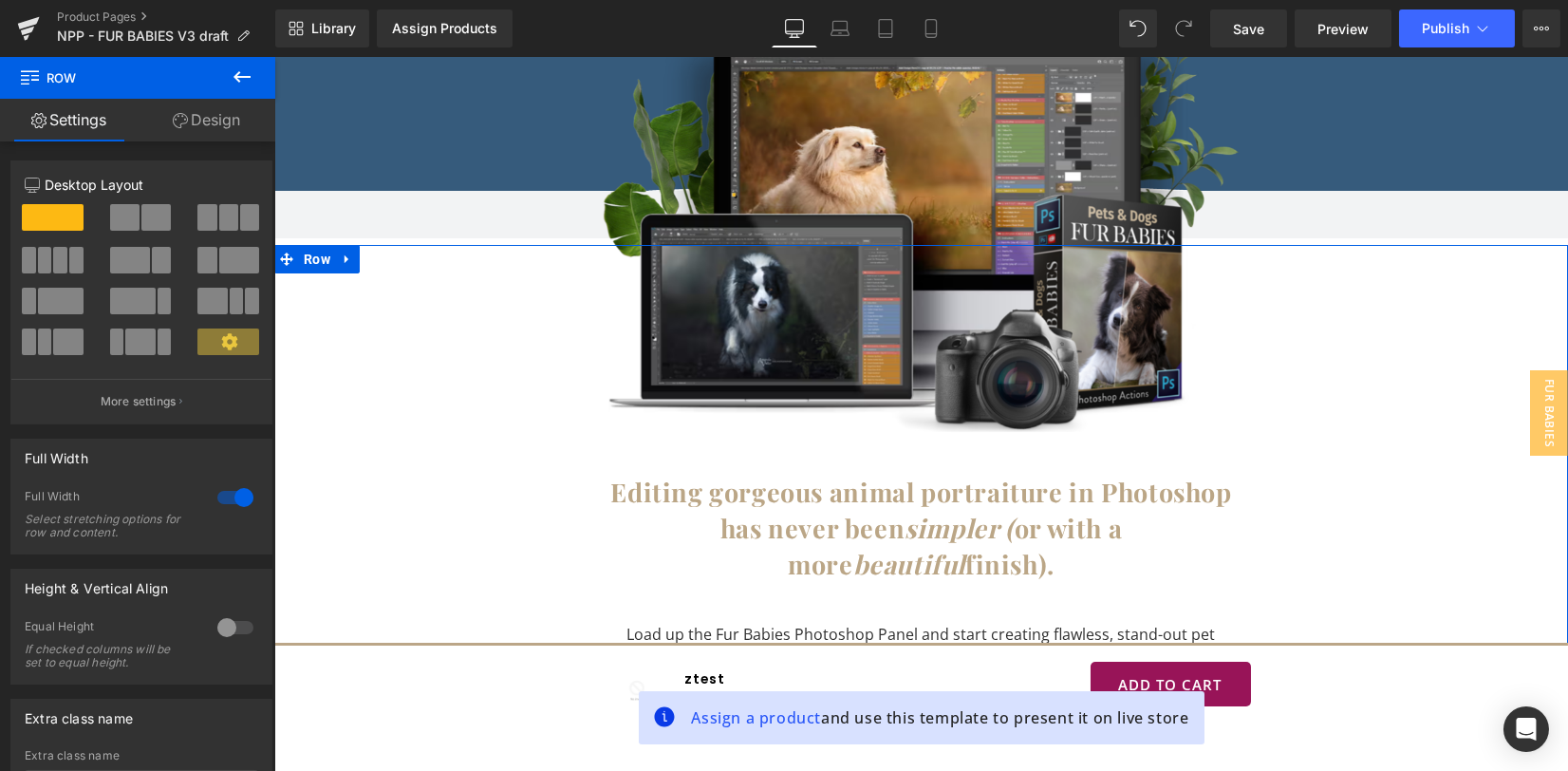 scroll, scrollTop: 760, scrollLeft: 0, axis: vertical 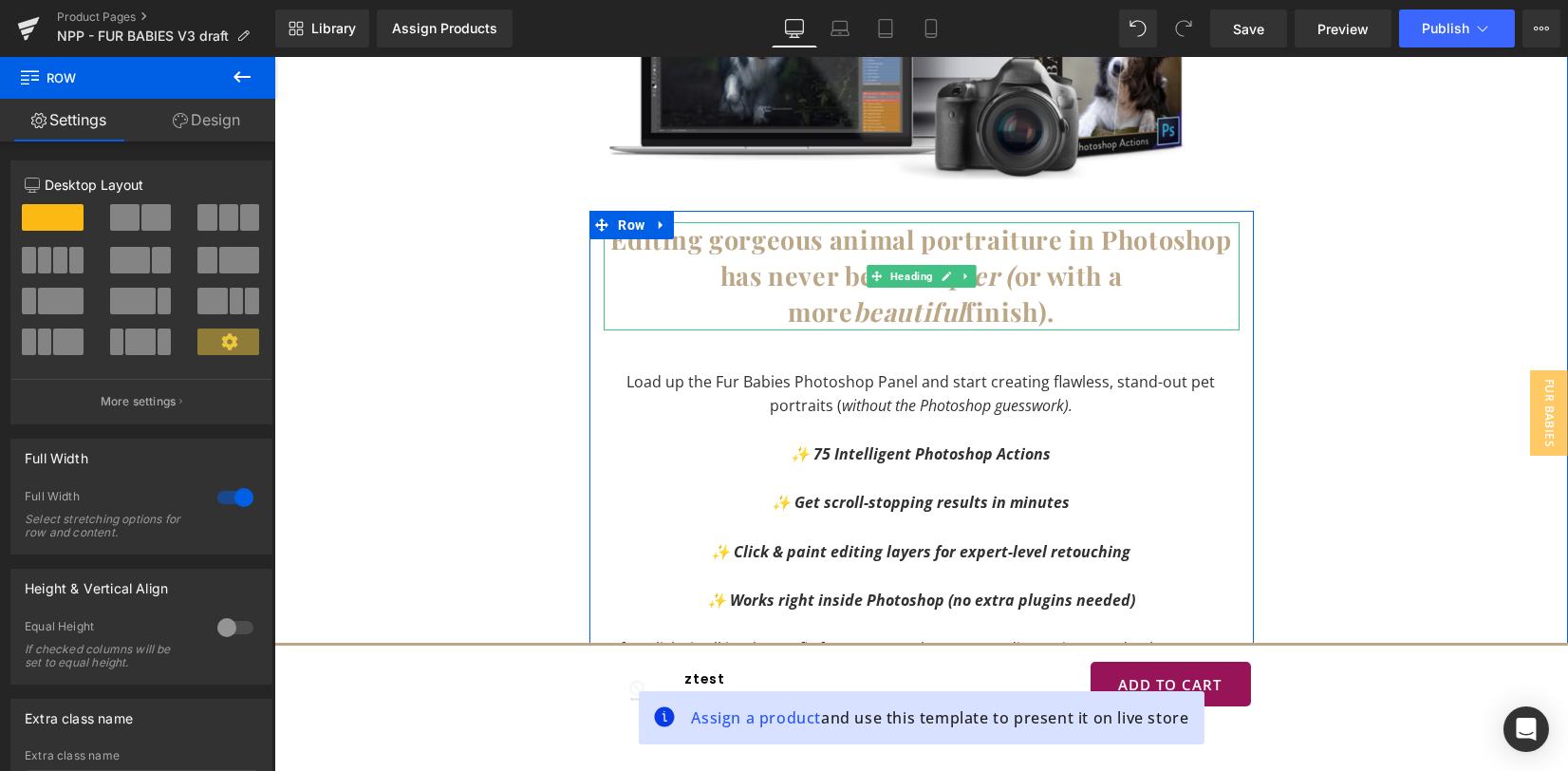 drag, startPoint x: 849, startPoint y: 267, endPoint x: 908, endPoint y: 276, distance: 59.682493 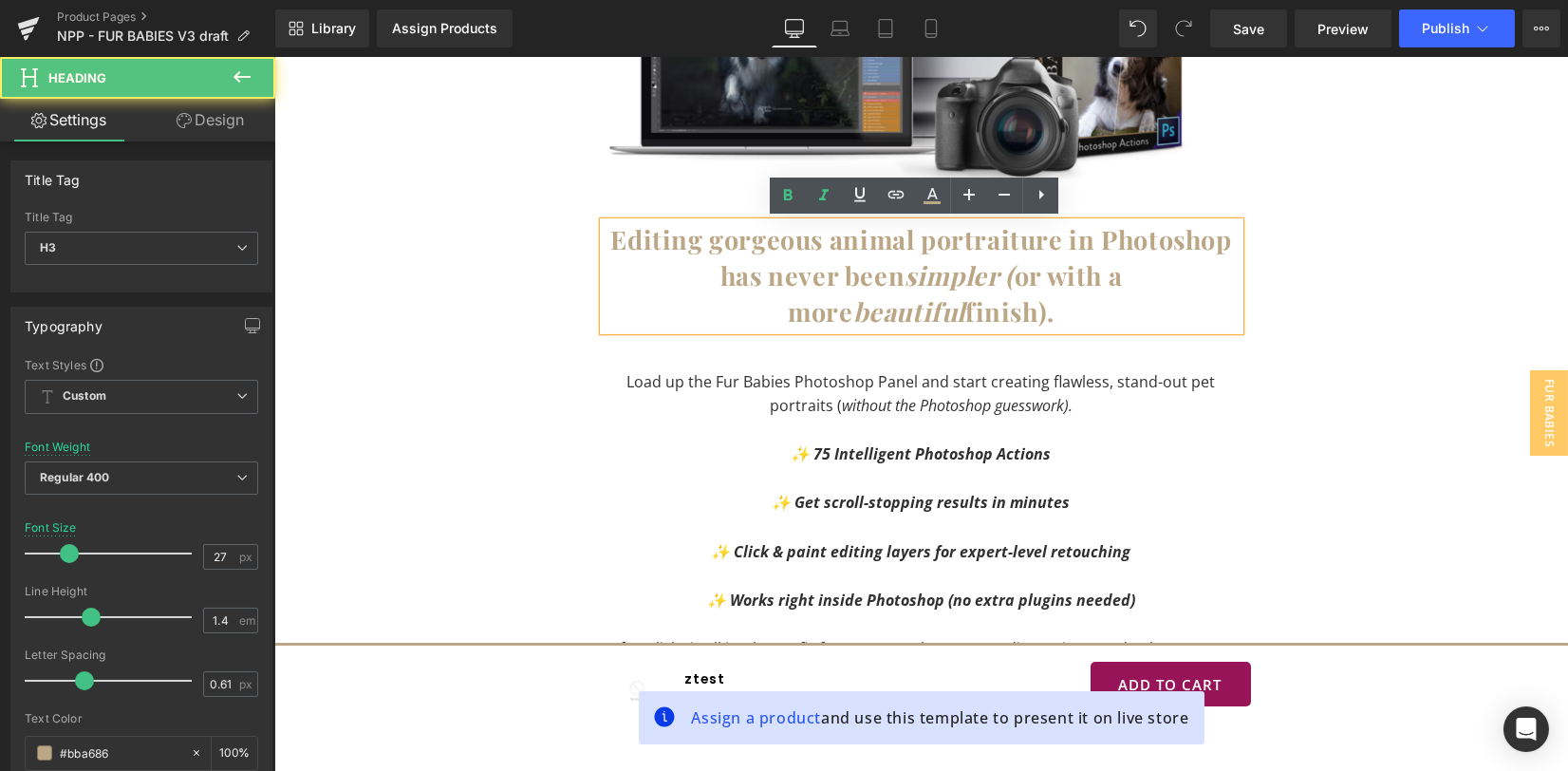 click on "Editing gorgeous animal portraiture in Photoshop has never been  simpler ( or with a more" at bounding box center [921, 275] 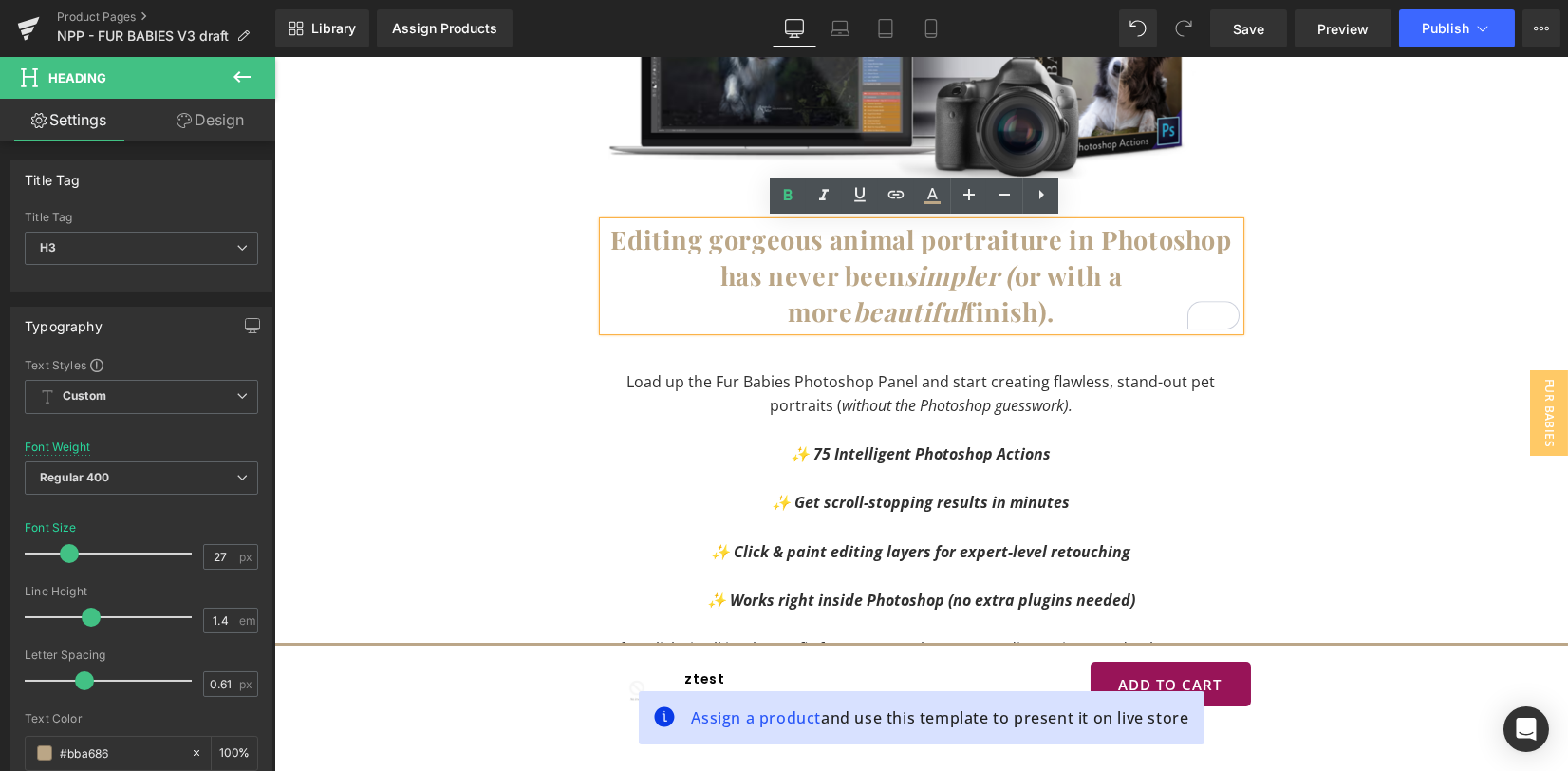 click on "Editing gorgeous animal portraiture in Photoshop has never been  simpler ( or with a more  beautiful  finish)." at bounding box center [922, 275] 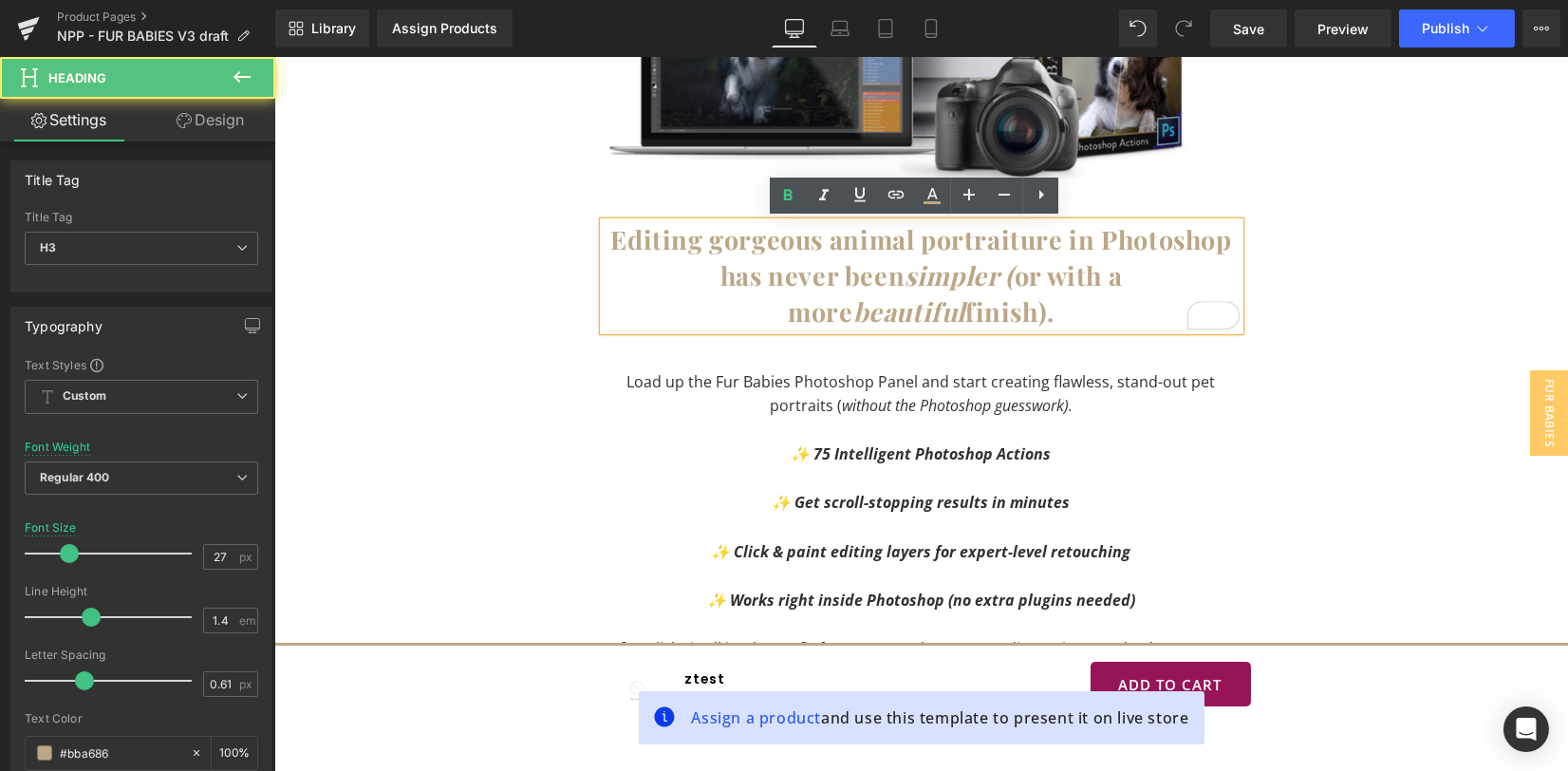 type 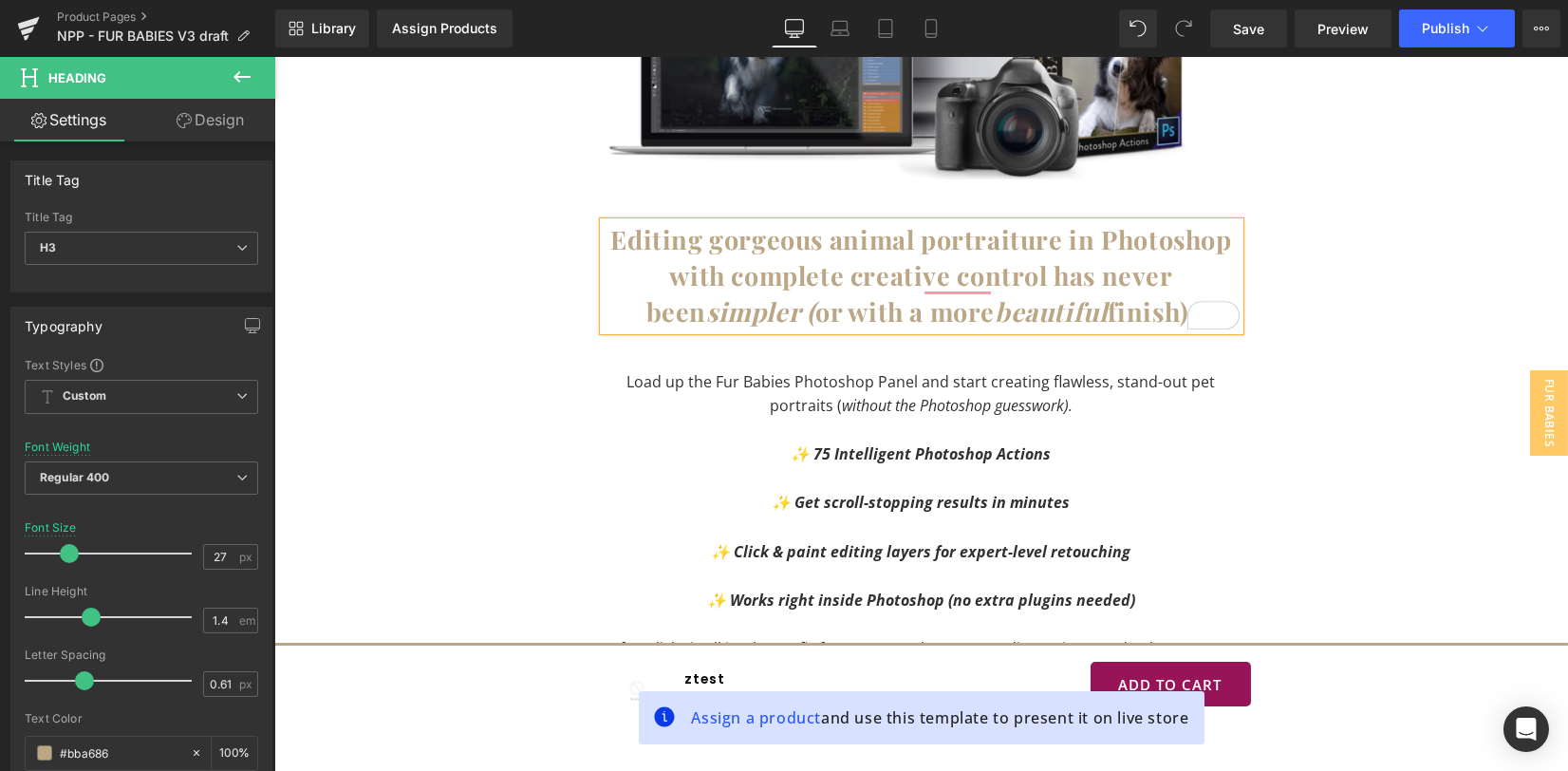 drag, startPoint x: 1371, startPoint y: 533, endPoint x: 1300, endPoint y: 317, distance: 227.3697 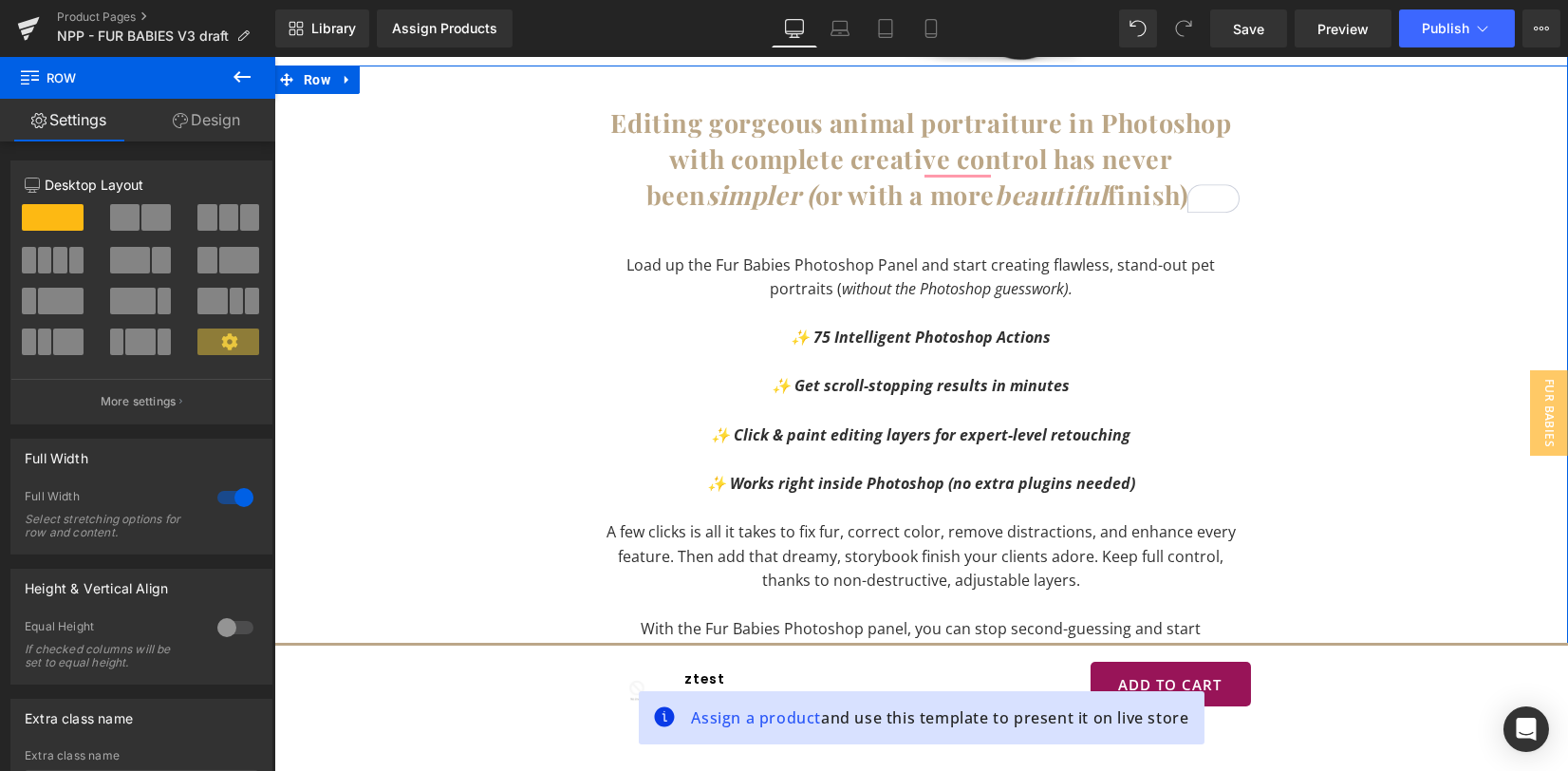 scroll, scrollTop: 1012, scrollLeft: 0, axis: vertical 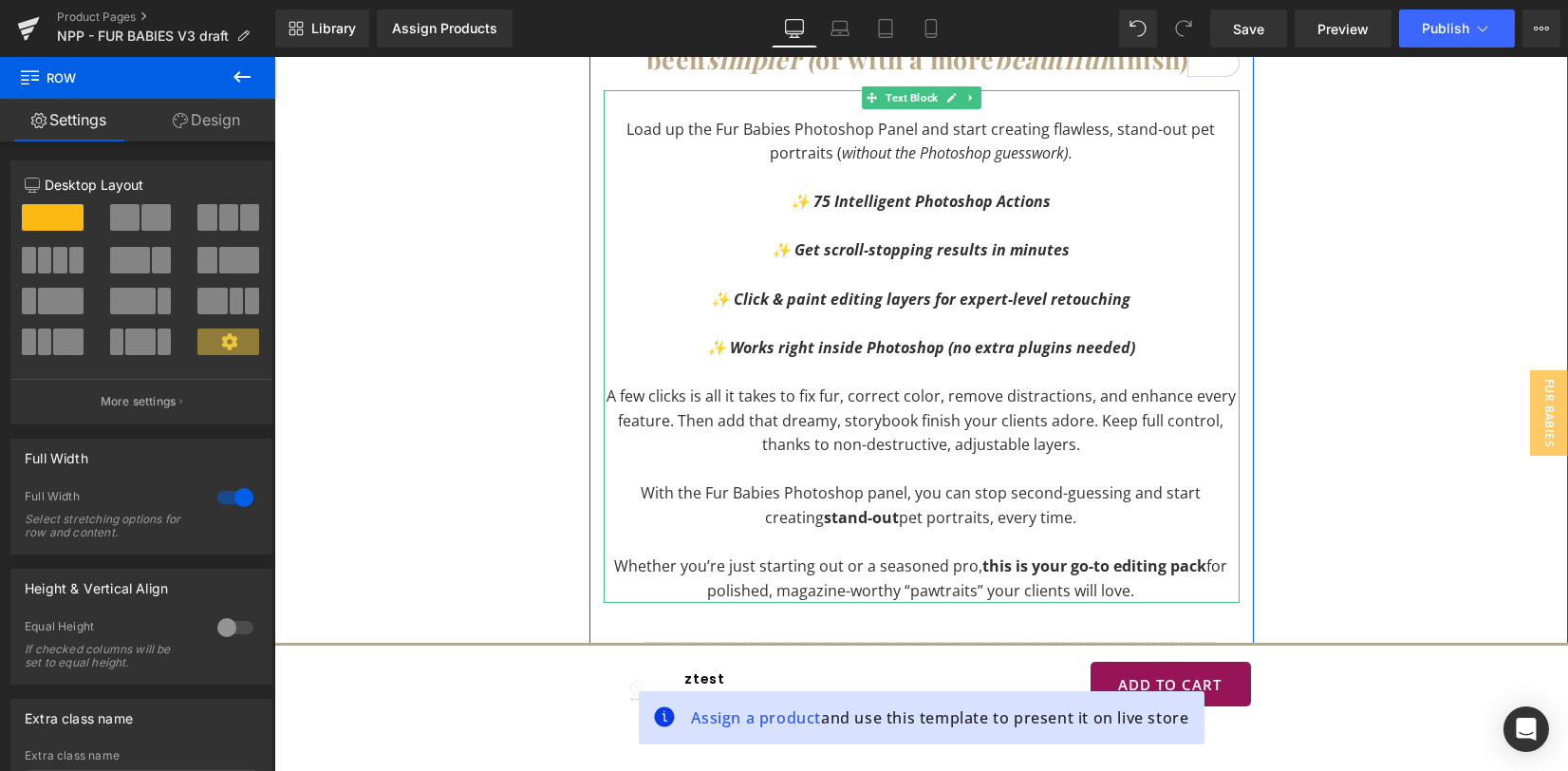 click on "A few clicks is all it takes to fix fur, correct color, remove distractions, and enhance every feature. Then add that dreamy, storybook finish your clients adore. Keep full control, thanks to non-destructive, adjustable layers." at bounding box center (922, 421) 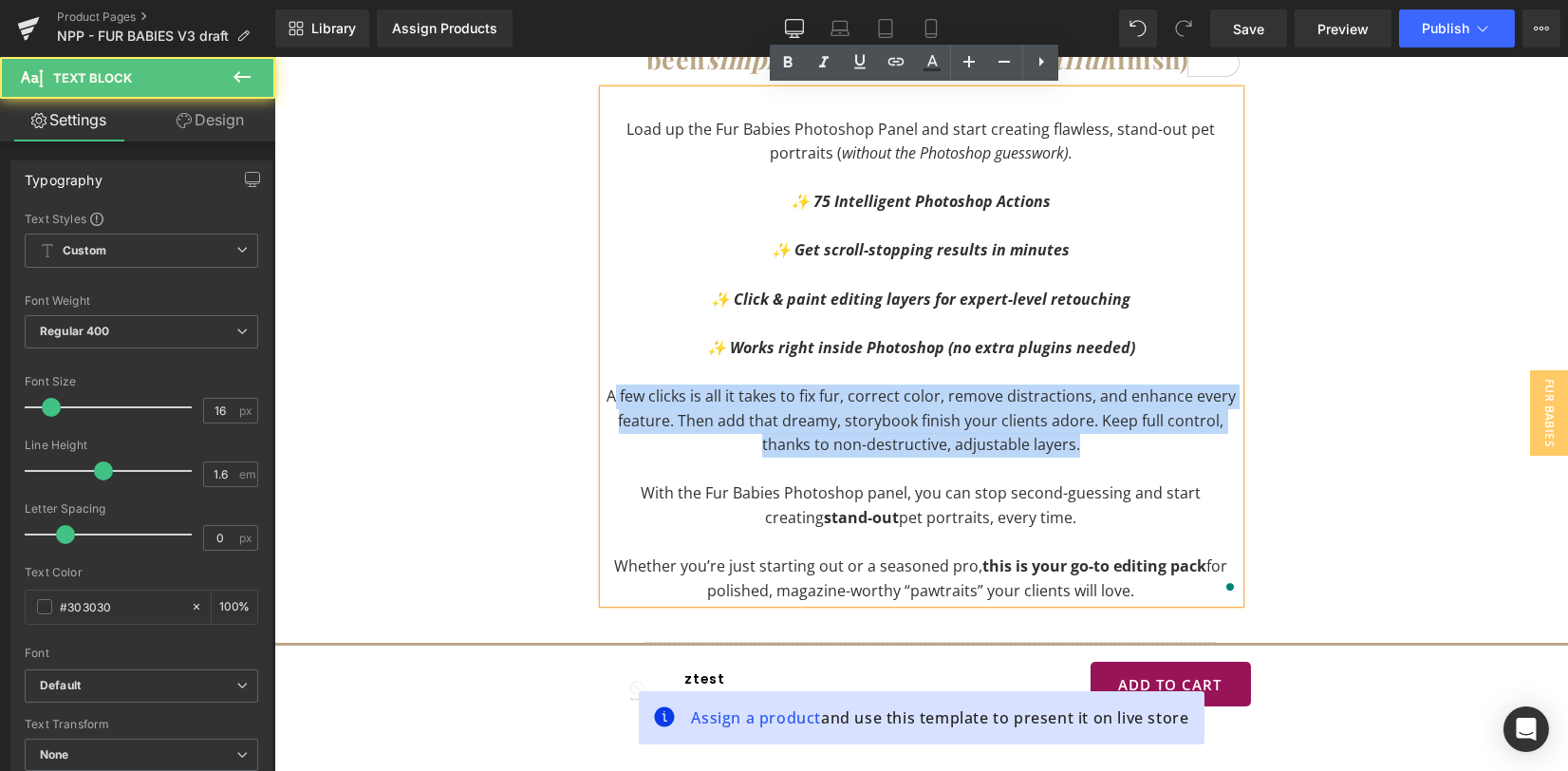 drag, startPoint x: 607, startPoint y: 398, endPoint x: 1113, endPoint y: 455, distance: 509.20035 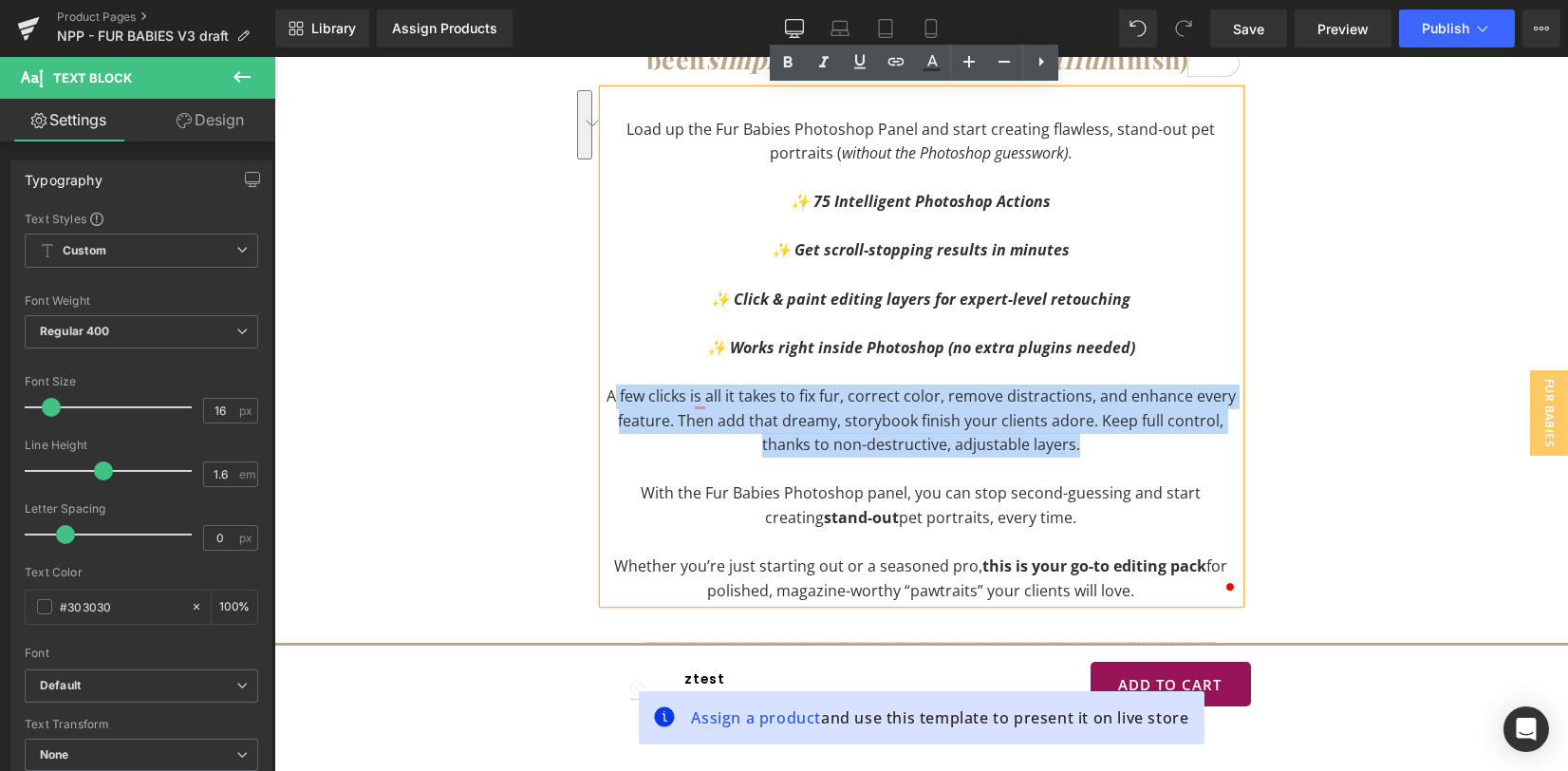 type 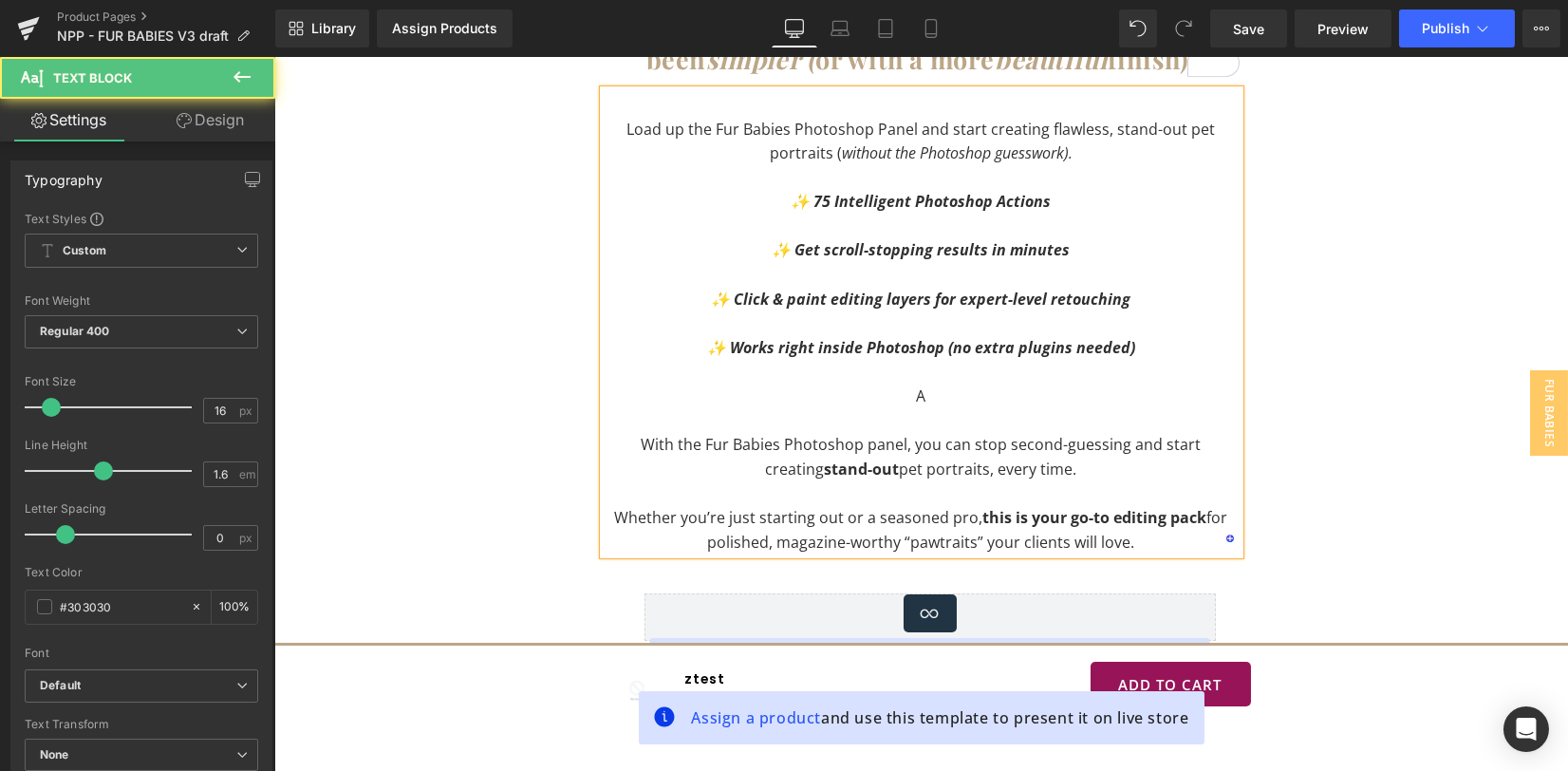 click on "Whether you’re just starting out or a seasoned pro,  this is your go-to editing pack  for polished, magazine-worthy “pawtraits” your clients will love." at bounding box center [922, 530] 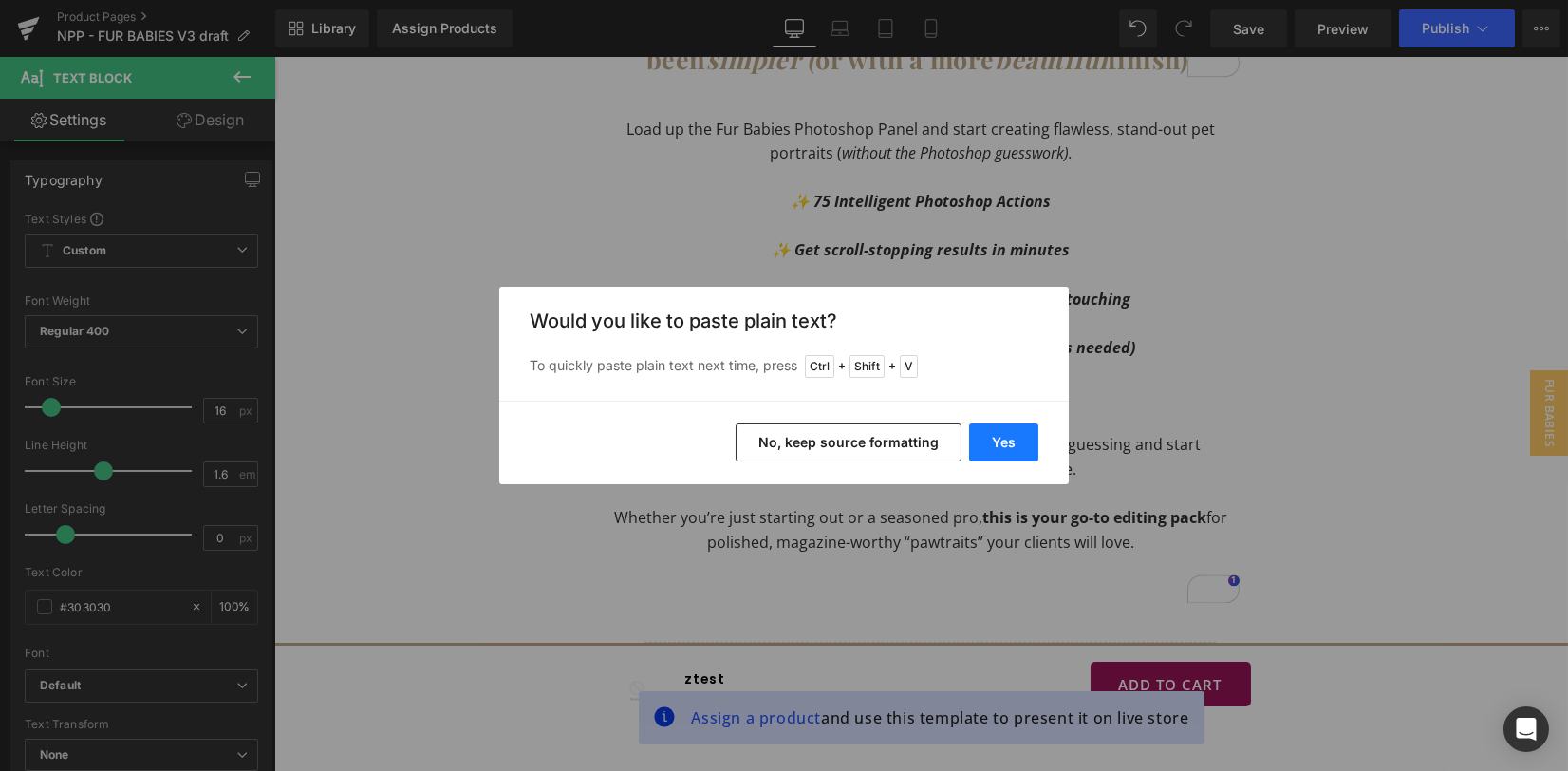 click on "Yes" at bounding box center [1003, 442] 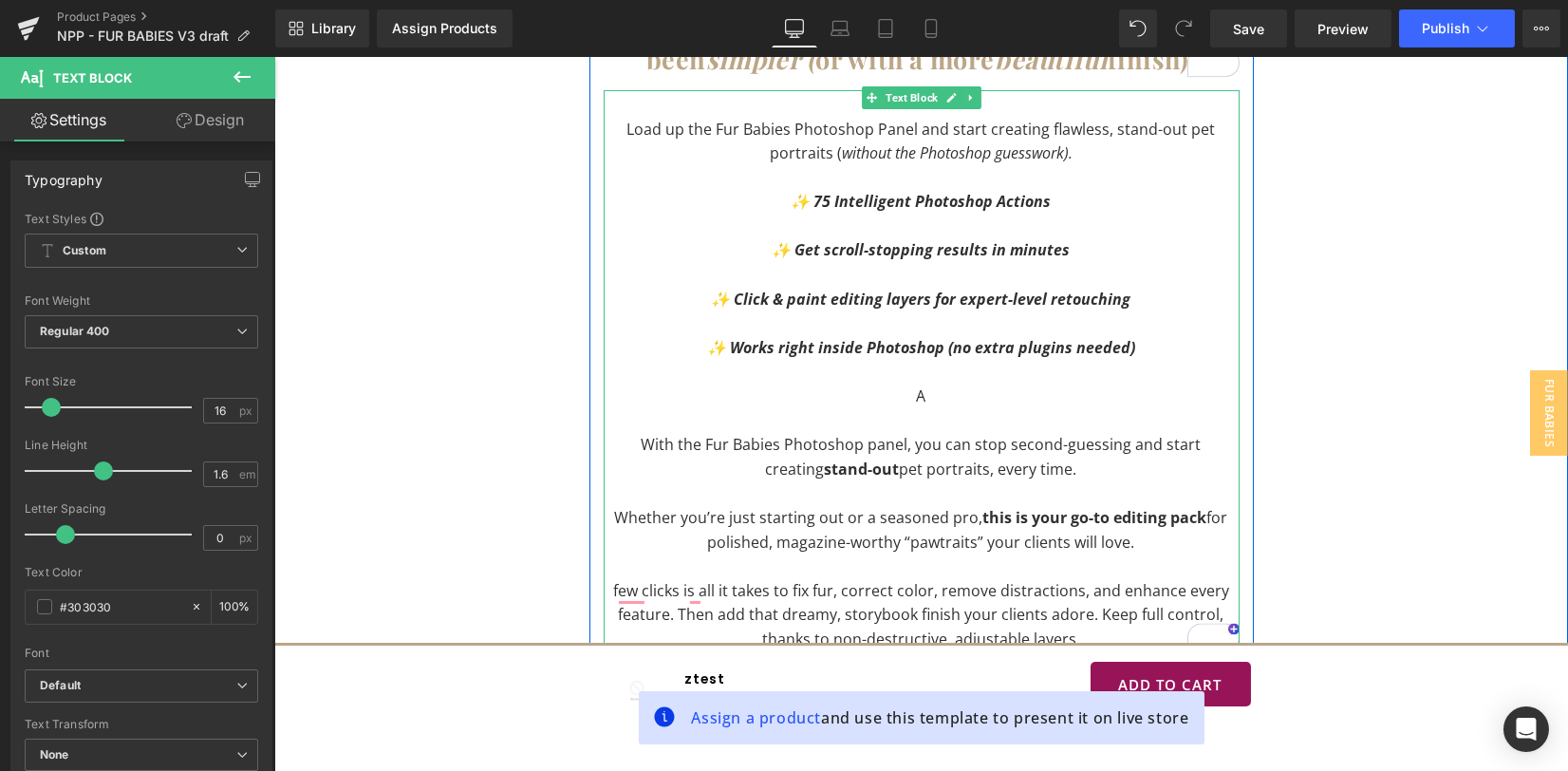 click on "few clicks is all it takes to fix fur, correct color, remove distractions, and enhance every feature. Then add that dreamy, storybook finish your clients adore. Keep full control, thanks to non-destructive, adjustable layers." at bounding box center [922, 615] 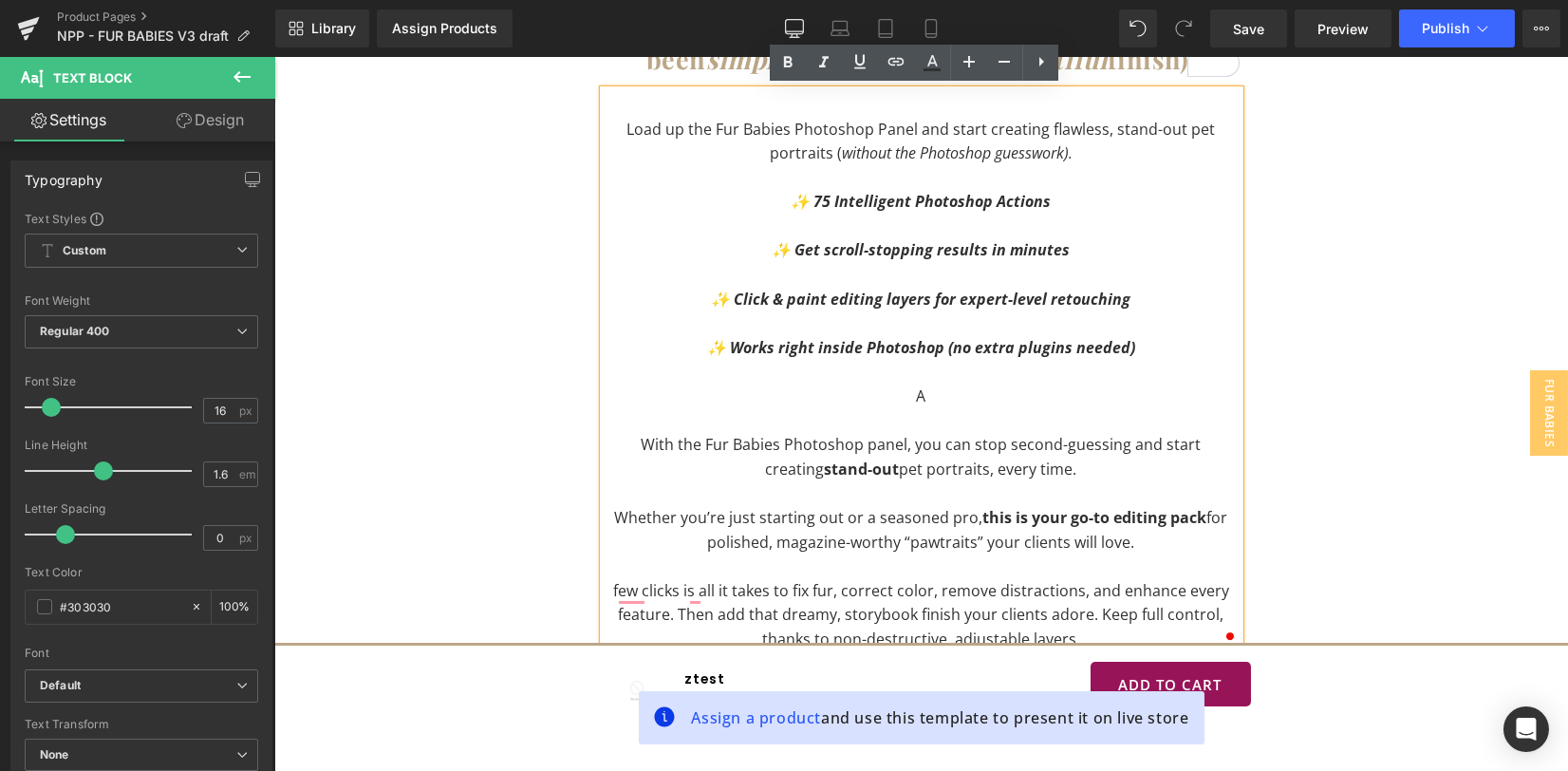 drag, startPoint x: 620, startPoint y: 601, endPoint x: 607, endPoint y: 601, distance: 13 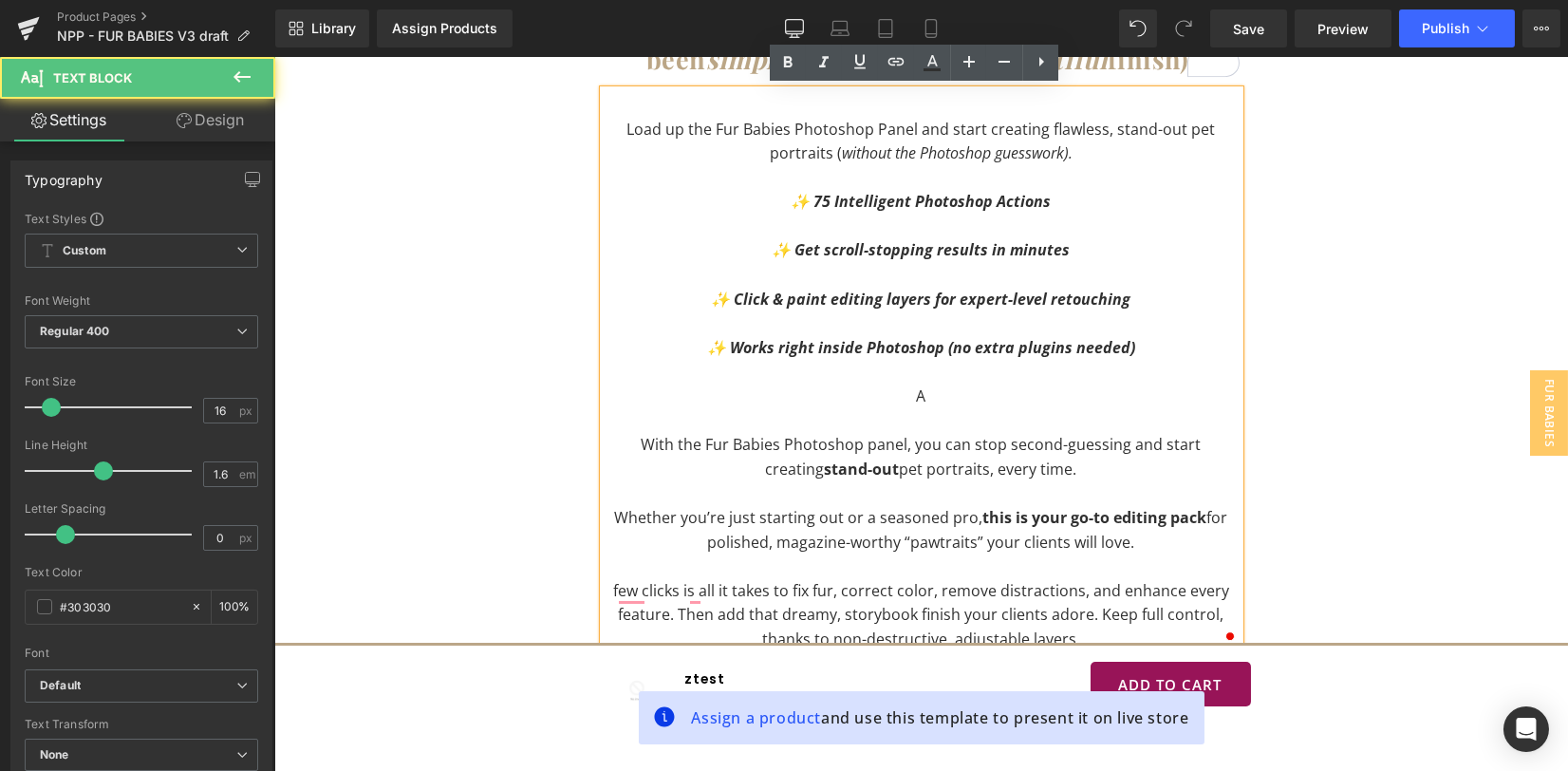 click on "few clicks is all it takes to fix fur, correct color, remove distractions, and enhance every feature. Then add that dreamy, storybook finish your clients adore. Keep full control, thanks to non-destructive, adjustable layers." at bounding box center (922, 615) 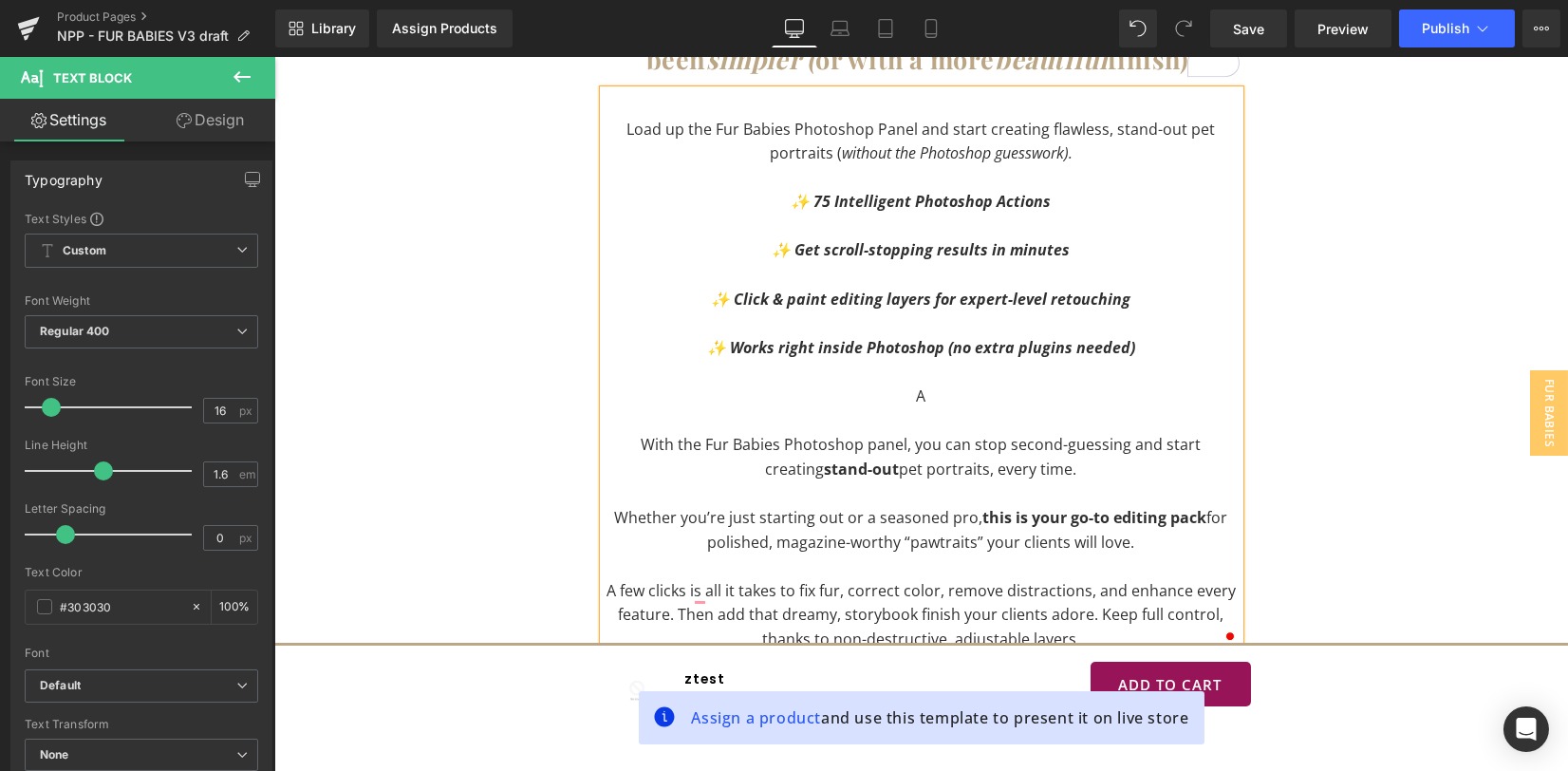 click at bounding box center (922, 422) 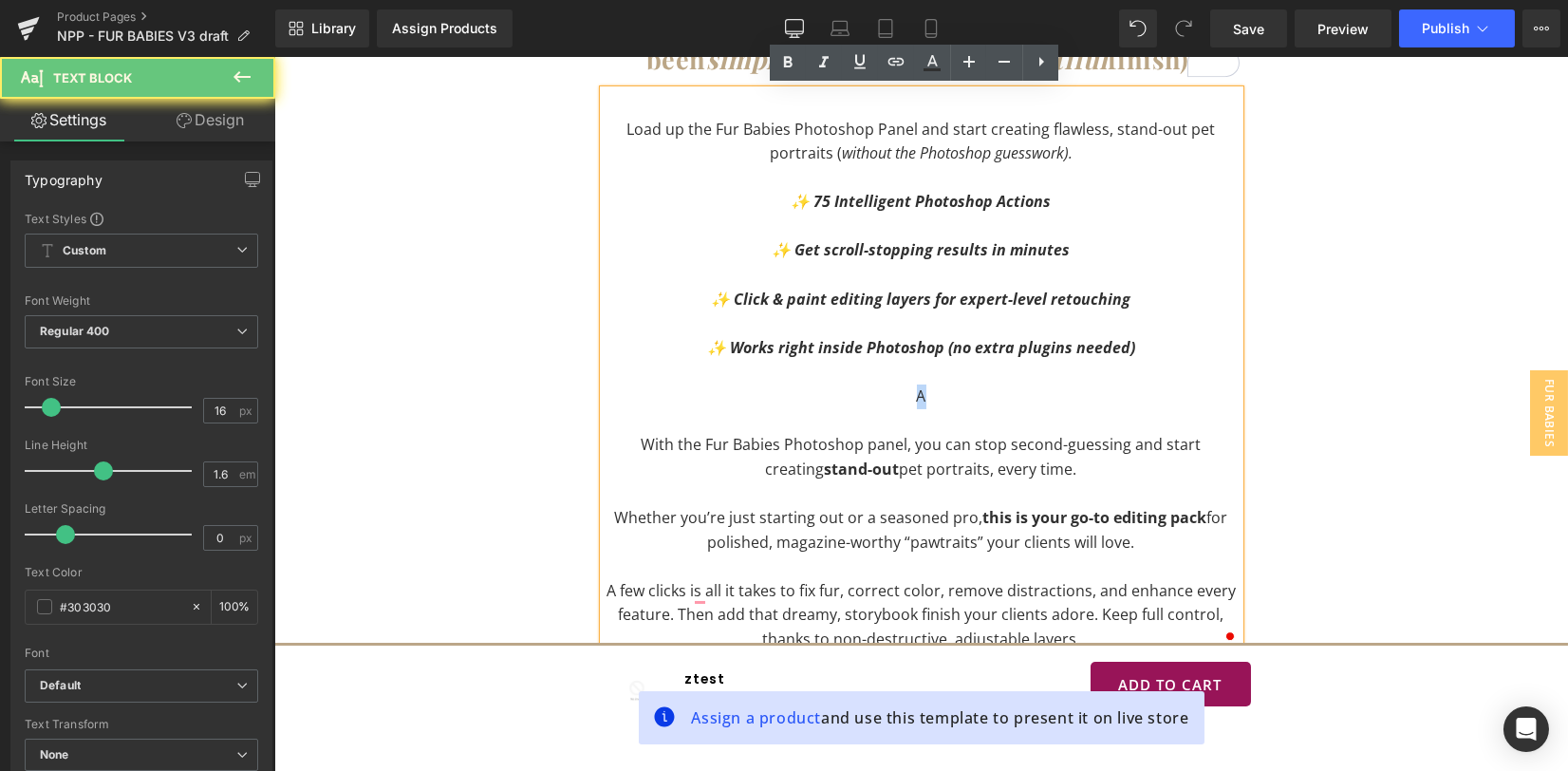 drag, startPoint x: 919, startPoint y: 399, endPoint x: 942, endPoint y: 397, distance: 23.086793 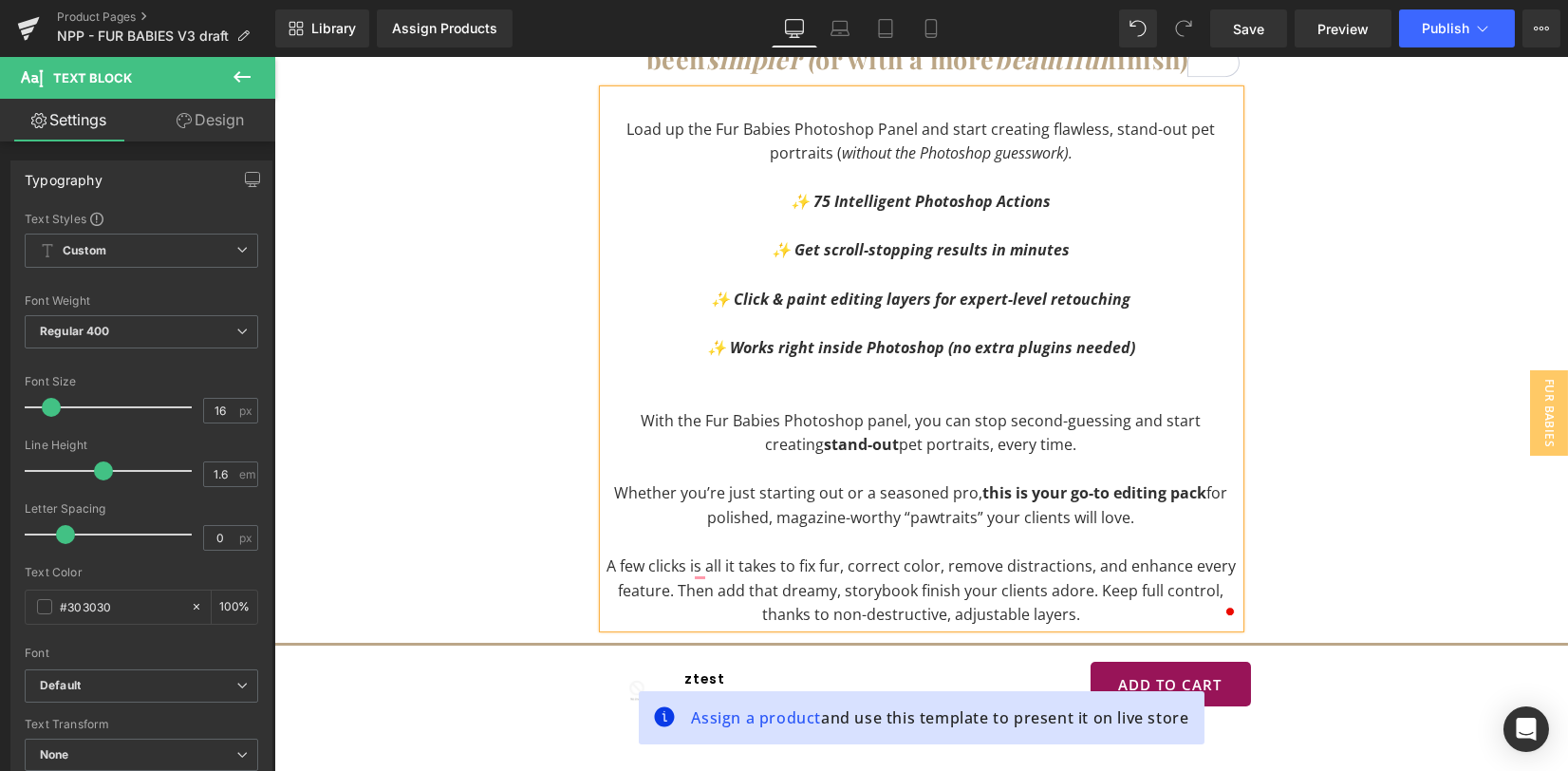 click at bounding box center [922, 470] 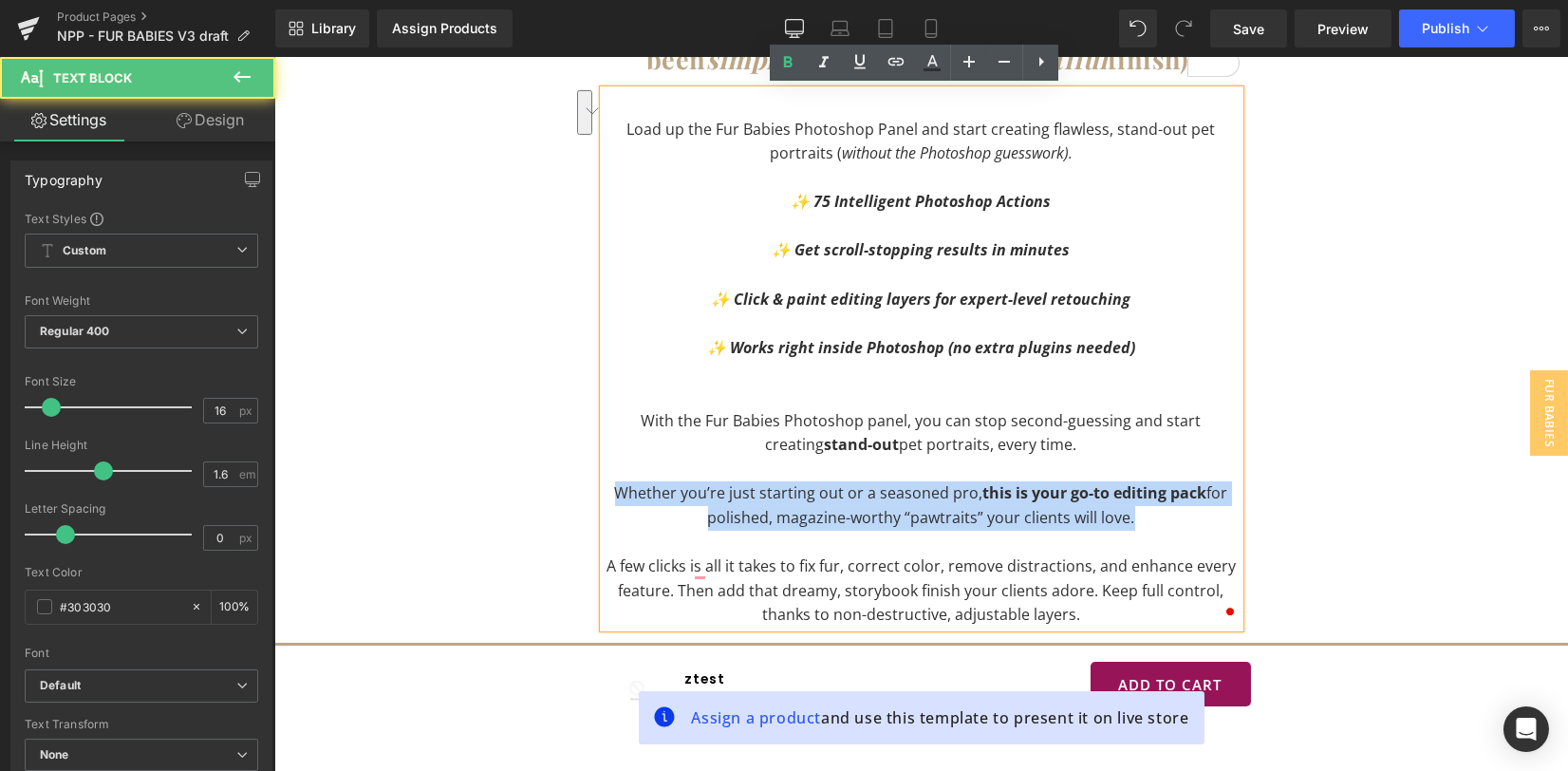 drag, startPoint x: 1139, startPoint y: 517, endPoint x: 604, endPoint y: 498, distance: 535.3373 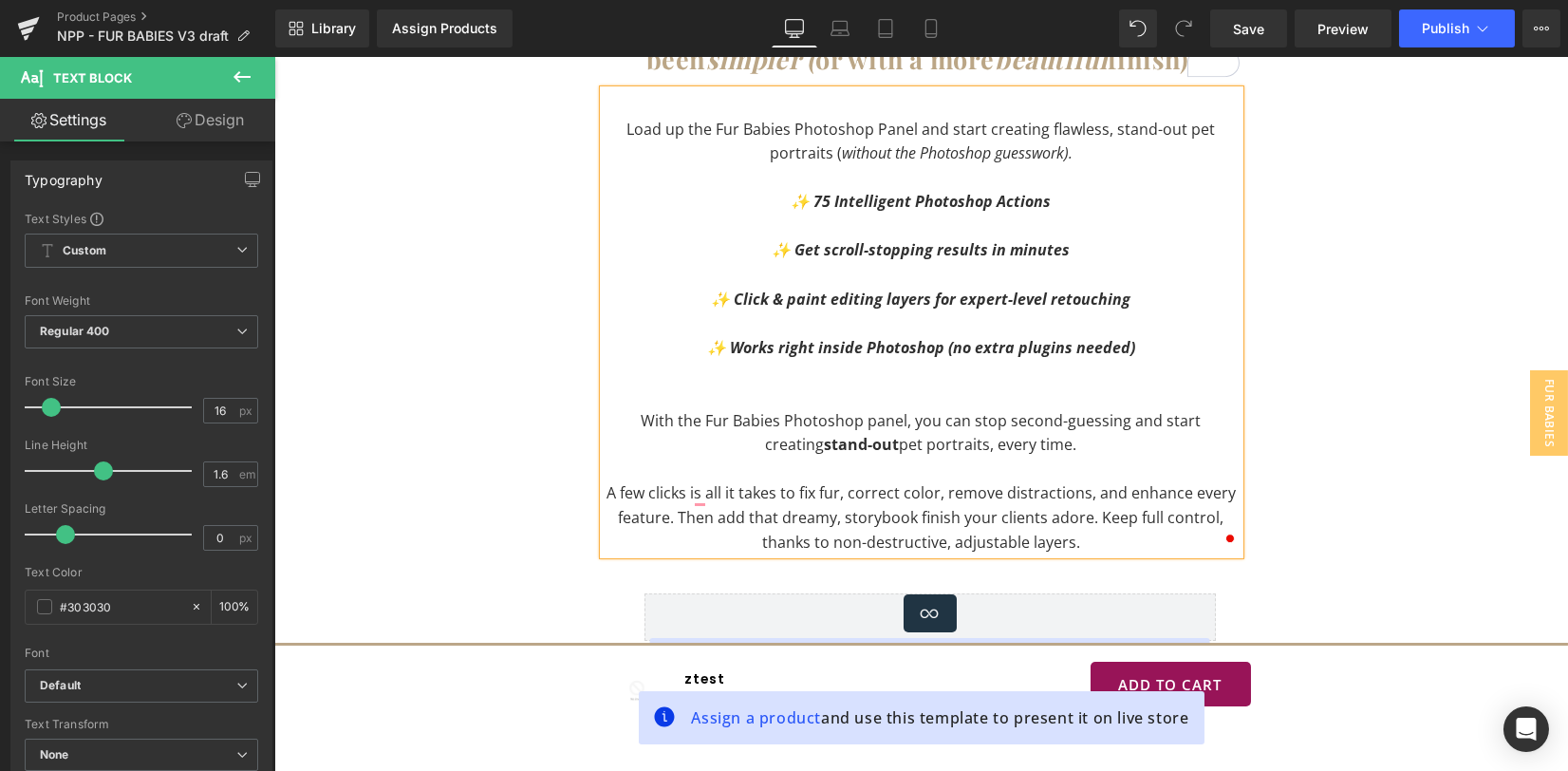 click on "A few clicks is all it takes to fix fur, correct color, remove distractions, and enhance every feature. Then add that dreamy, storybook finish your clients adore. Keep full control, thanks to non-destructive, adjustable layers." at bounding box center [922, 517] 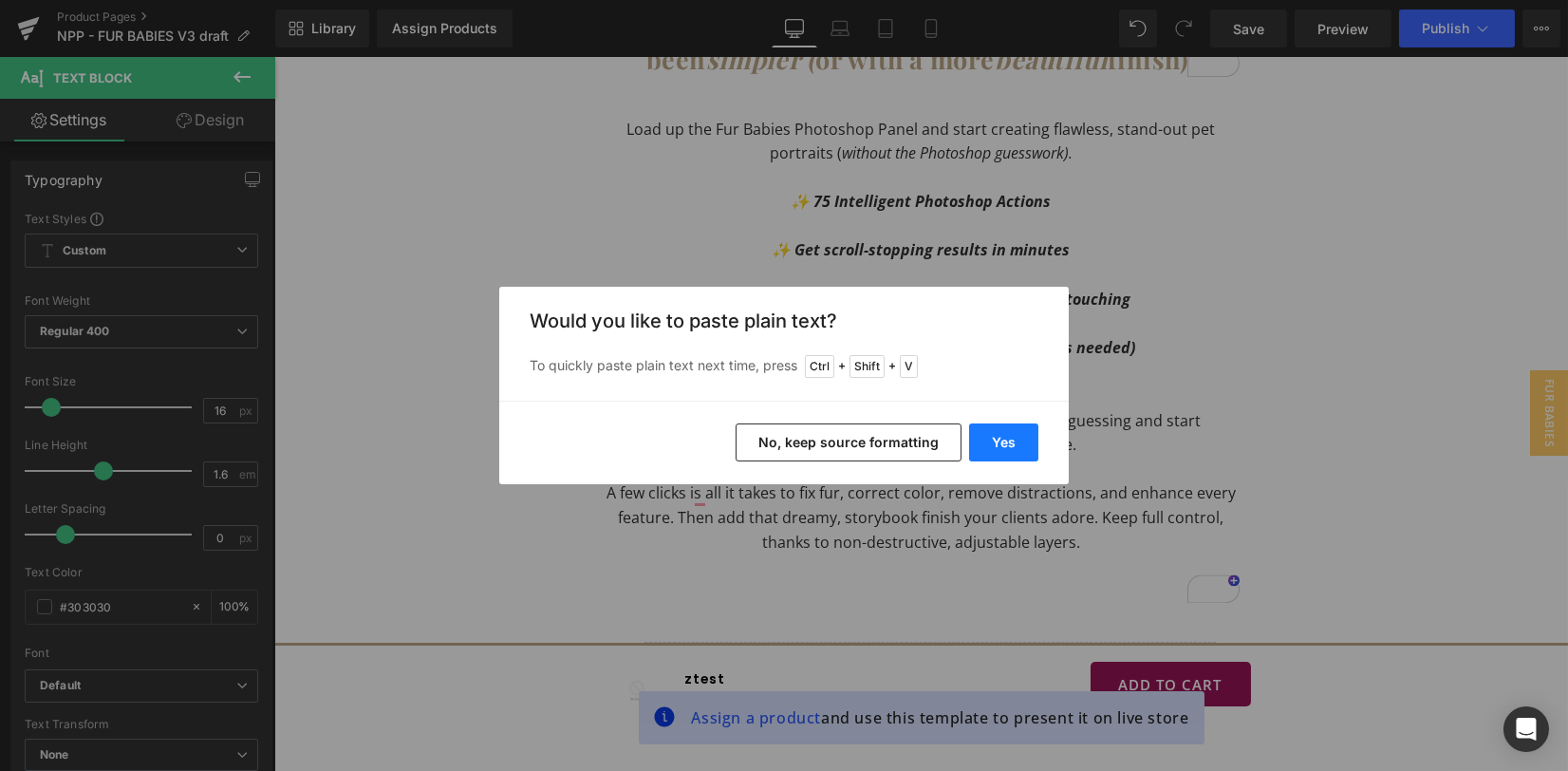 click on "Yes" at bounding box center (1003, 442) 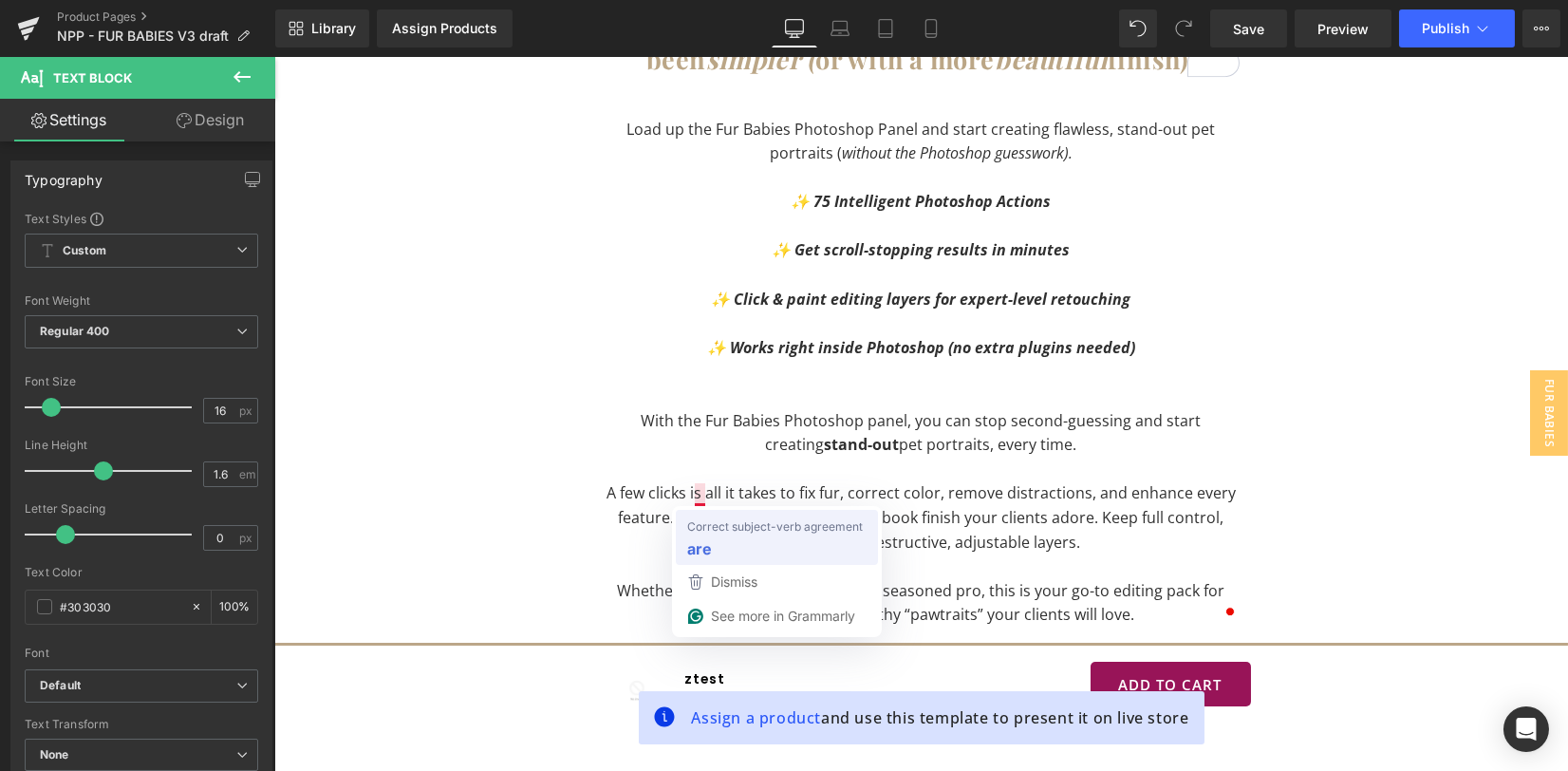 click on "are" at bounding box center [776, 550] 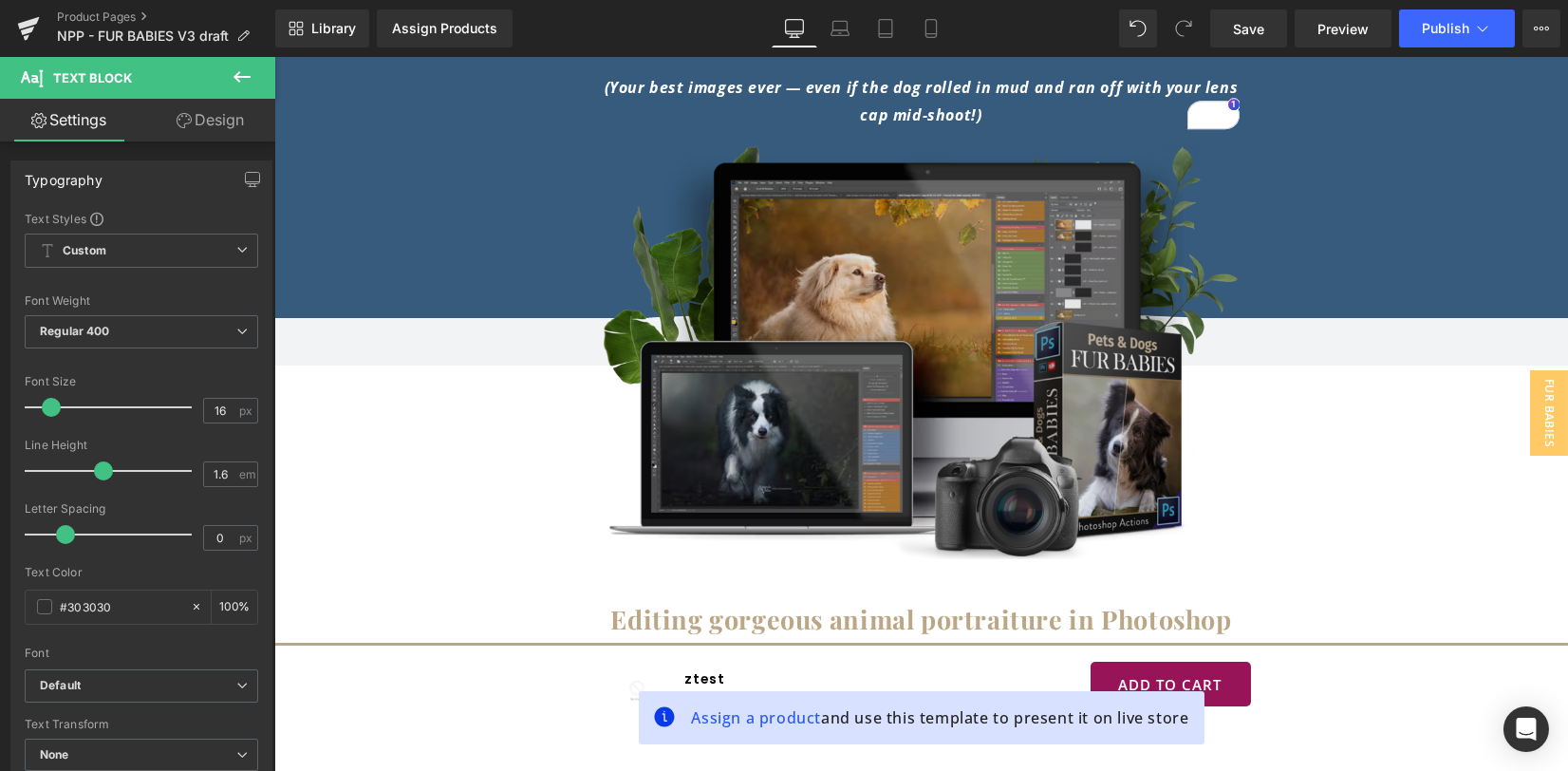 scroll, scrollTop: 380, scrollLeft: 0, axis: vertical 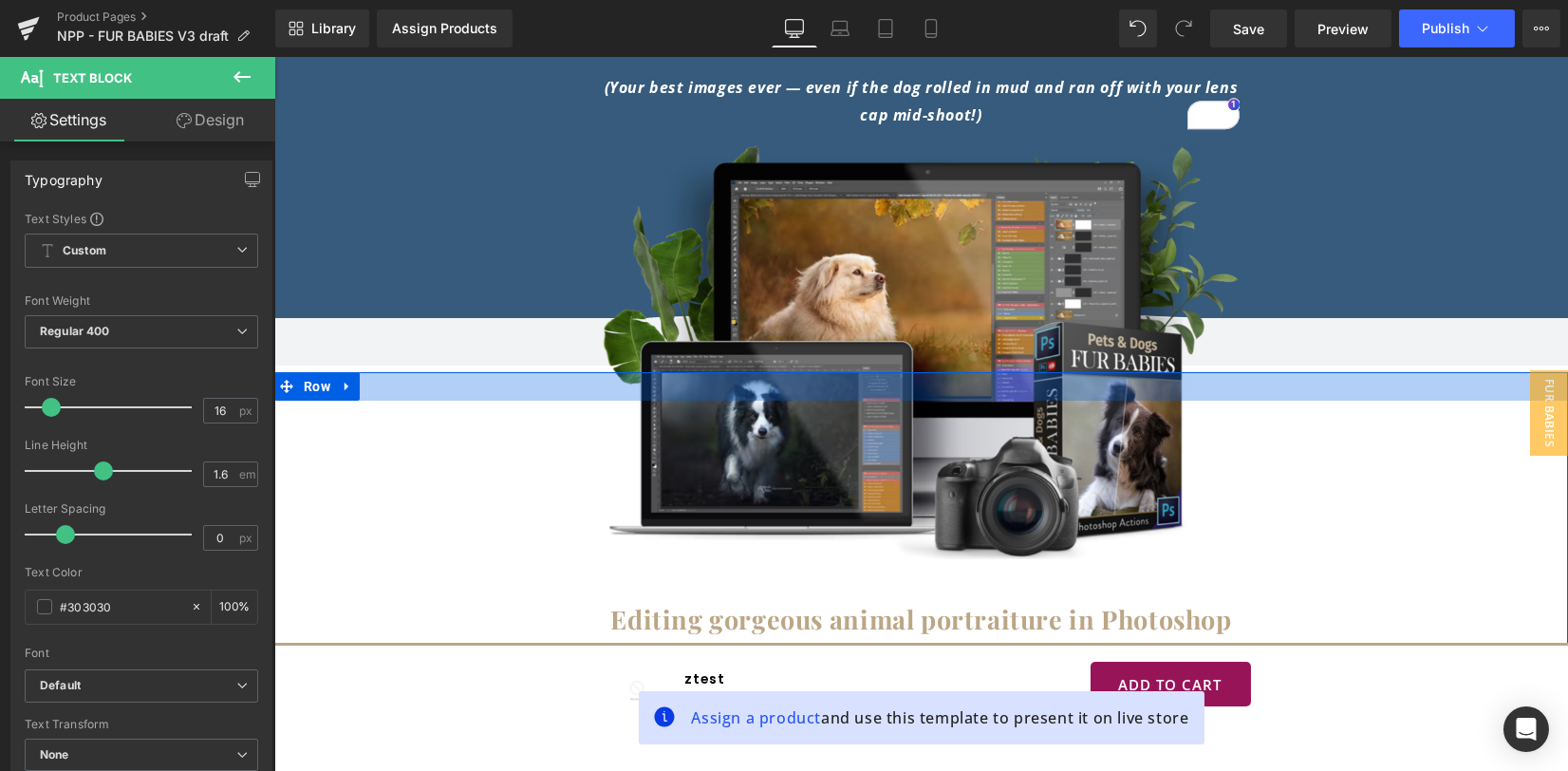 click at bounding box center [921, 386] 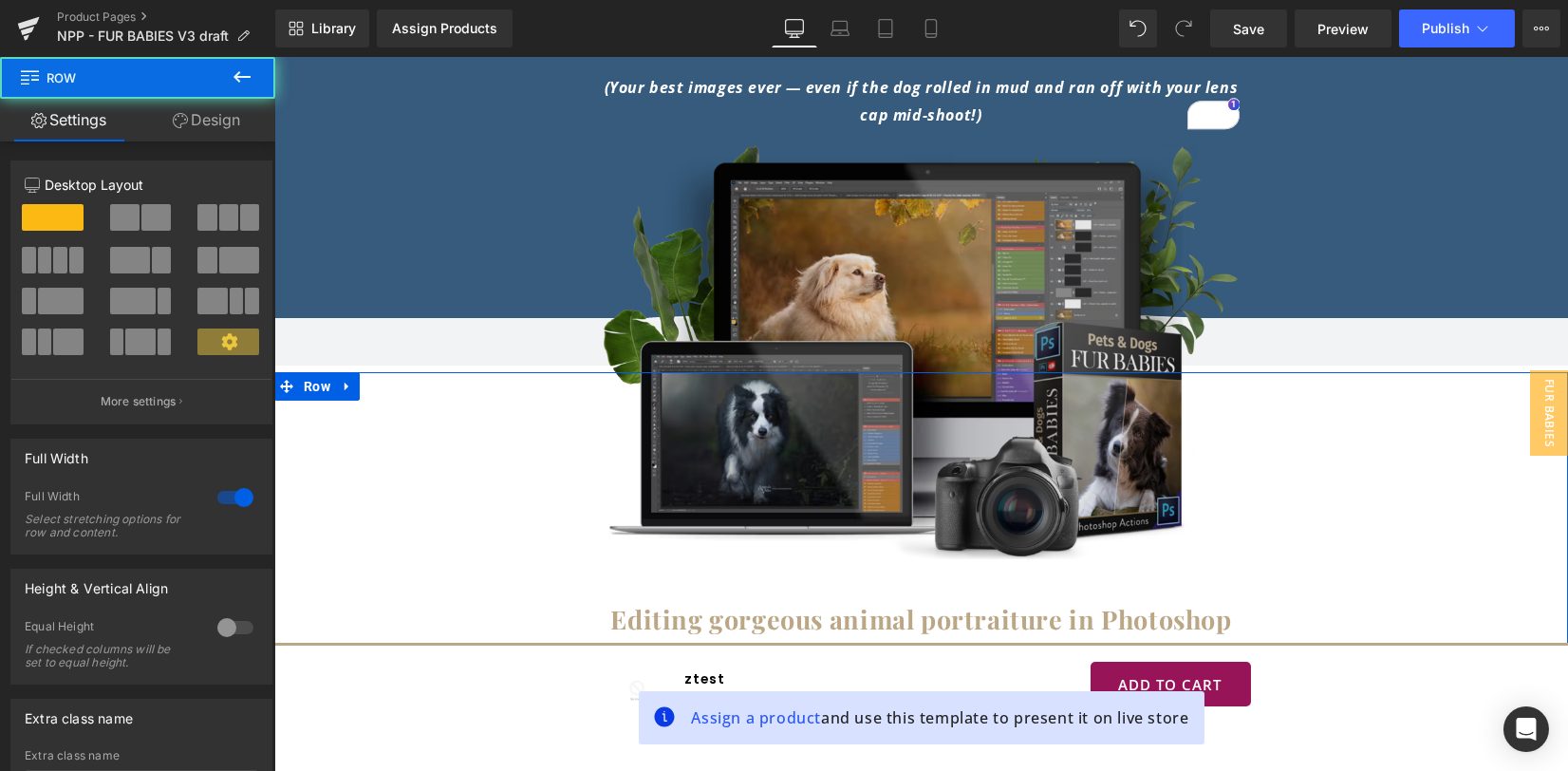 click at bounding box center [922, 352] 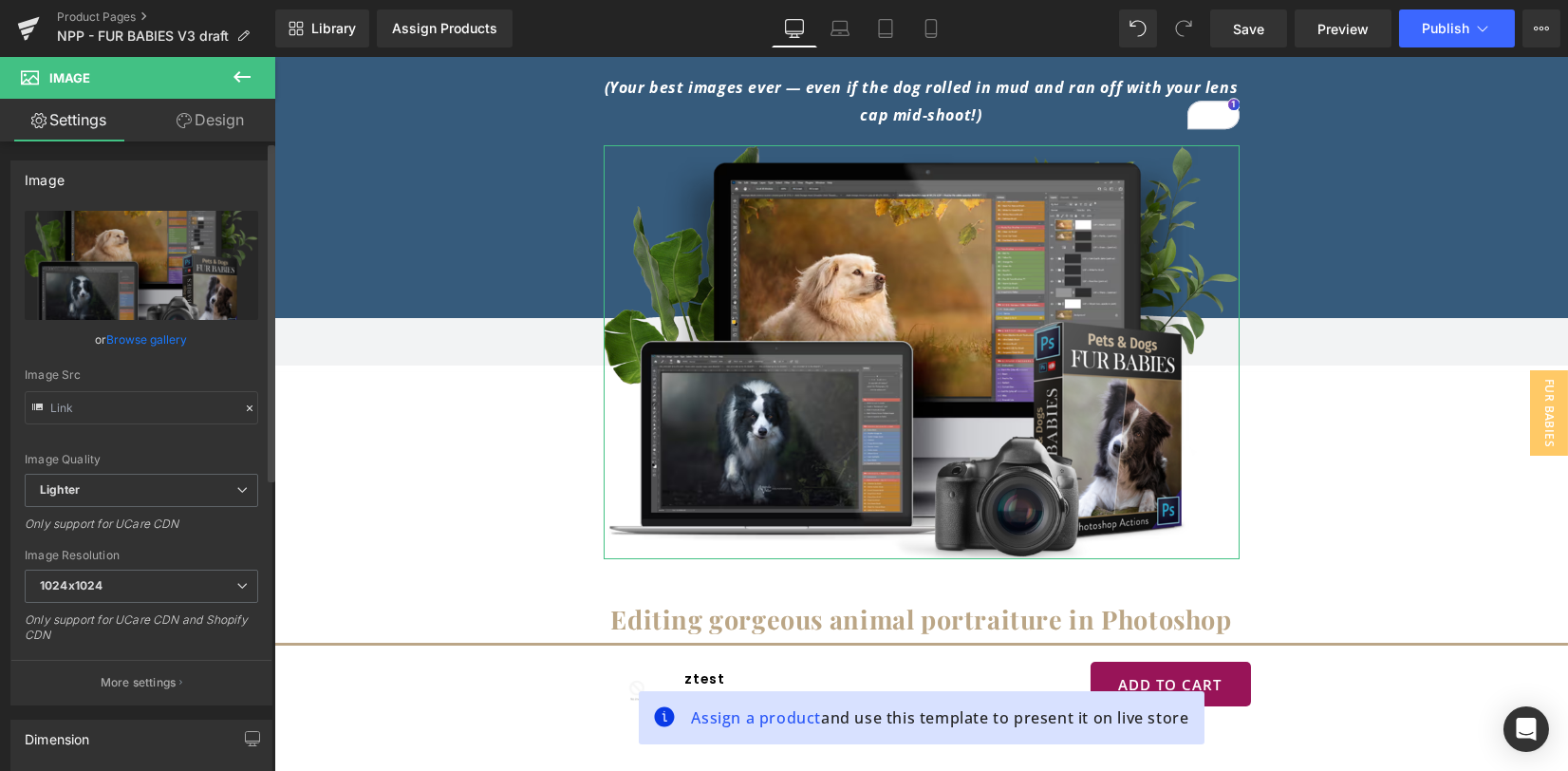click on "Browse gallery" at bounding box center [147, 339] 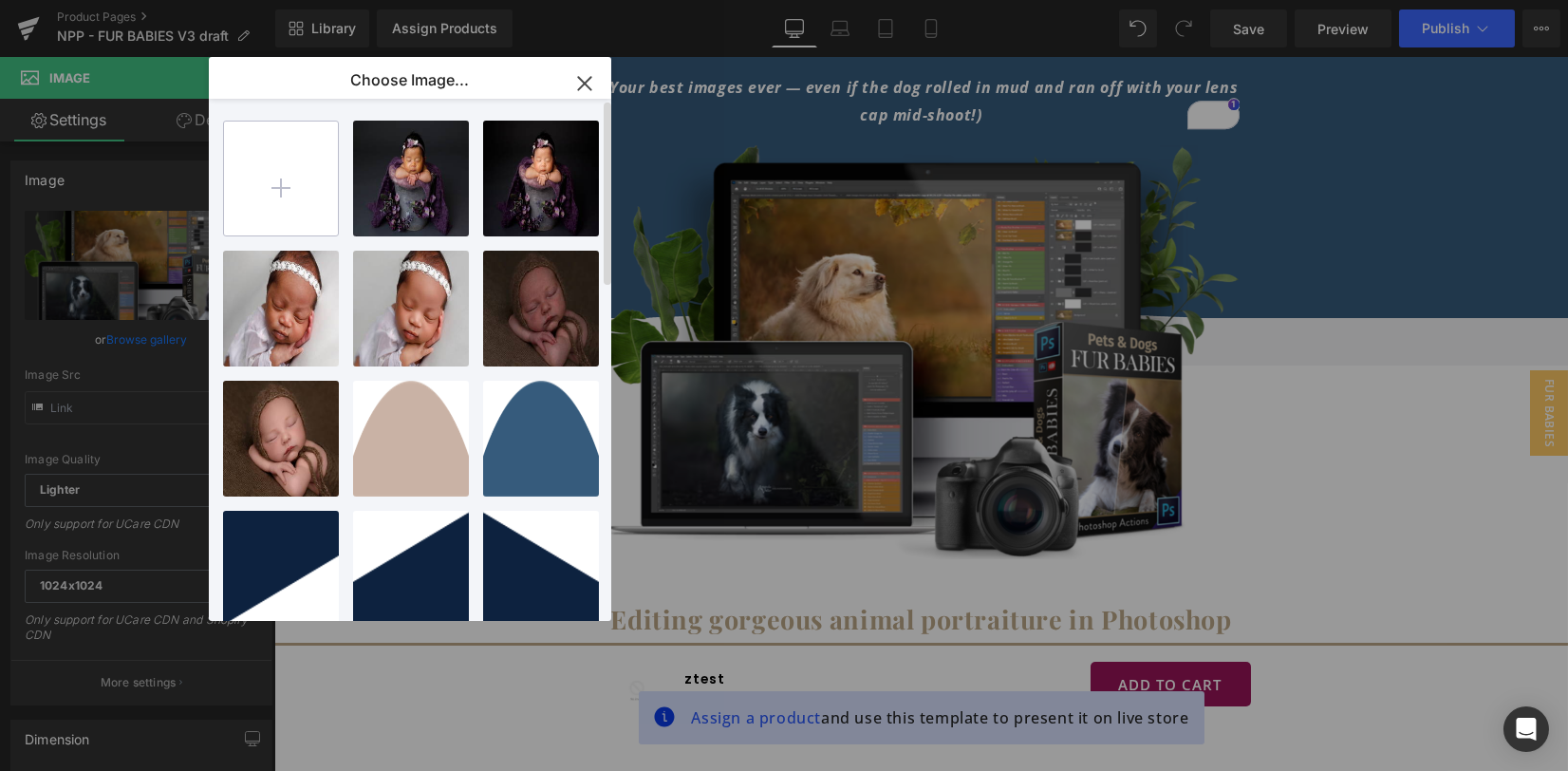 click at bounding box center [281, 179] 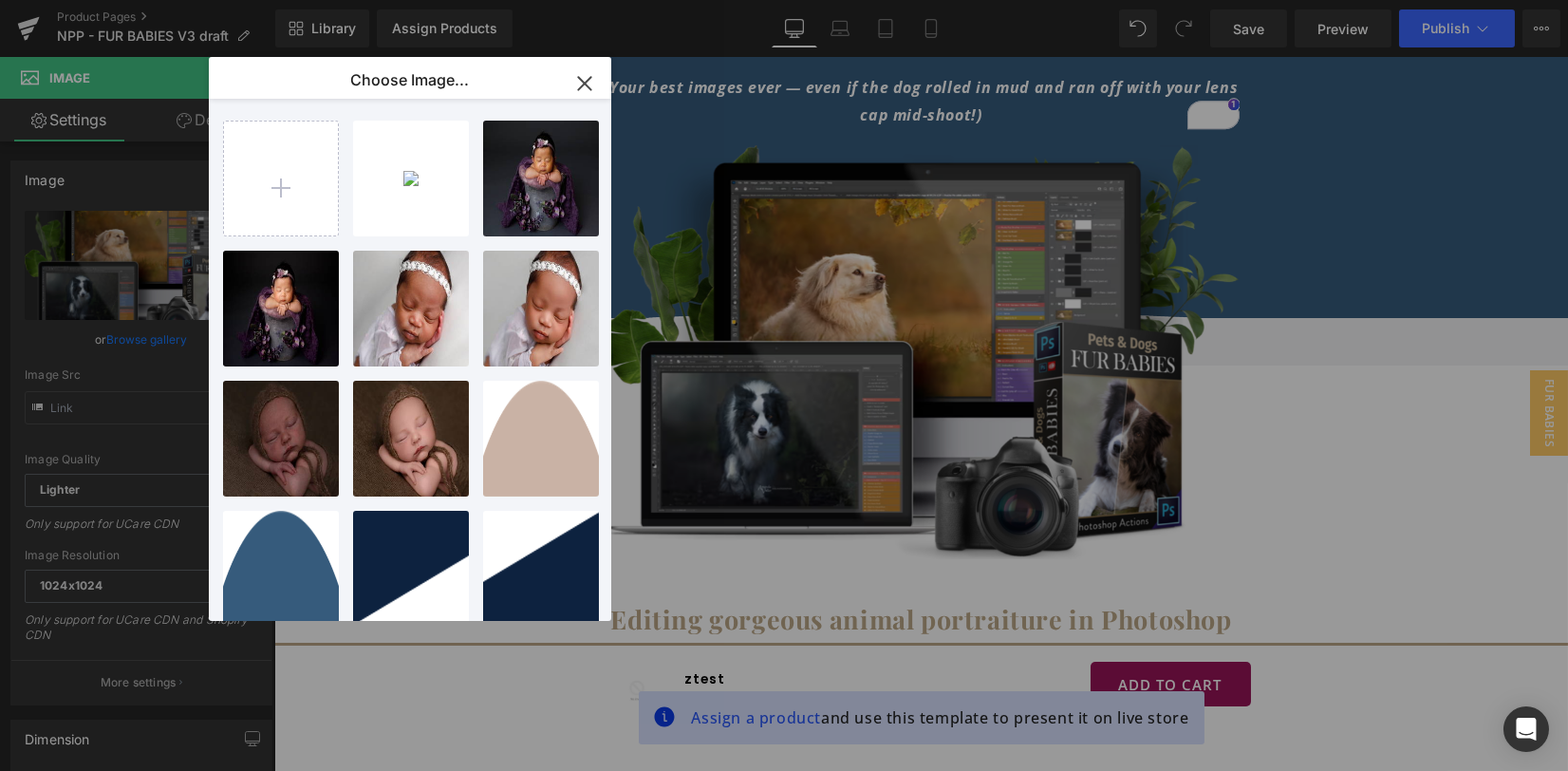 click on "Fur bab... Art.png 2.01 MB" at bounding box center (0, 0) 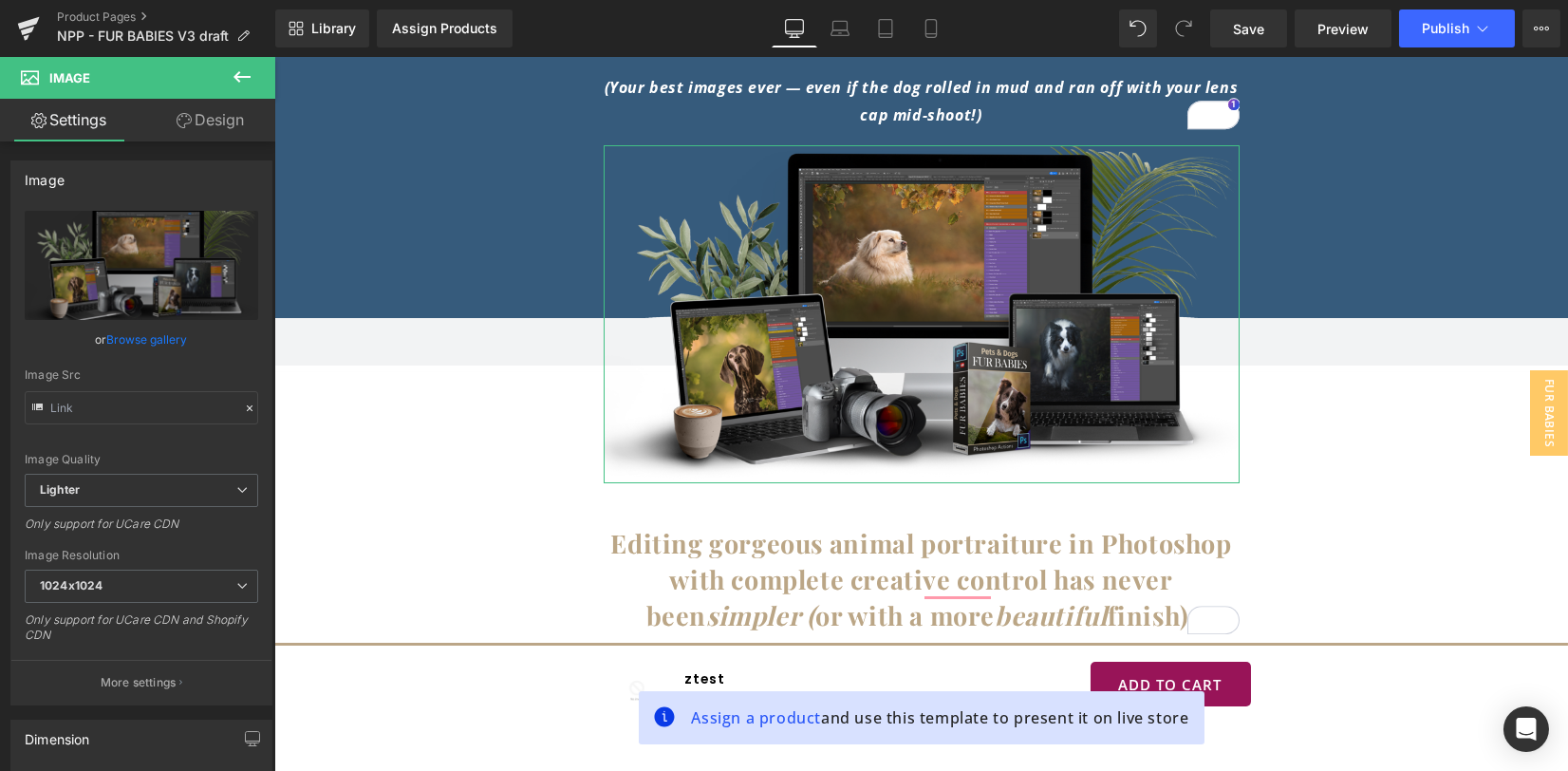 click on "Browse gallery" at bounding box center (147, 339) 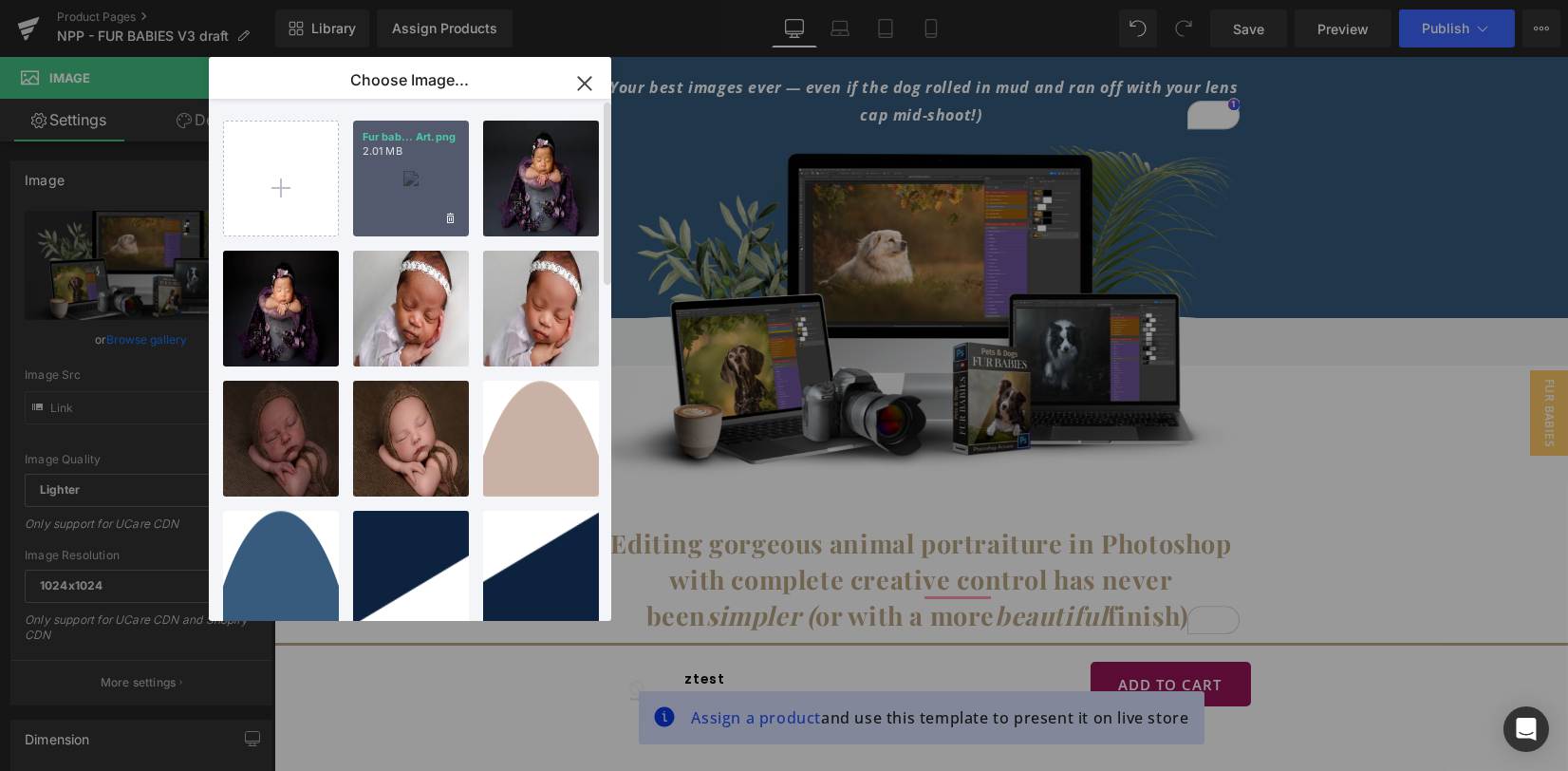 click on "Fur bab... Art.png 2.01 MB" at bounding box center (411, 179) 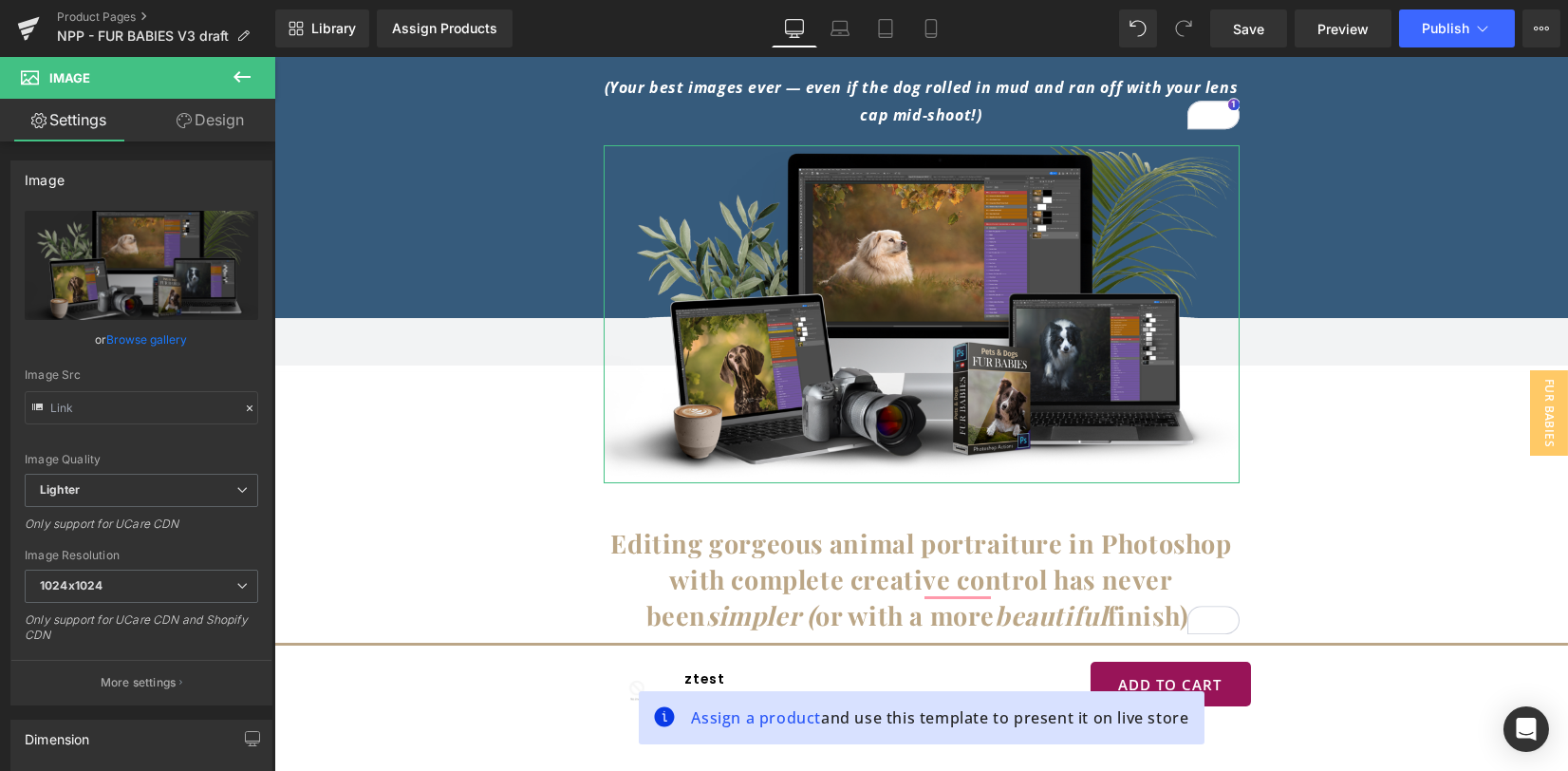 click on "Design" at bounding box center [210, 120] 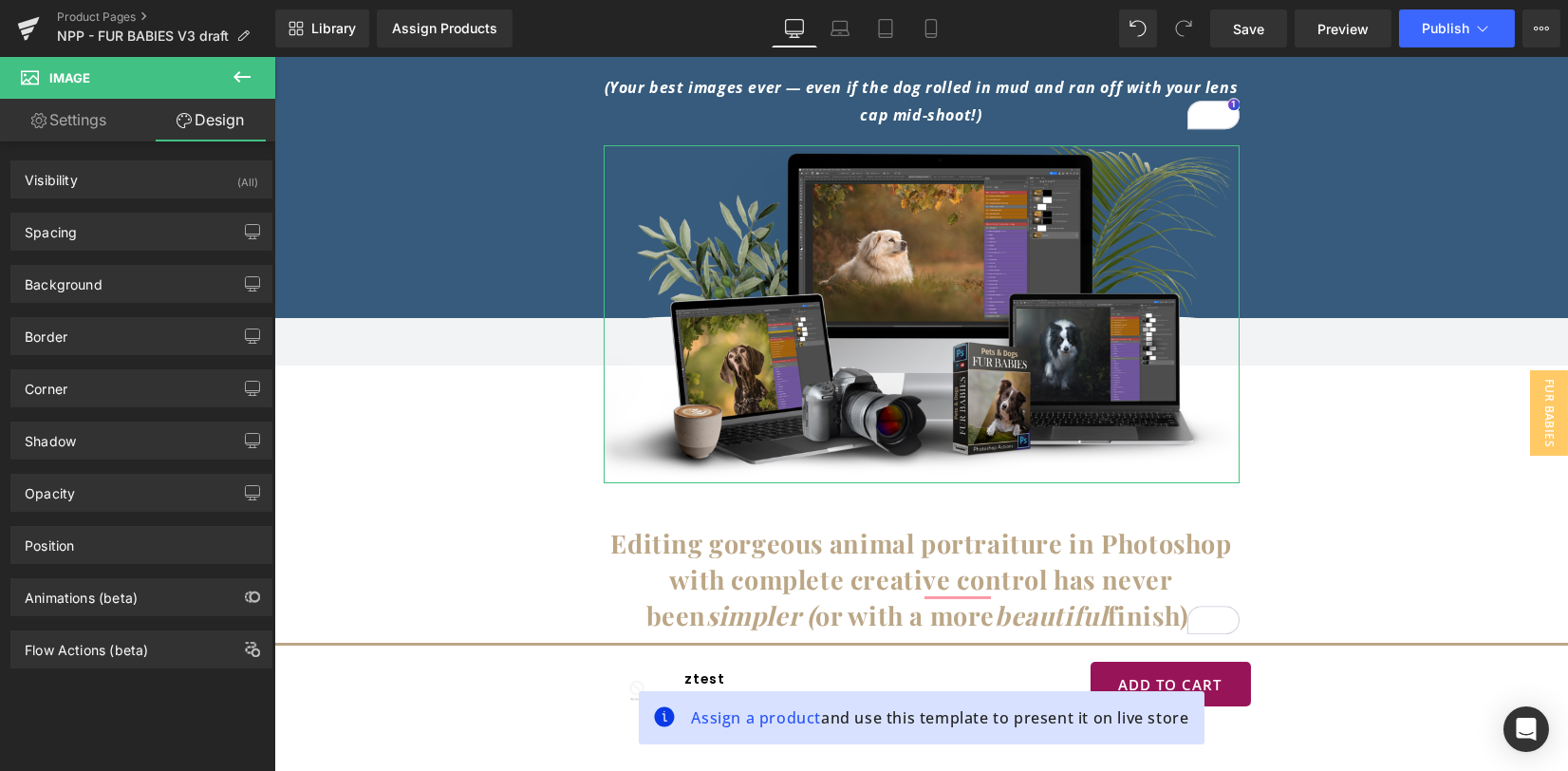 click on "Settings" at bounding box center (68, 120) 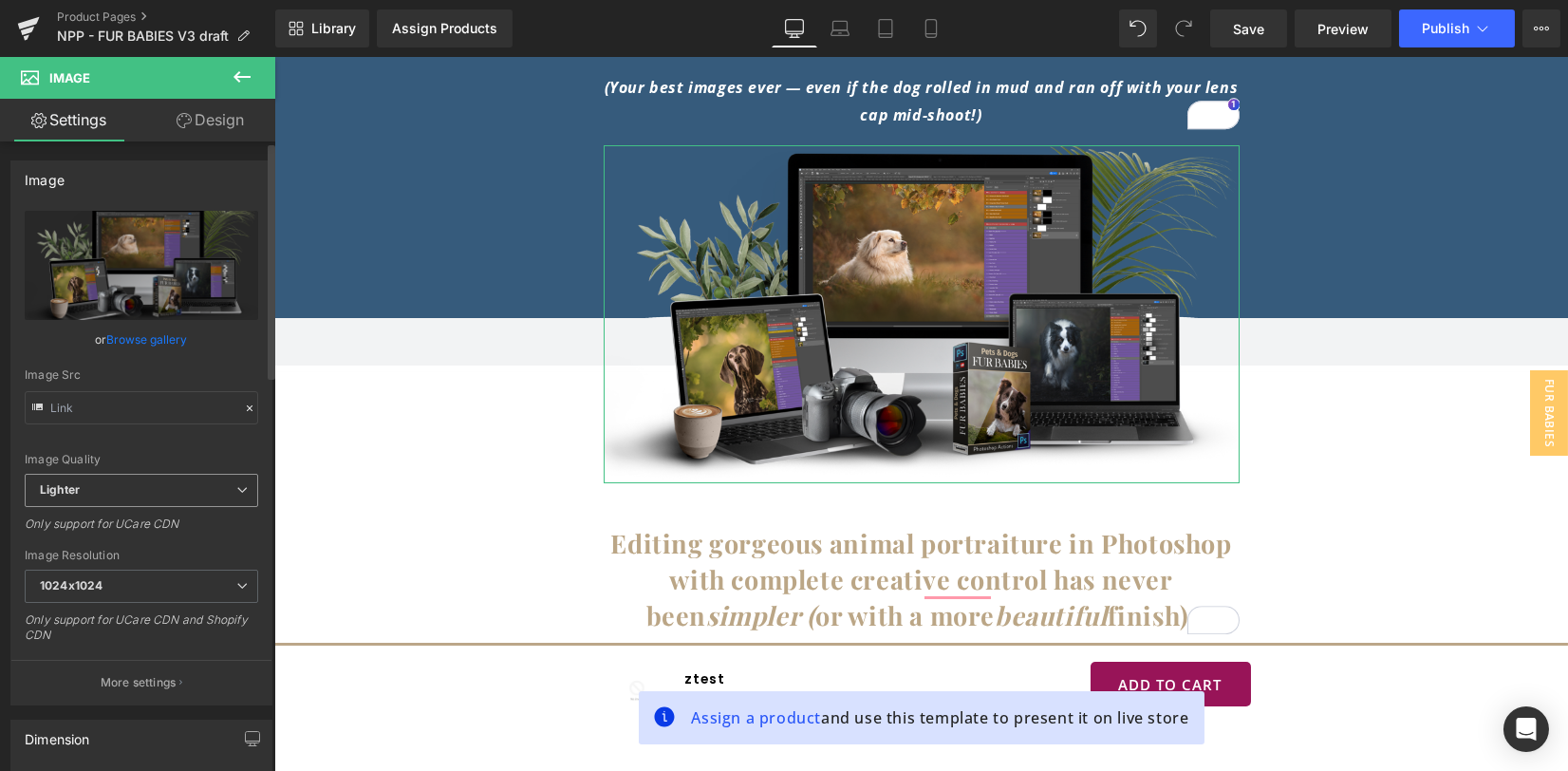 scroll, scrollTop: 253, scrollLeft: 0, axis: vertical 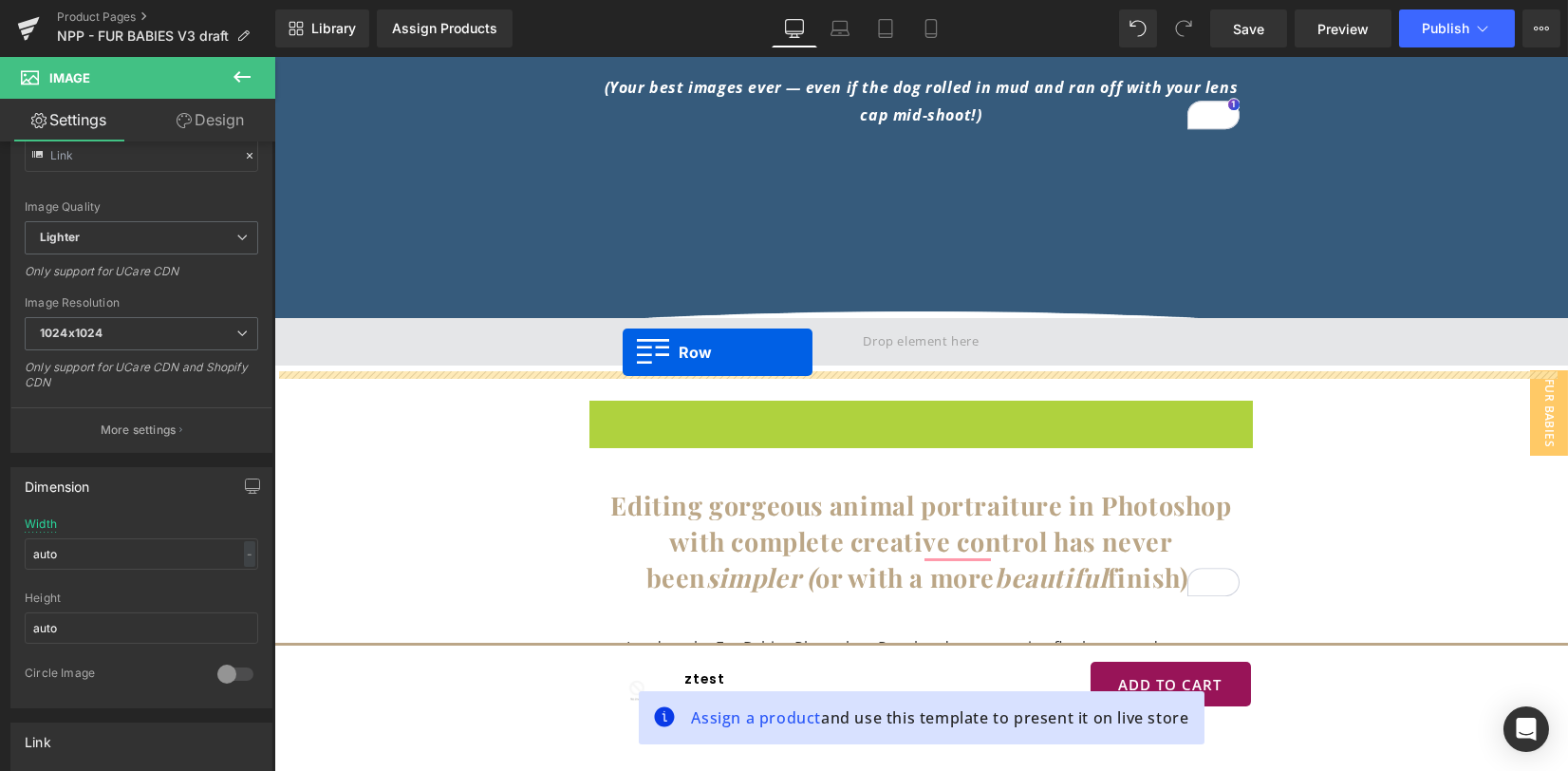 drag, startPoint x: 621, startPoint y: 417, endPoint x: 623, endPoint y: 352, distance: 65.0308 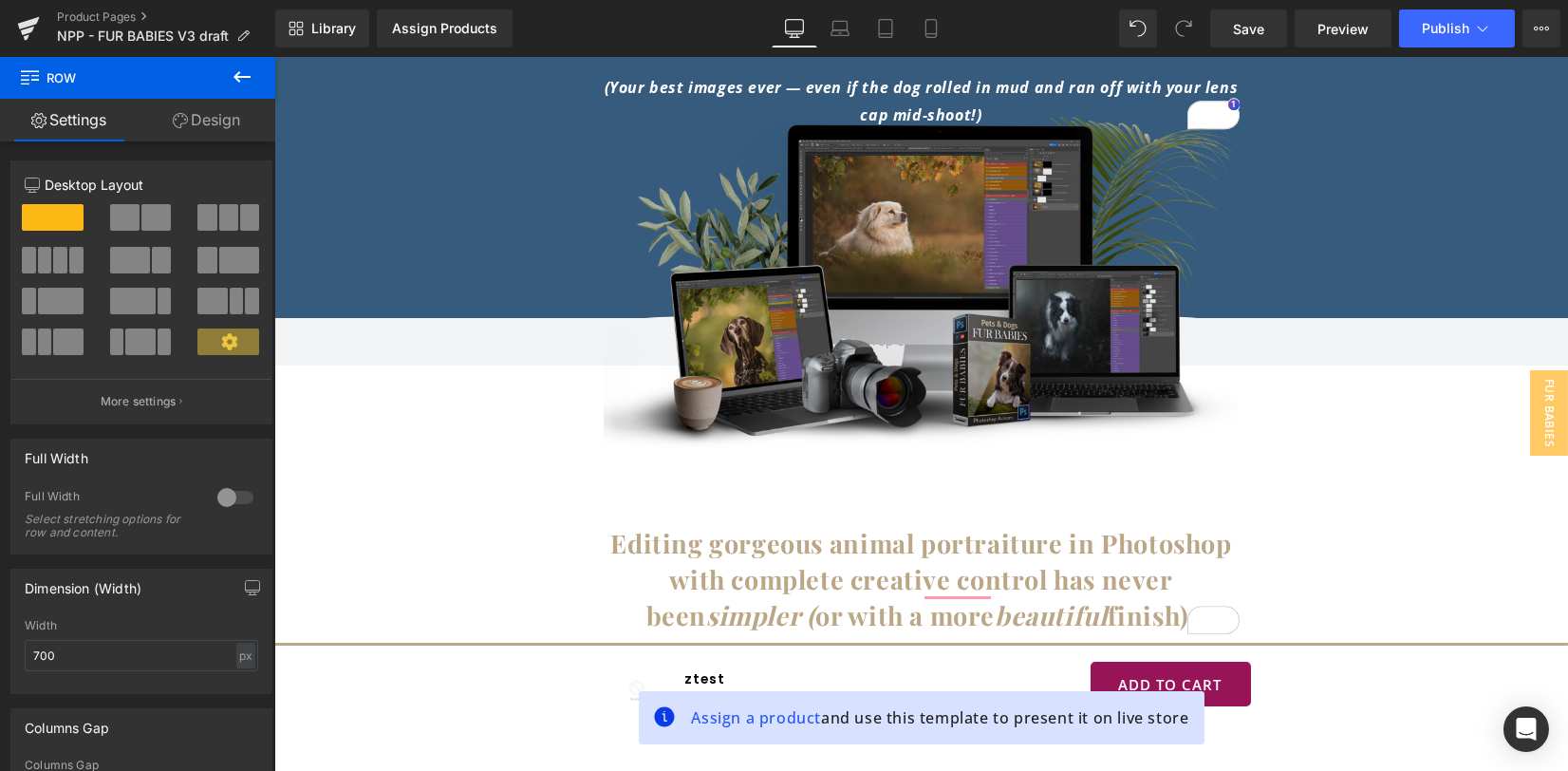 click on "Image" at bounding box center (921, 286) 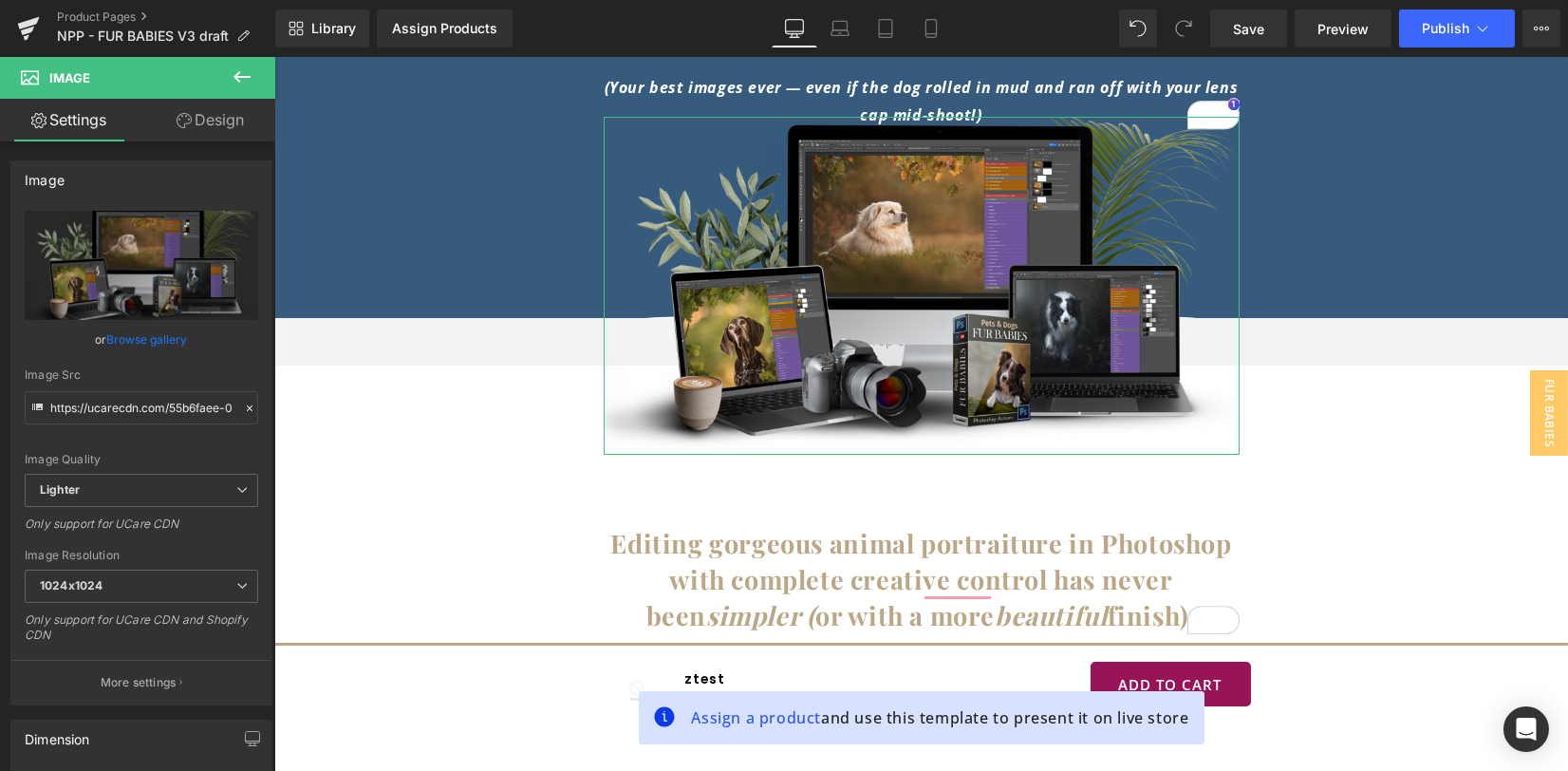click on "Browse gallery" at bounding box center [147, 339] 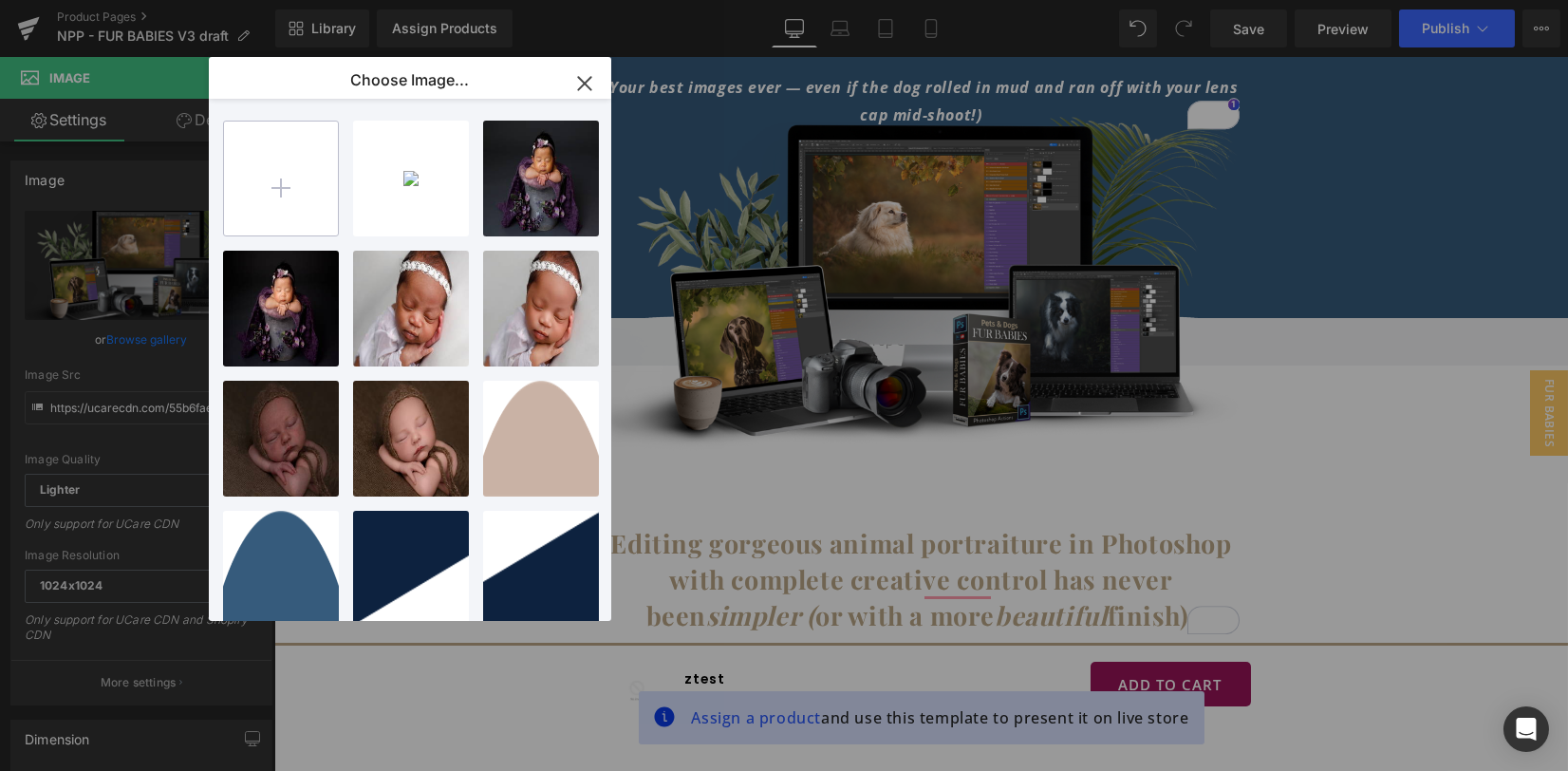 click at bounding box center (281, 179) 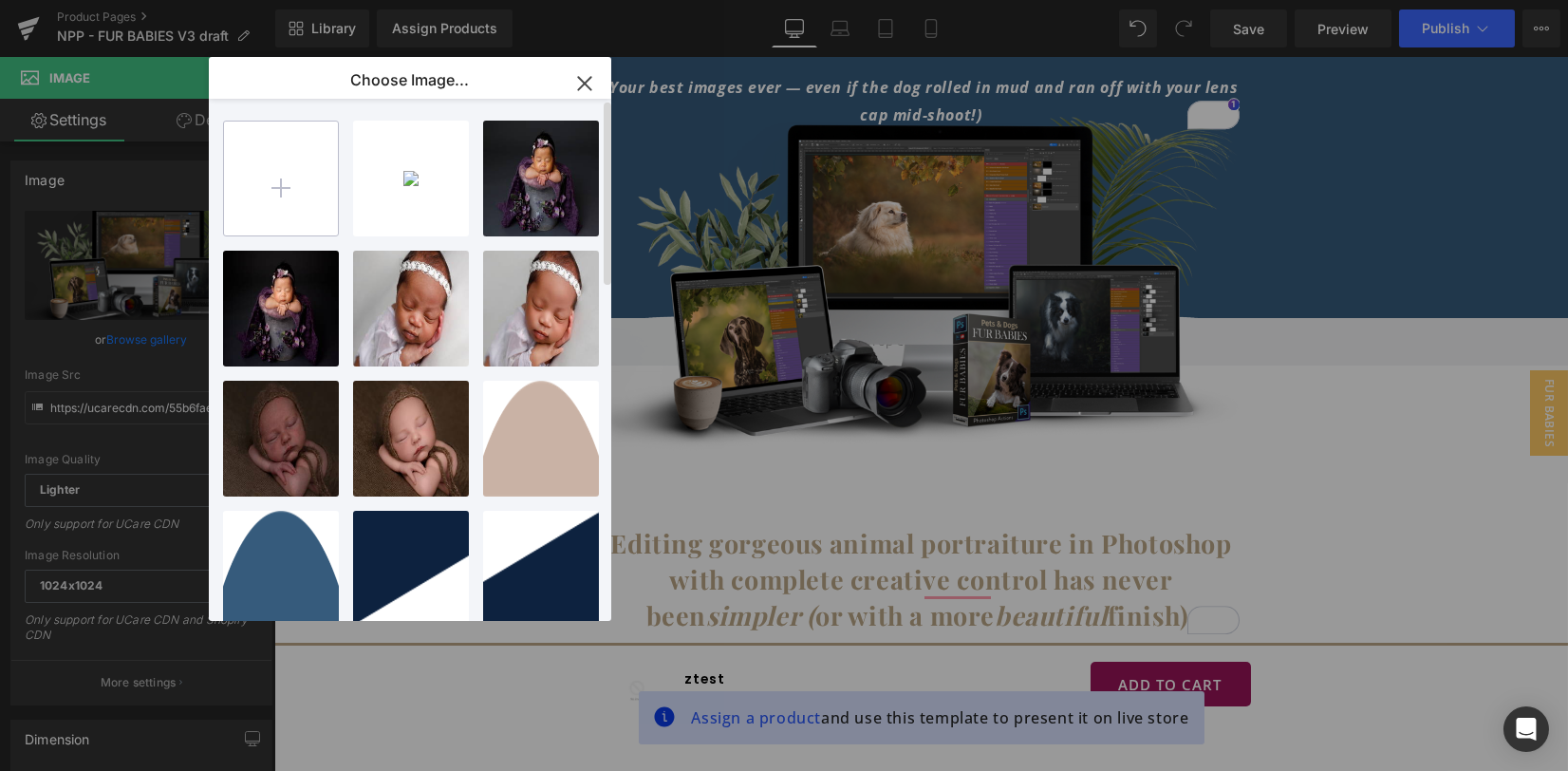type on "C:\fakepath\Fur babies Photoshop Actions For Pet Dog Editing Fine Art.png" 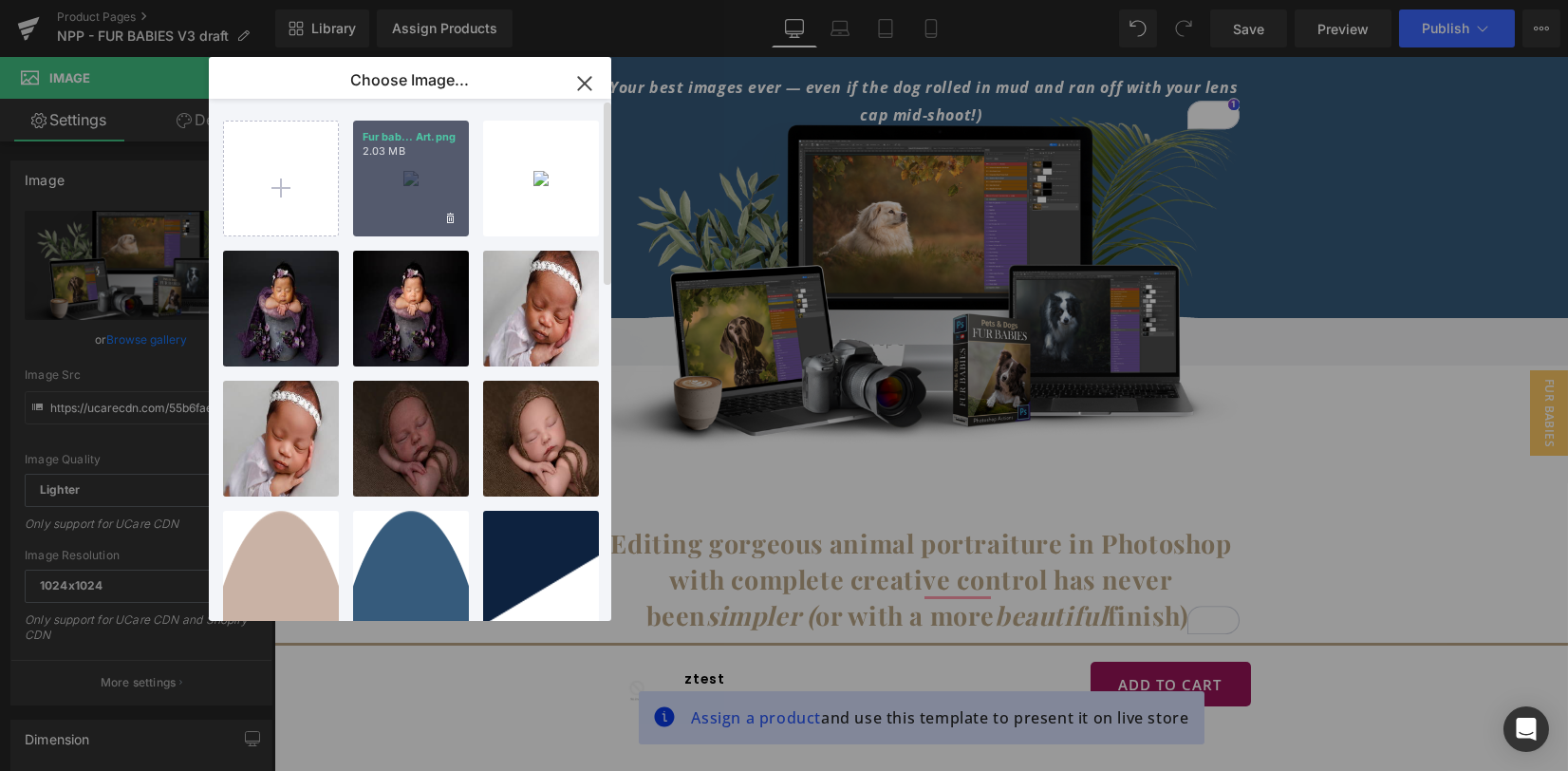 click on "Fur bab... Art.png 2.03 MB" at bounding box center (411, 179) 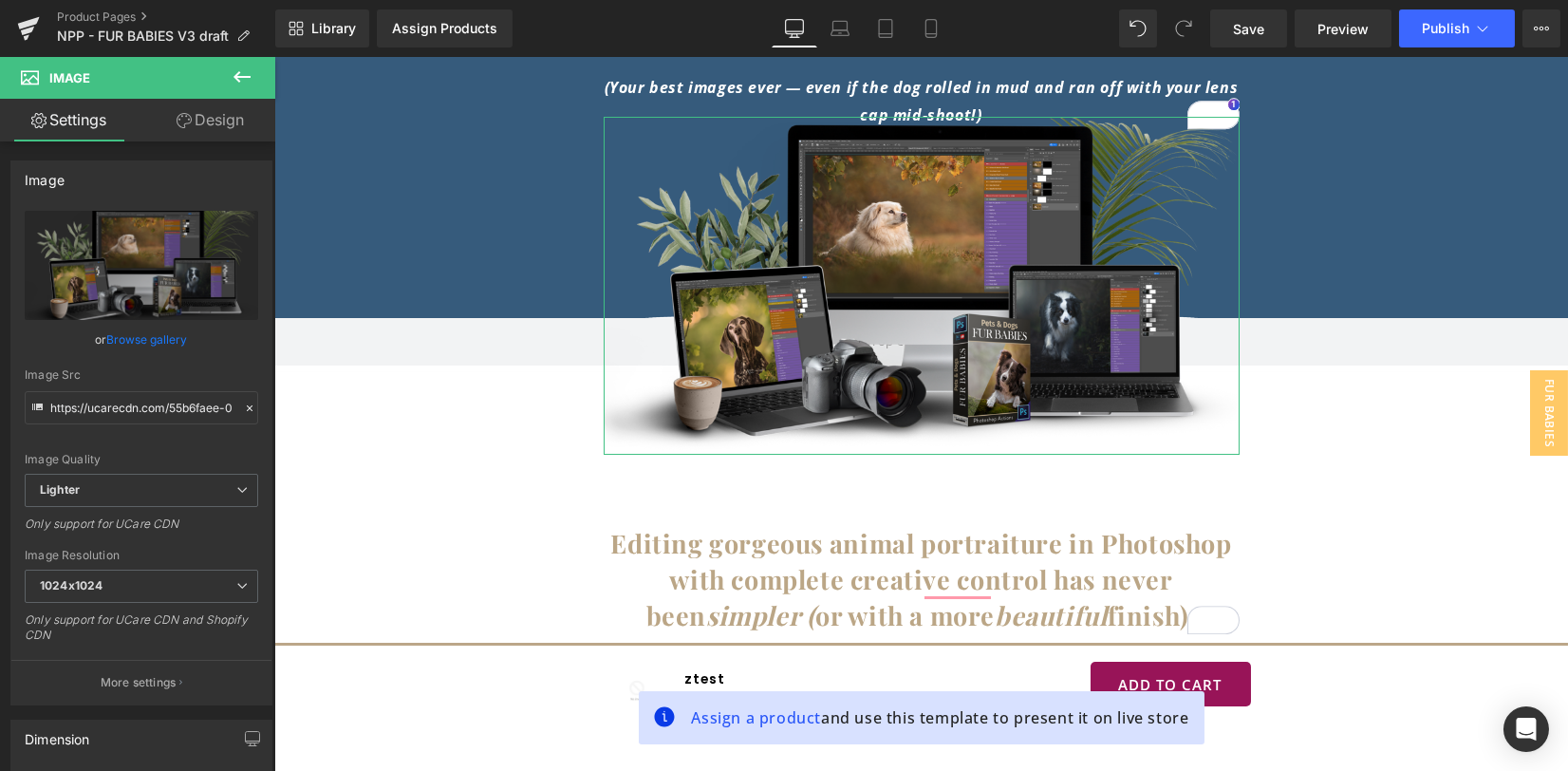 click on "Browse gallery" at bounding box center (147, 339) 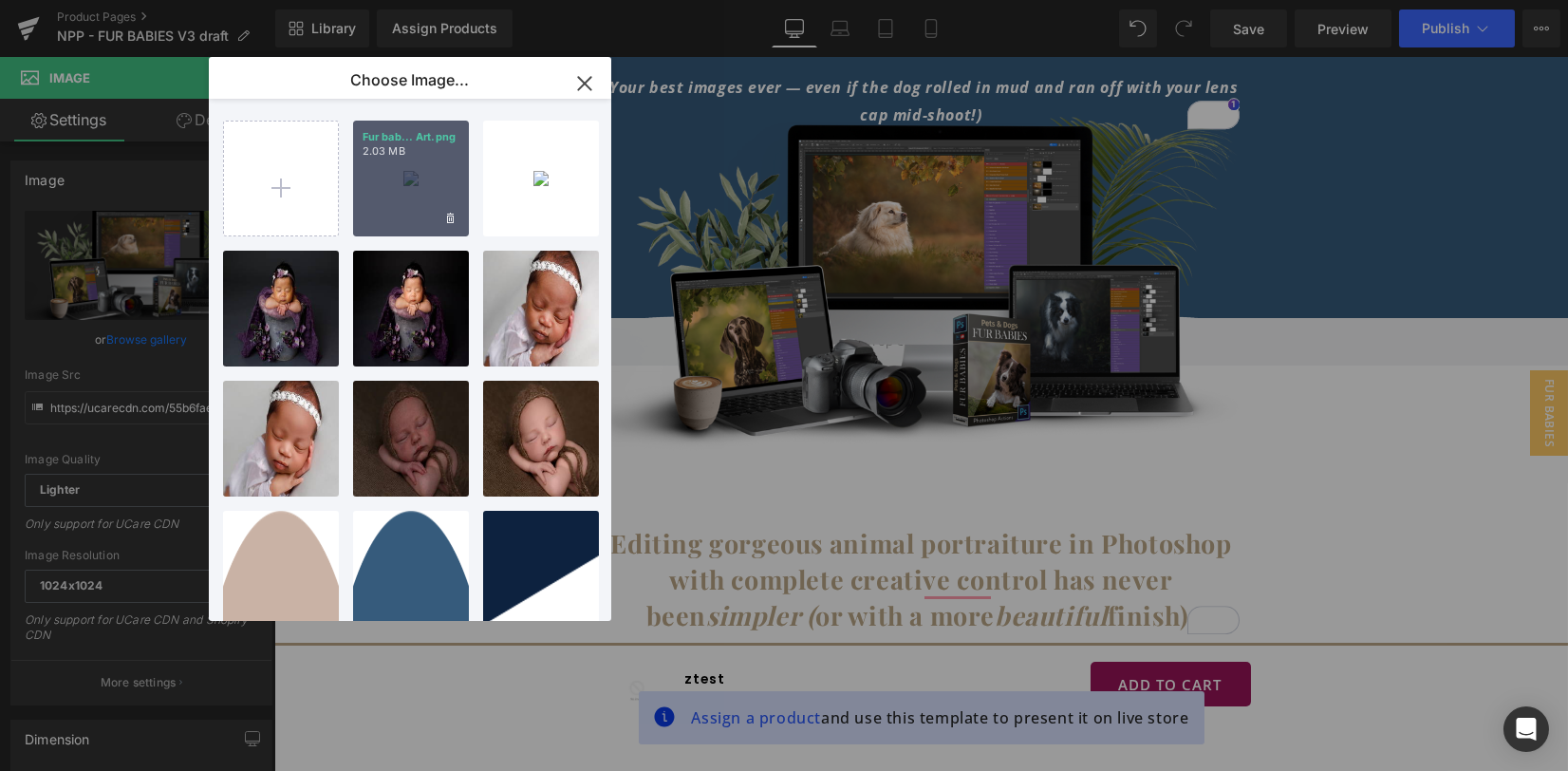 click on "Fur bab... Art.png 2.03 MB" at bounding box center (411, 179) 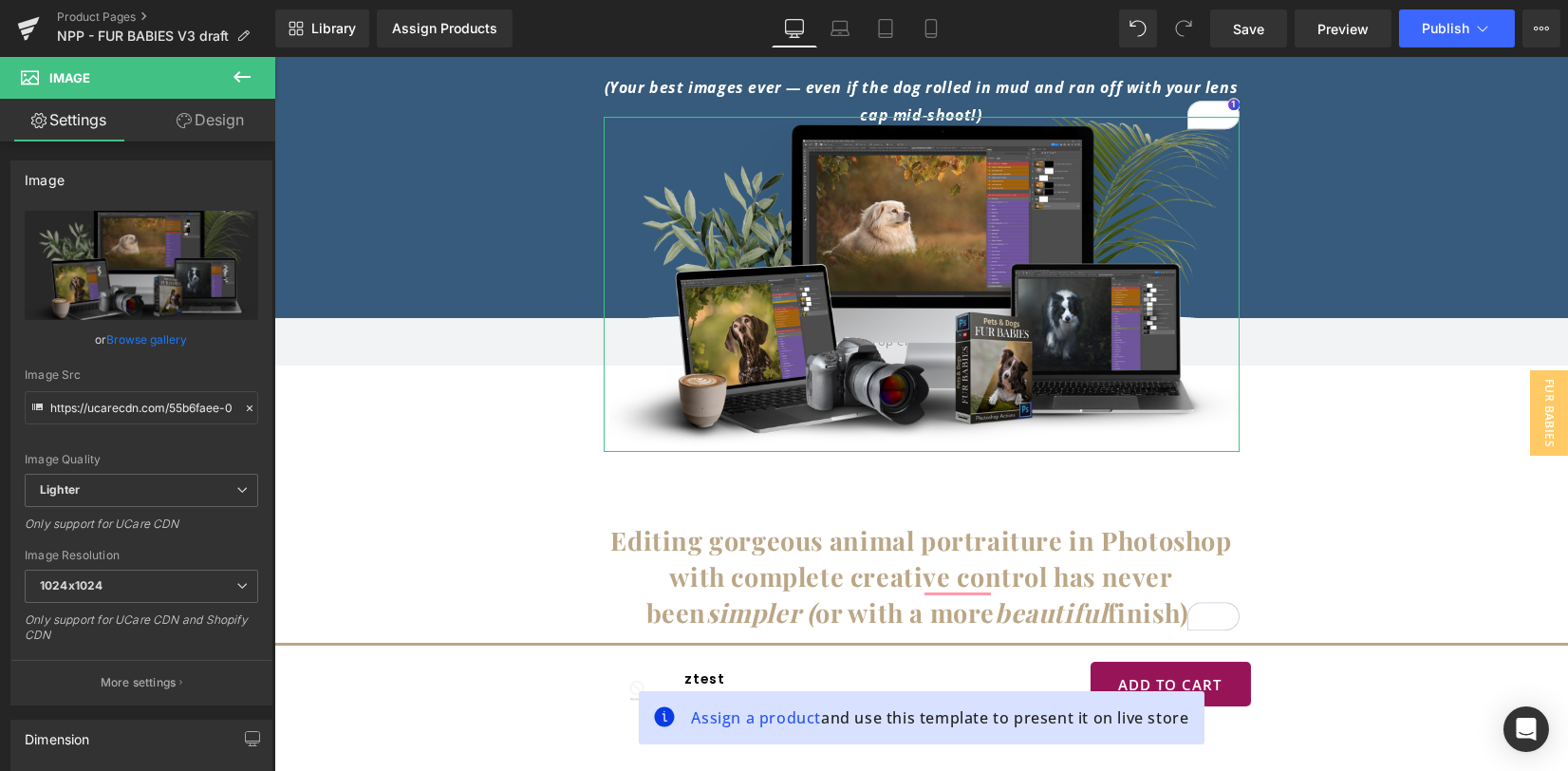 click on "Browse gallery" at bounding box center (147, 339) 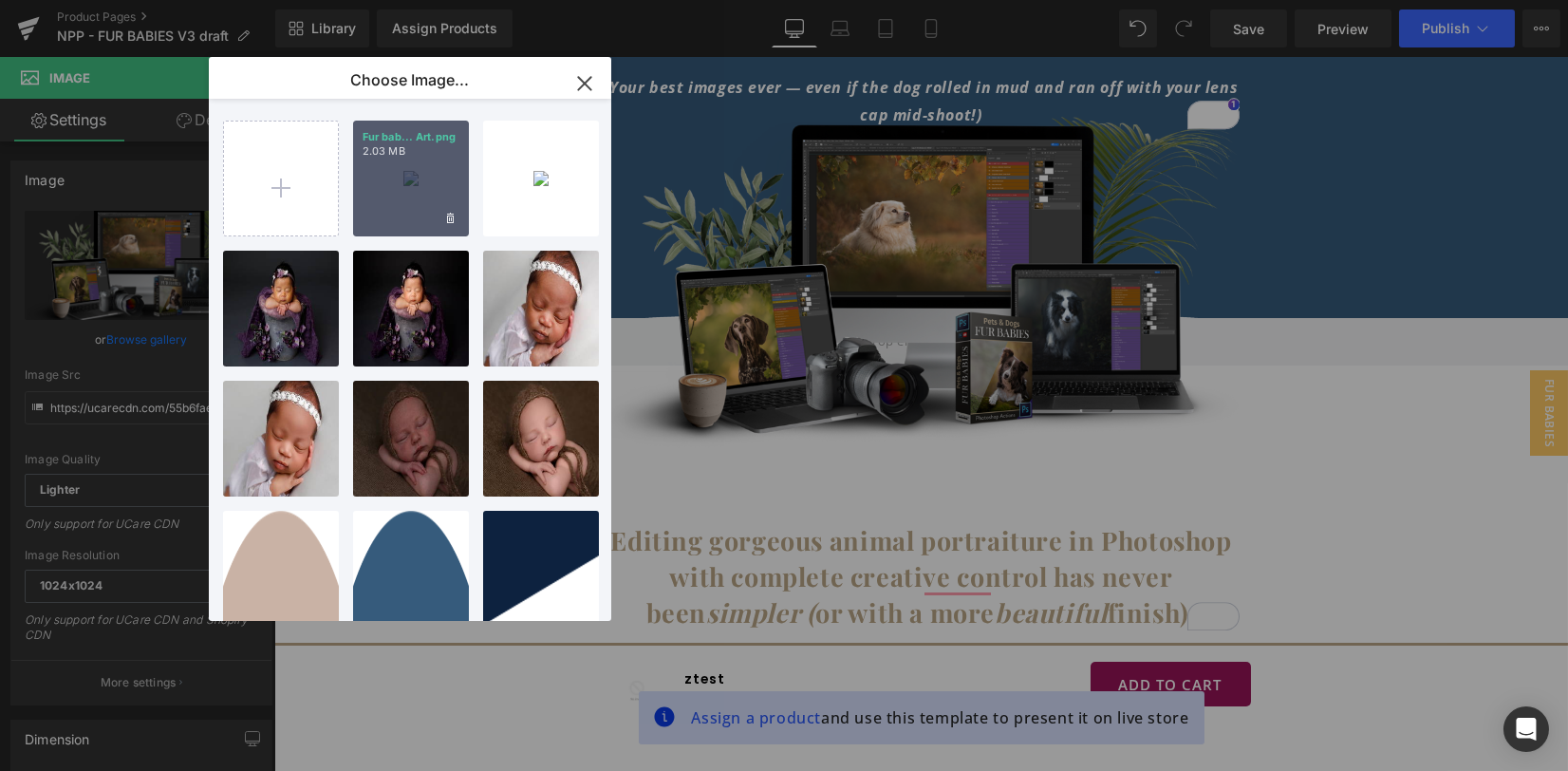 click on "Fur bab... Art.png 2.03 MB" at bounding box center [411, 179] 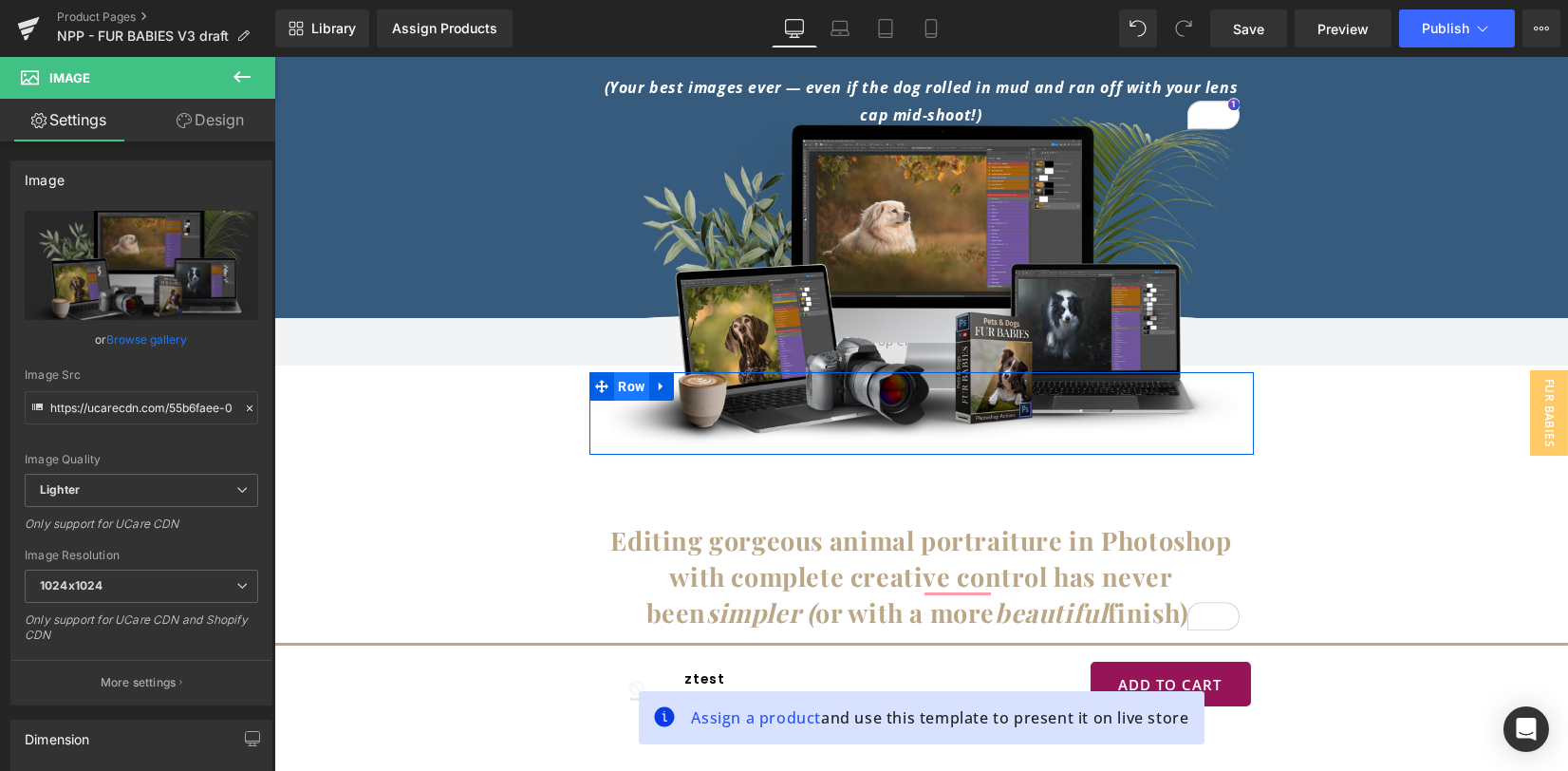 click on "Row" at bounding box center [632, 386] 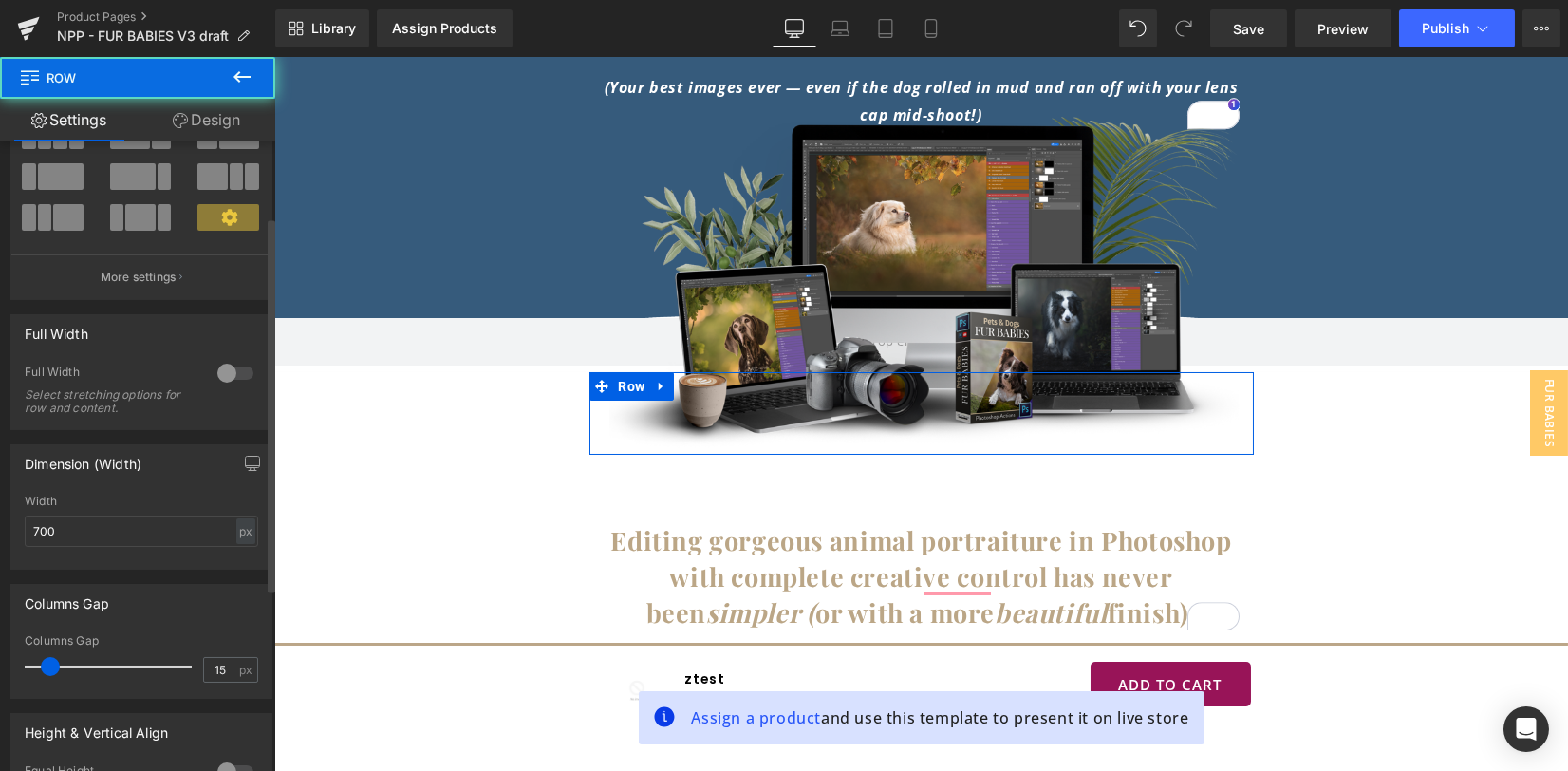 scroll, scrollTop: 126, scrollLeft: 0, axis: vertical 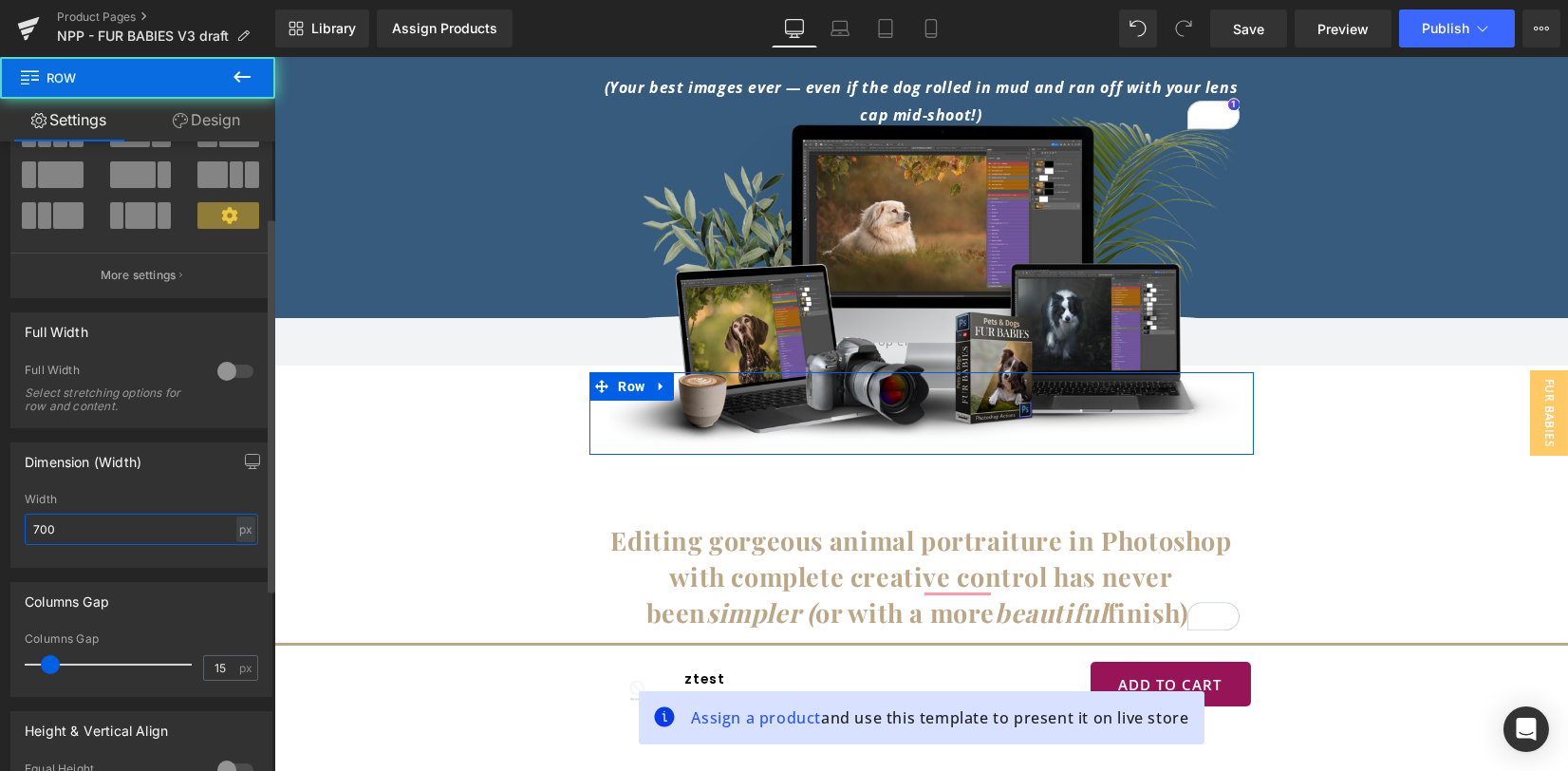 click on "Dimension (Width) 700px Width 700 px % px" at bounding box center (141, 498) 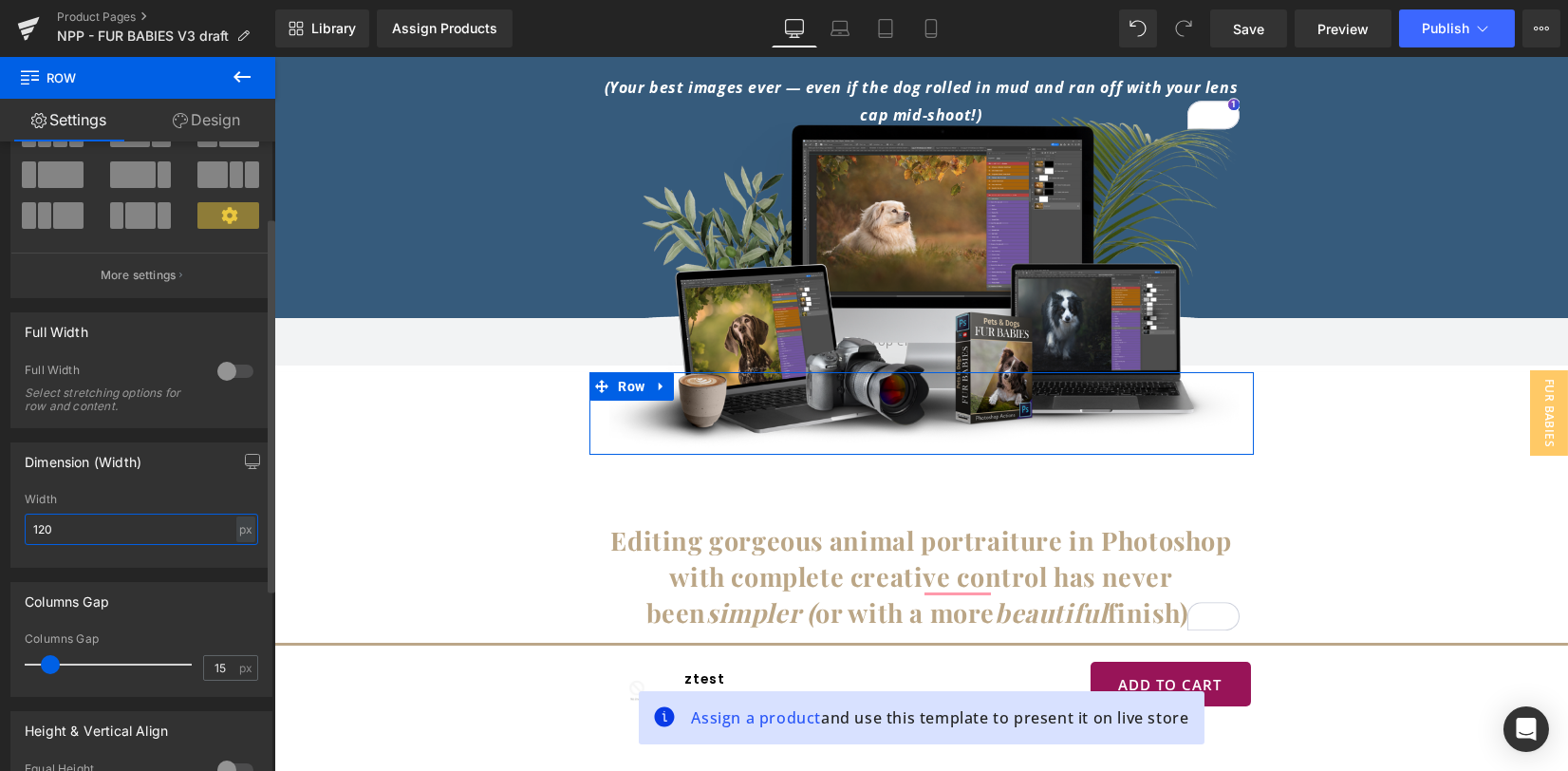type on "1200" 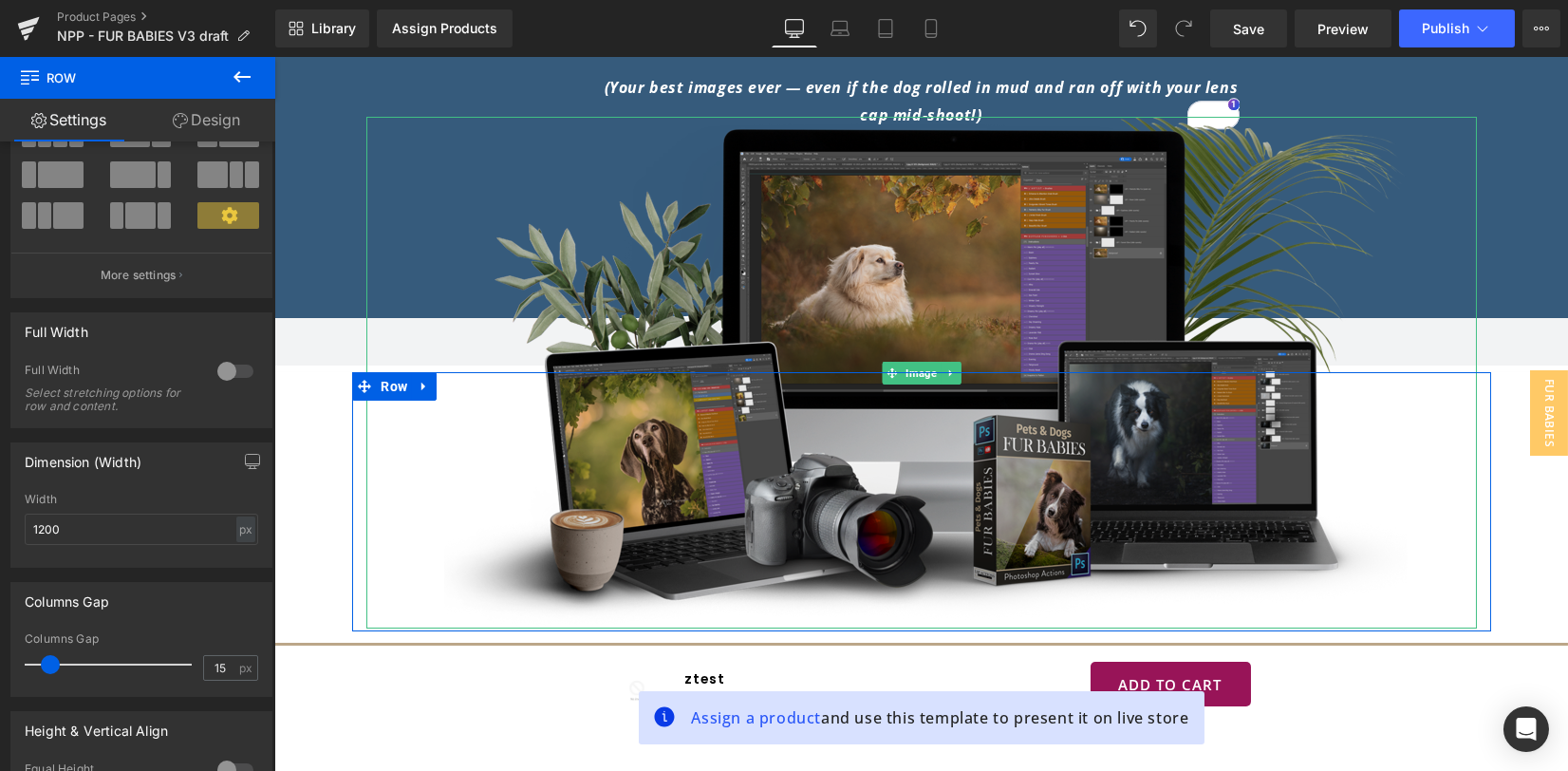 click at bounding box center [922, 372] 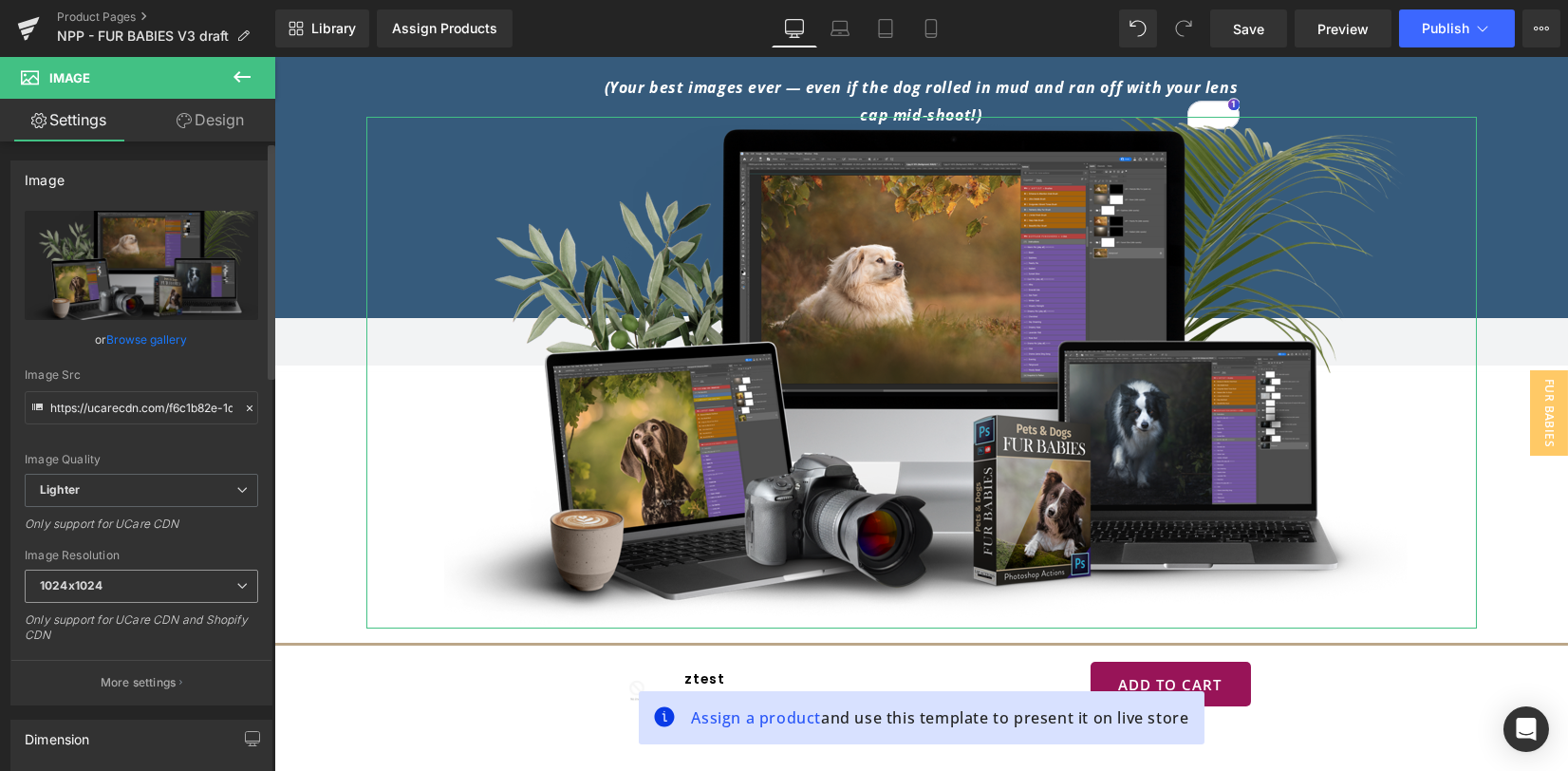 click on "1024x1024" at bounding box center [141, 586] 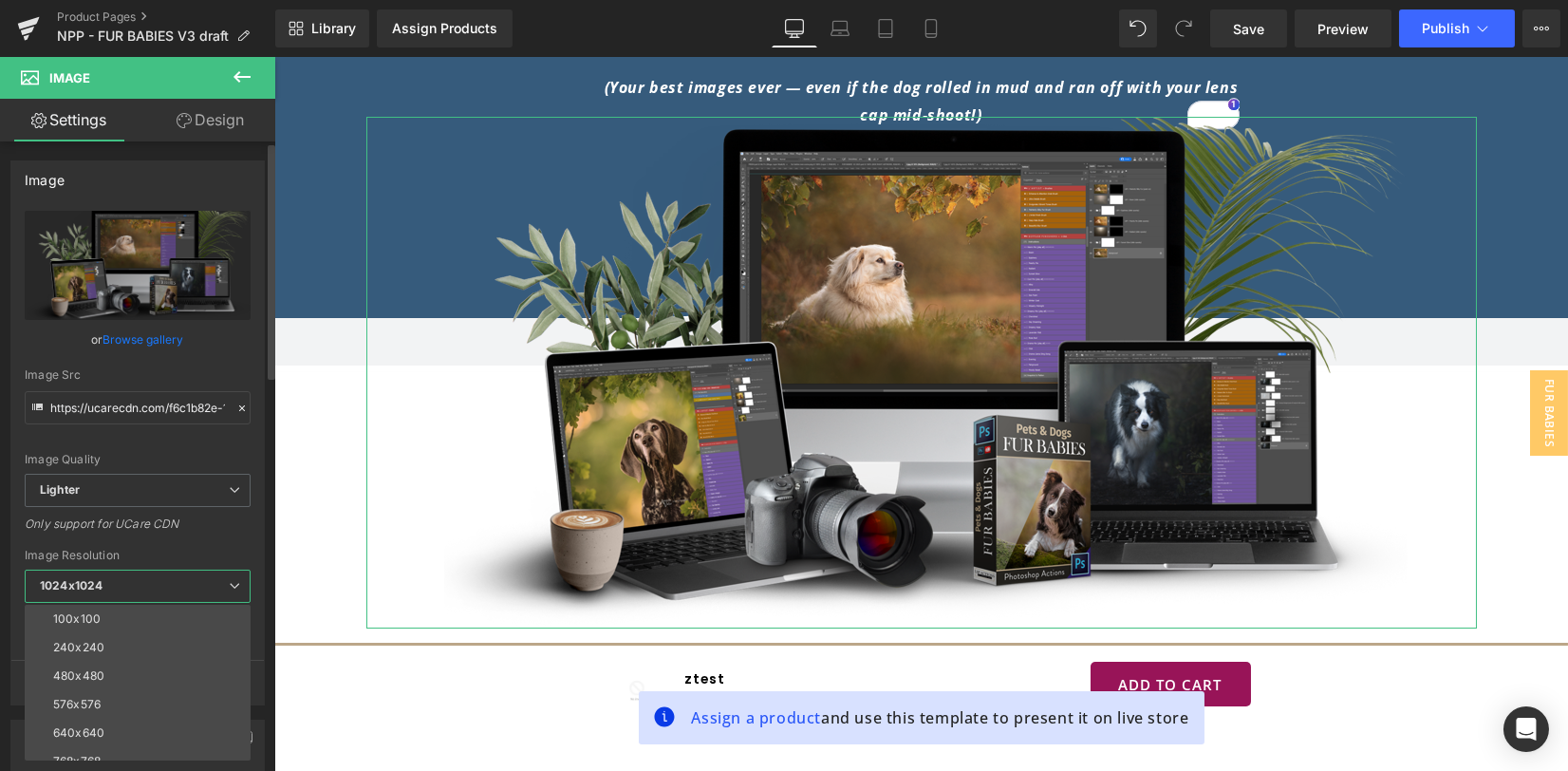 scroll, scrollTop: 272, scrollLeft: 0, axis: vertical 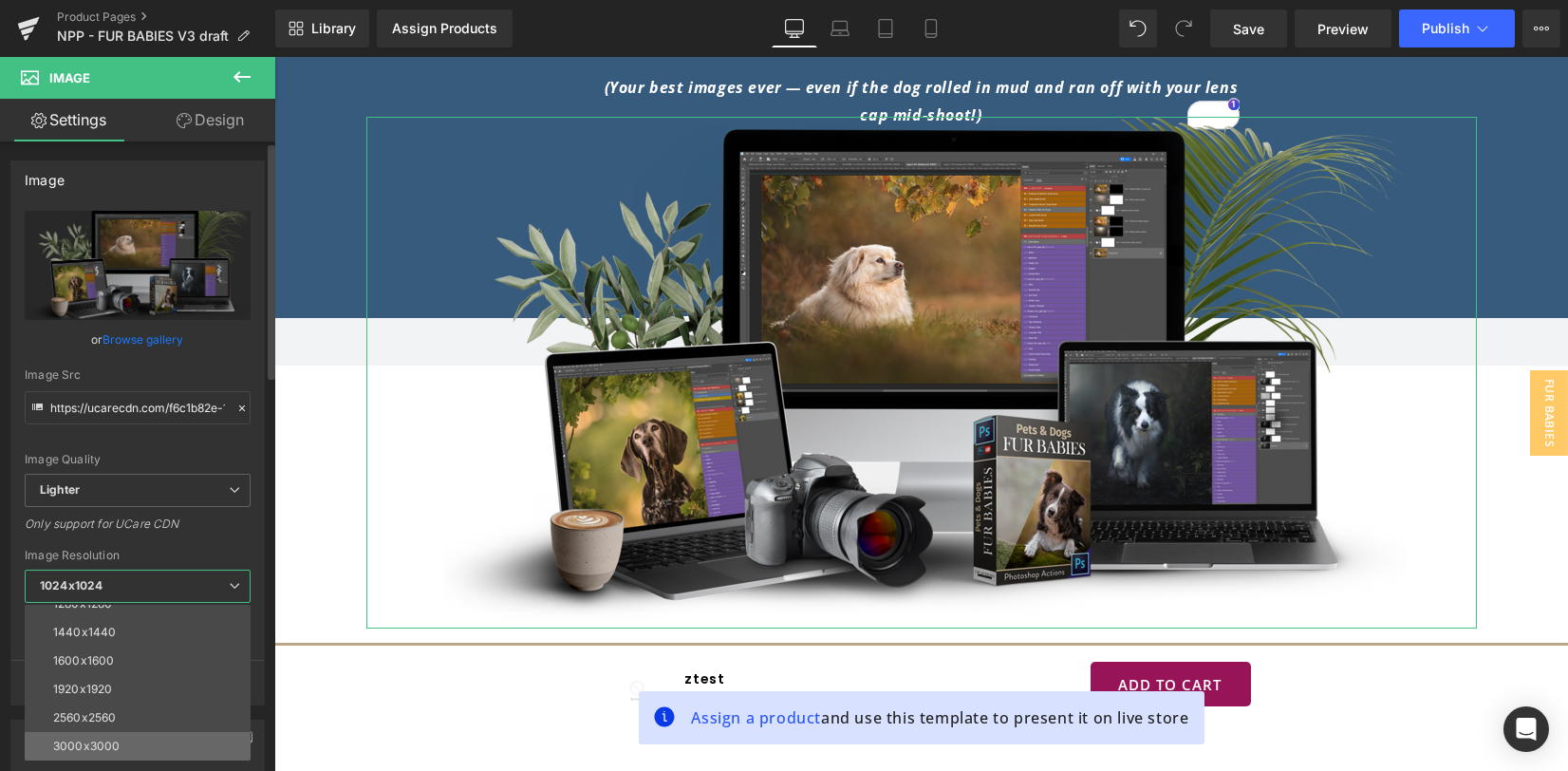 click on "3000x3000" at bounding box center (141, 746) 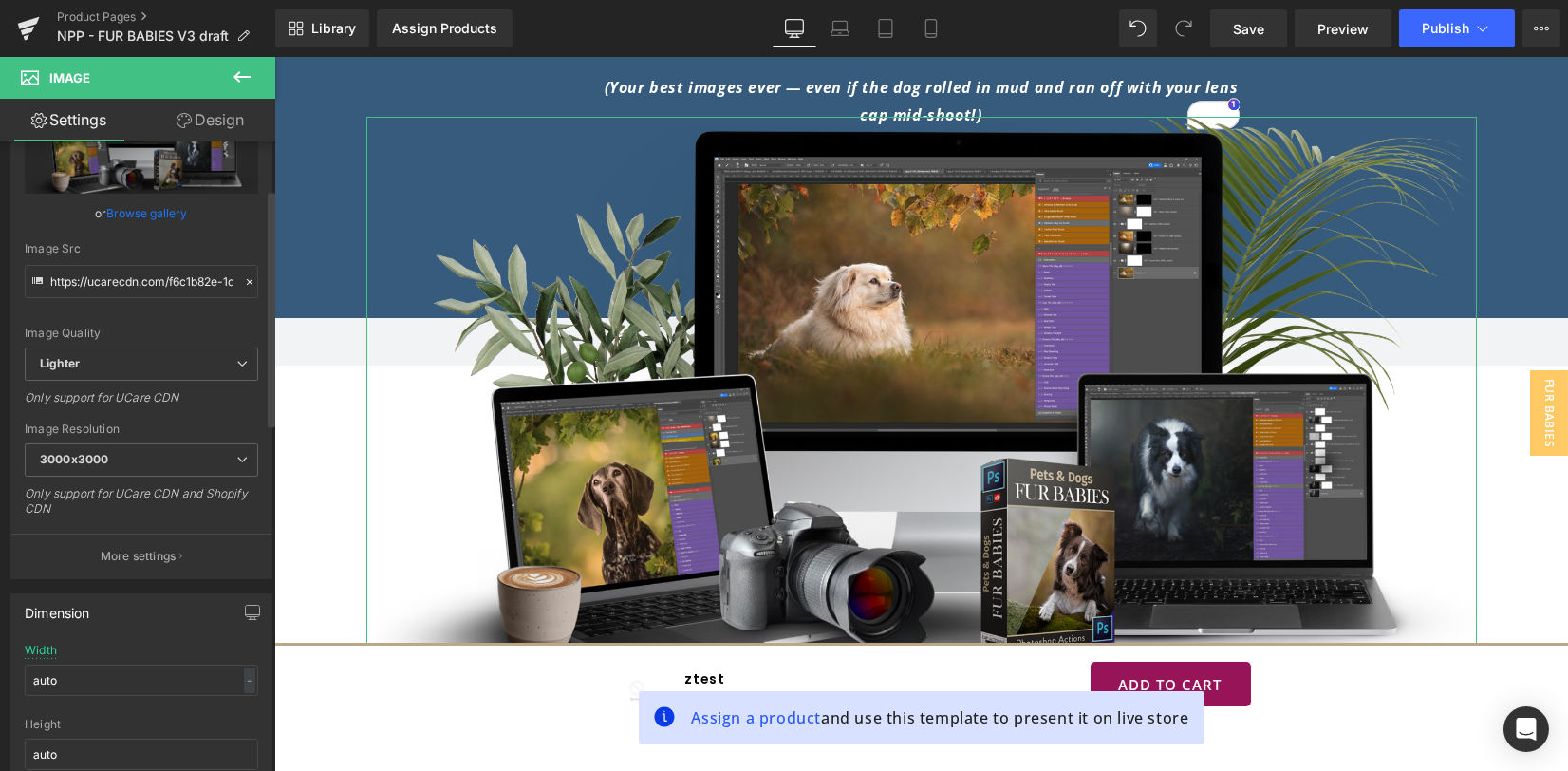 scroll, scrollTop: 253, scrollLeft: 0, axis: vertical 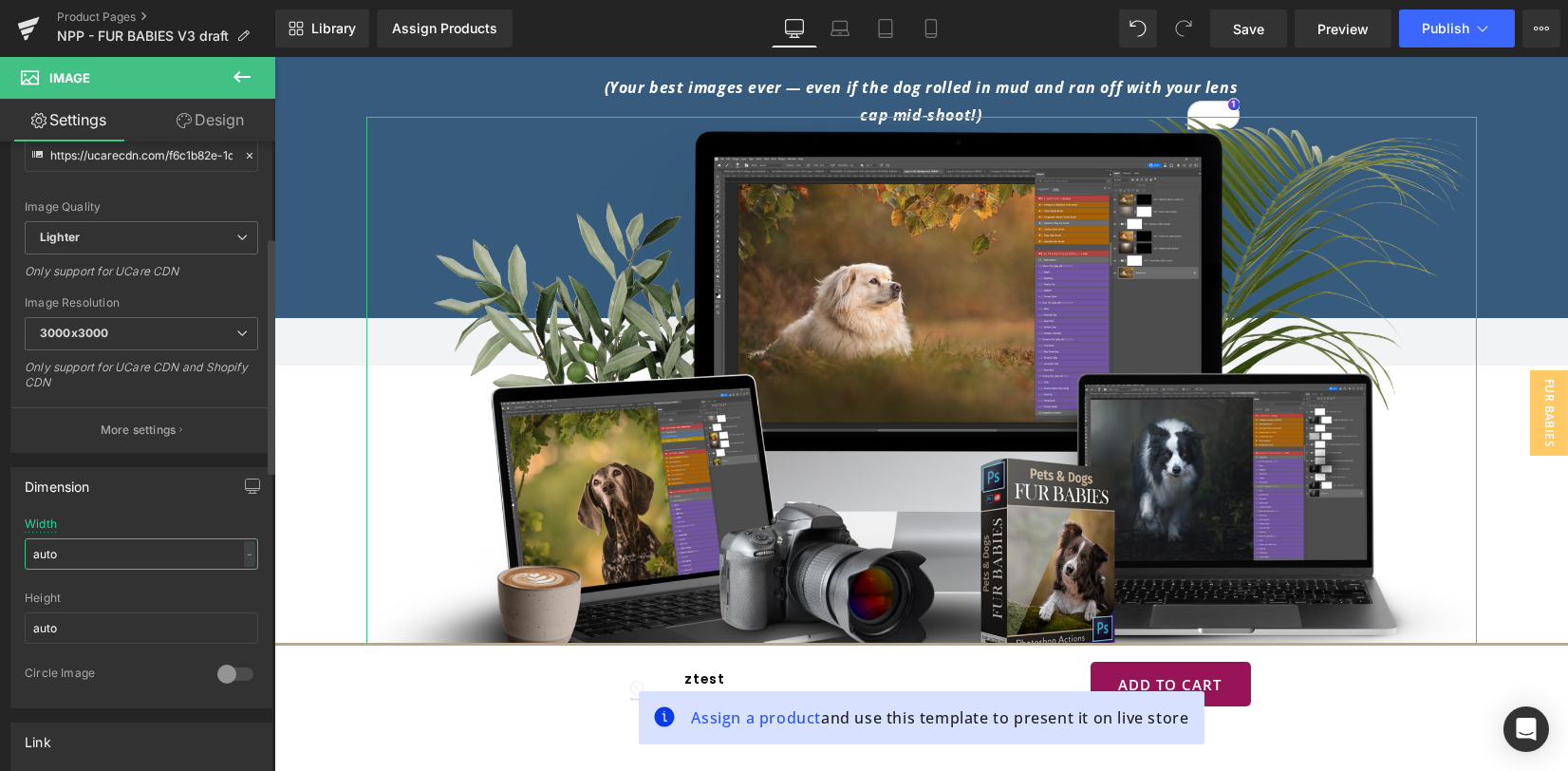 drag, startPoint x: 126, startPoint y: 554, endPoint x: 0, endPoint y: 551, distance: 126.03571 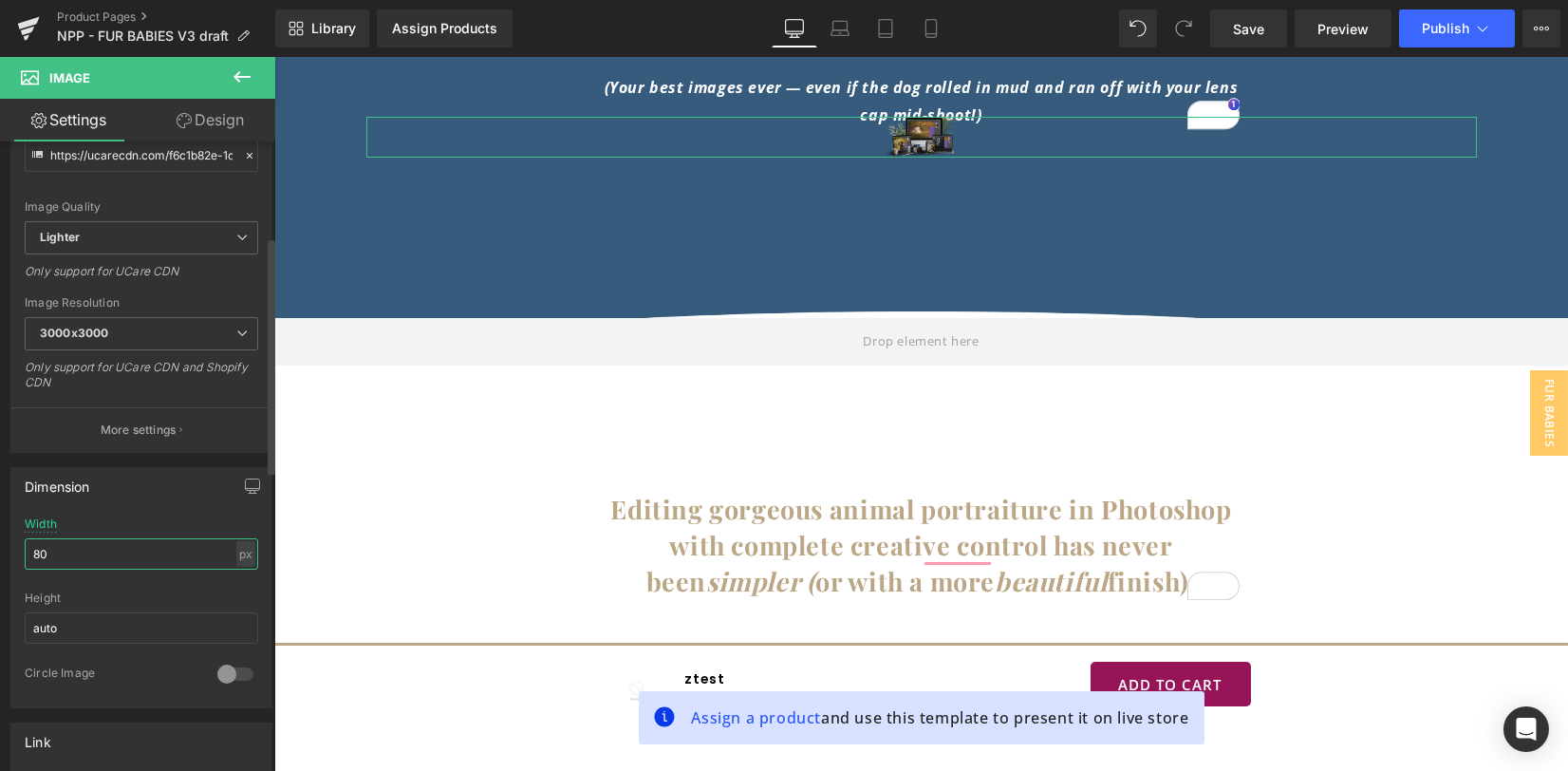 type on "80%" 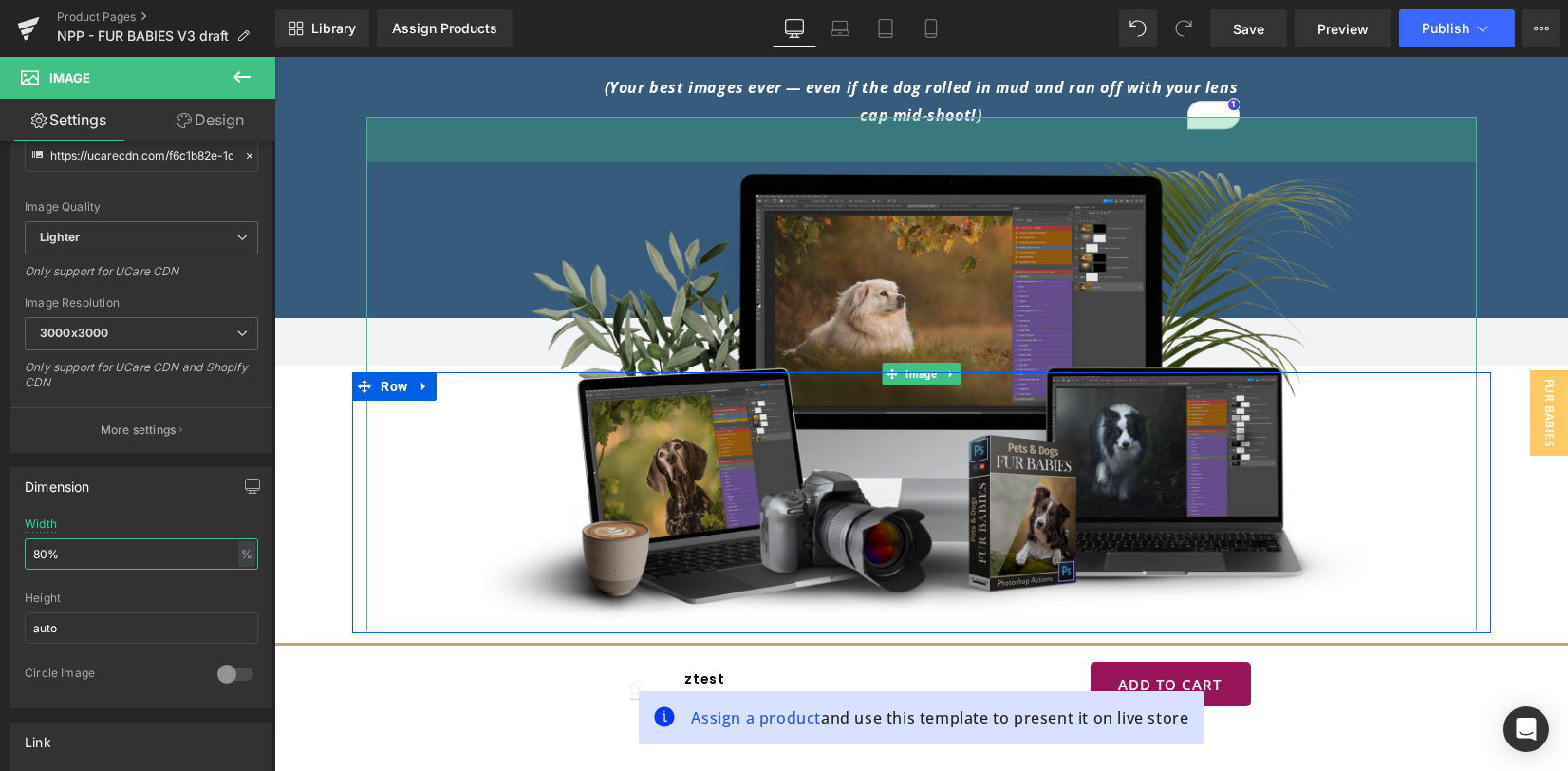 drag, startPoint x: 994, startPoint y: 117, endPoint x: 992, endPoint y: 162, distance: 45.04442 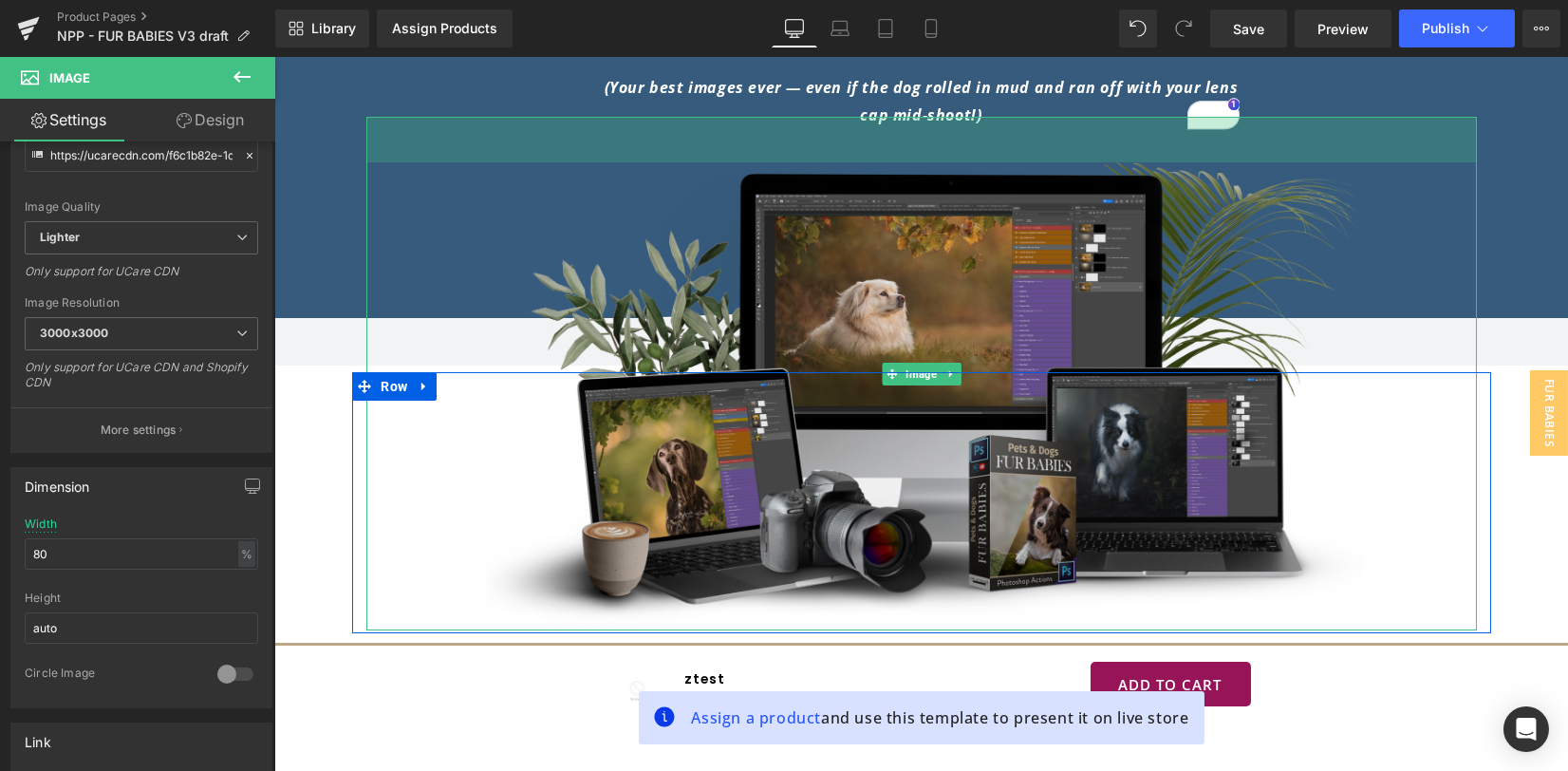 click on "Image   48px" at bounding box center [922, 373] 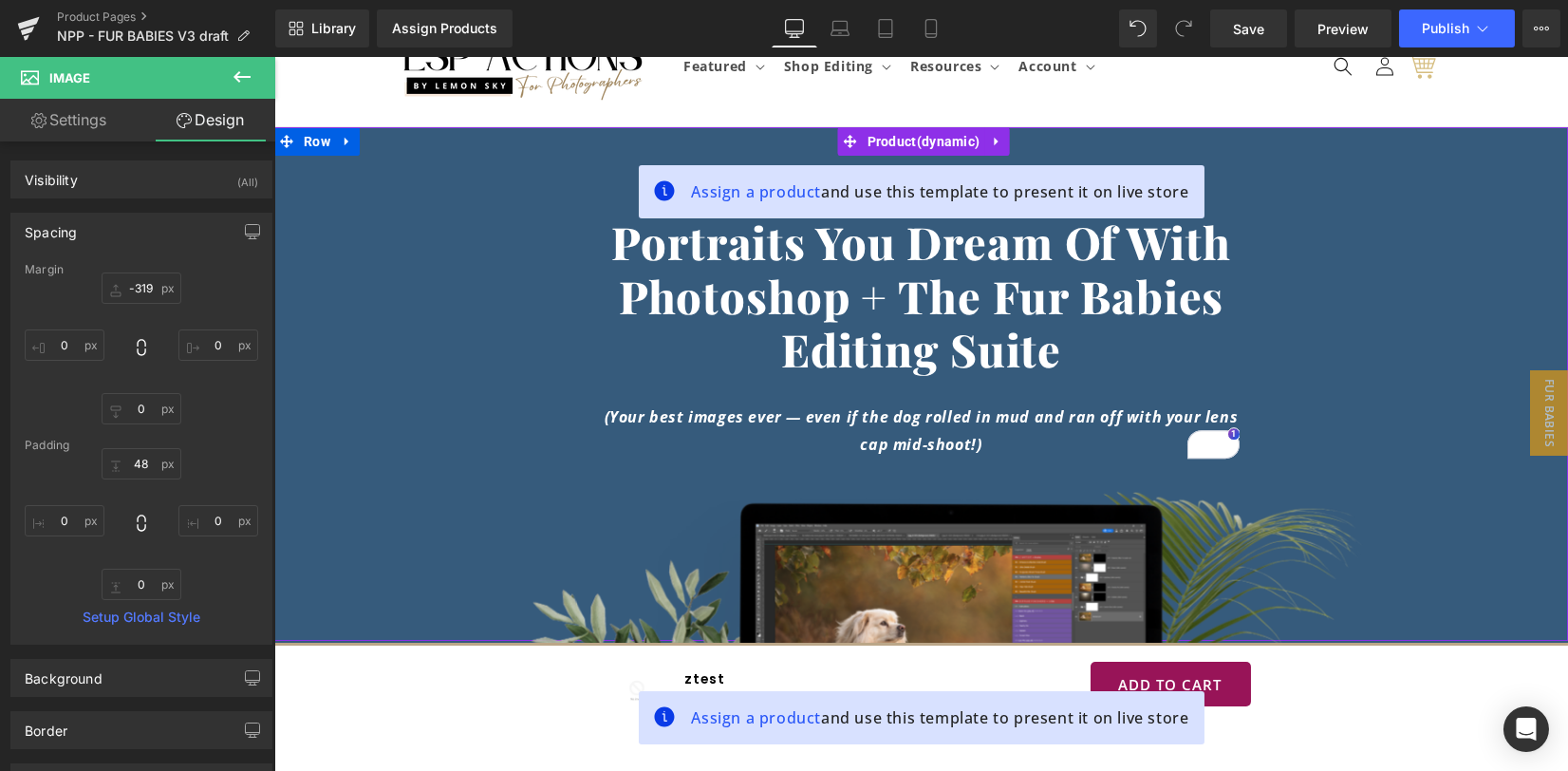 scroll, scrollTop: 0, scrollLeft: 0, axis: both 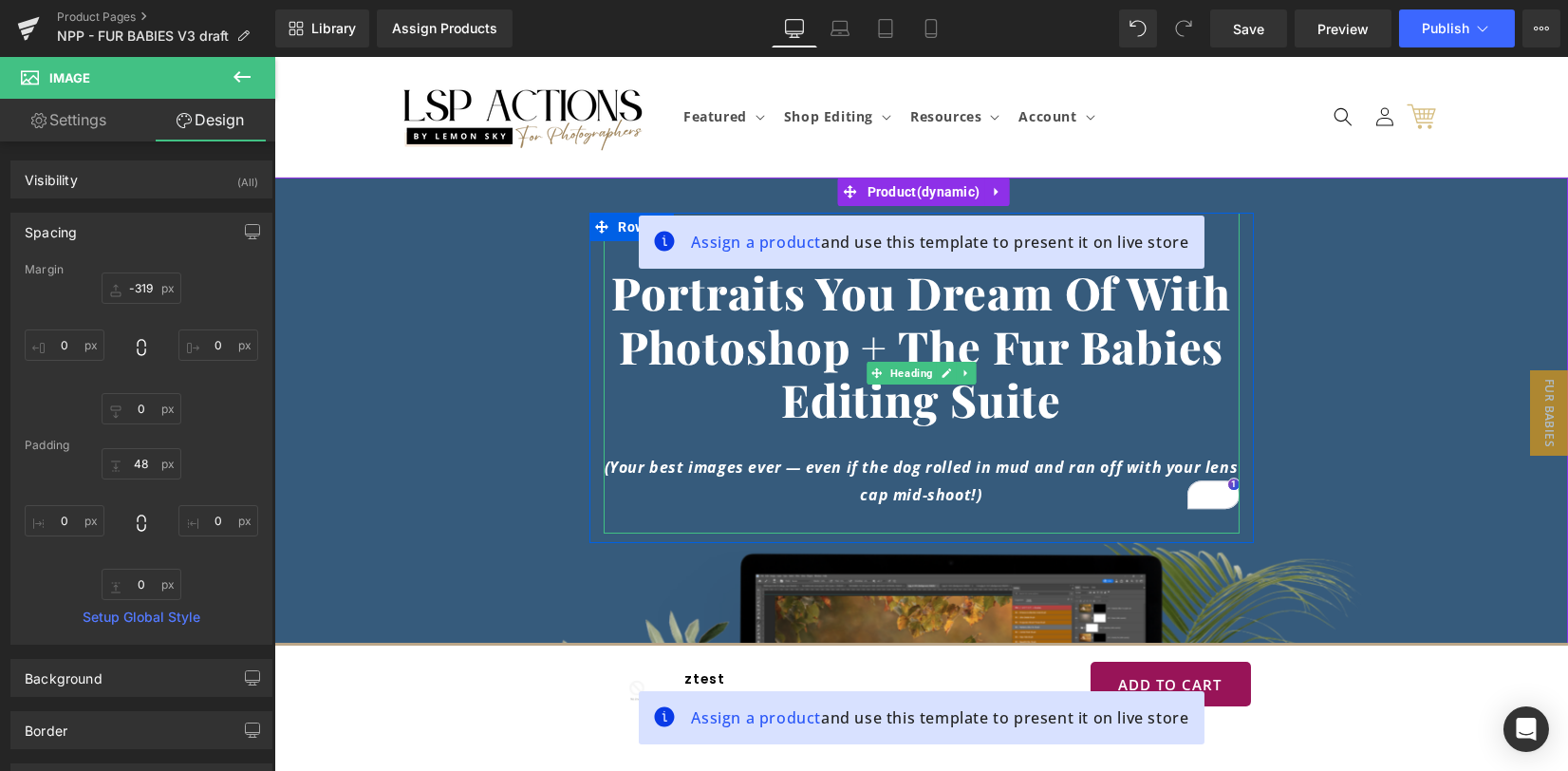 drag, startPoint x: 628, startPoint y: 470, endPoint x: 618, endPoint y: 470, distance: 10 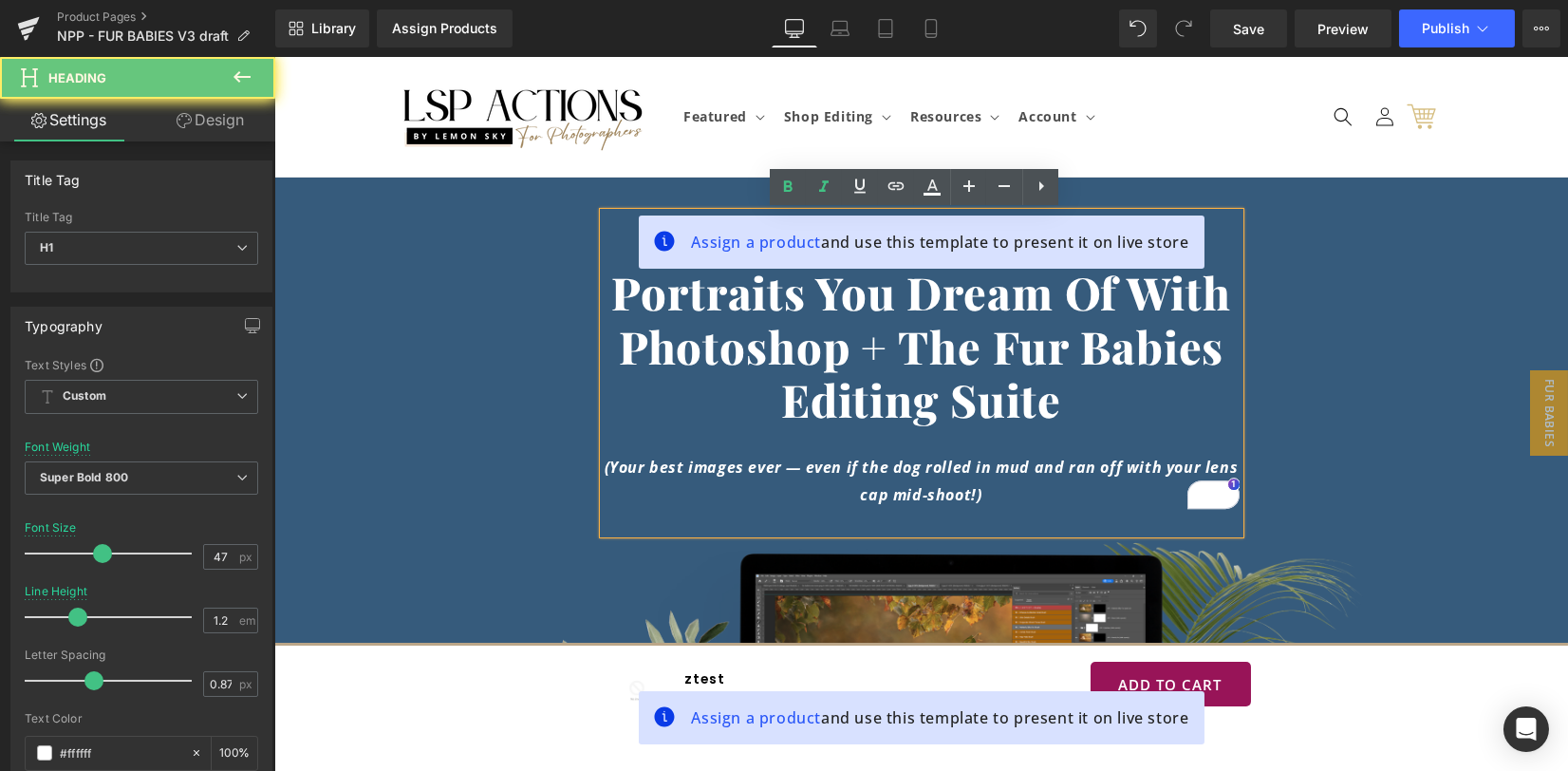 drag, startPoint x: 609, startPoint y: 468, endPoint x: 701, endPoint y: 480, distance: 92.779308 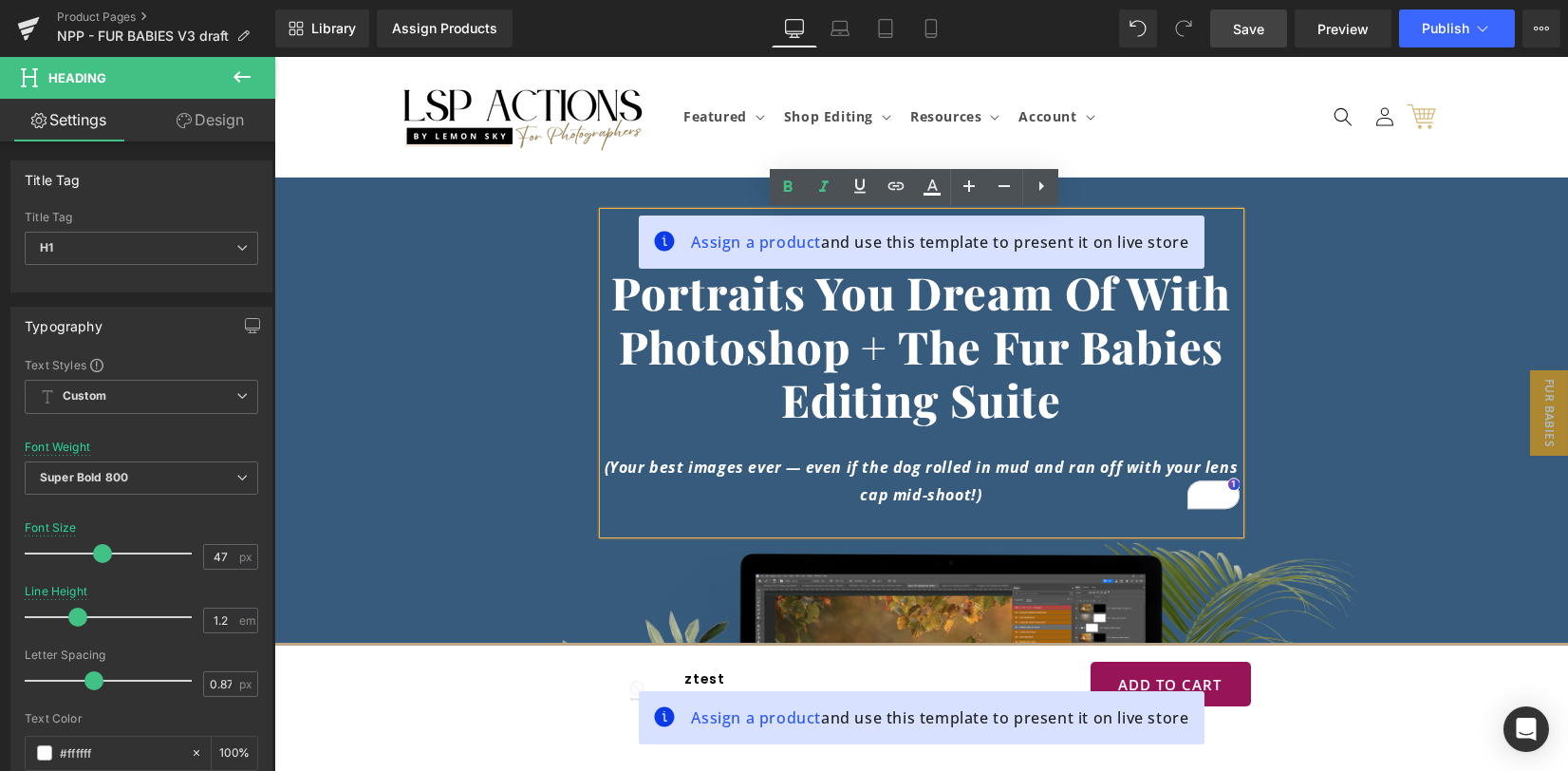 click on "Save" at bounding box center (1248, 28) 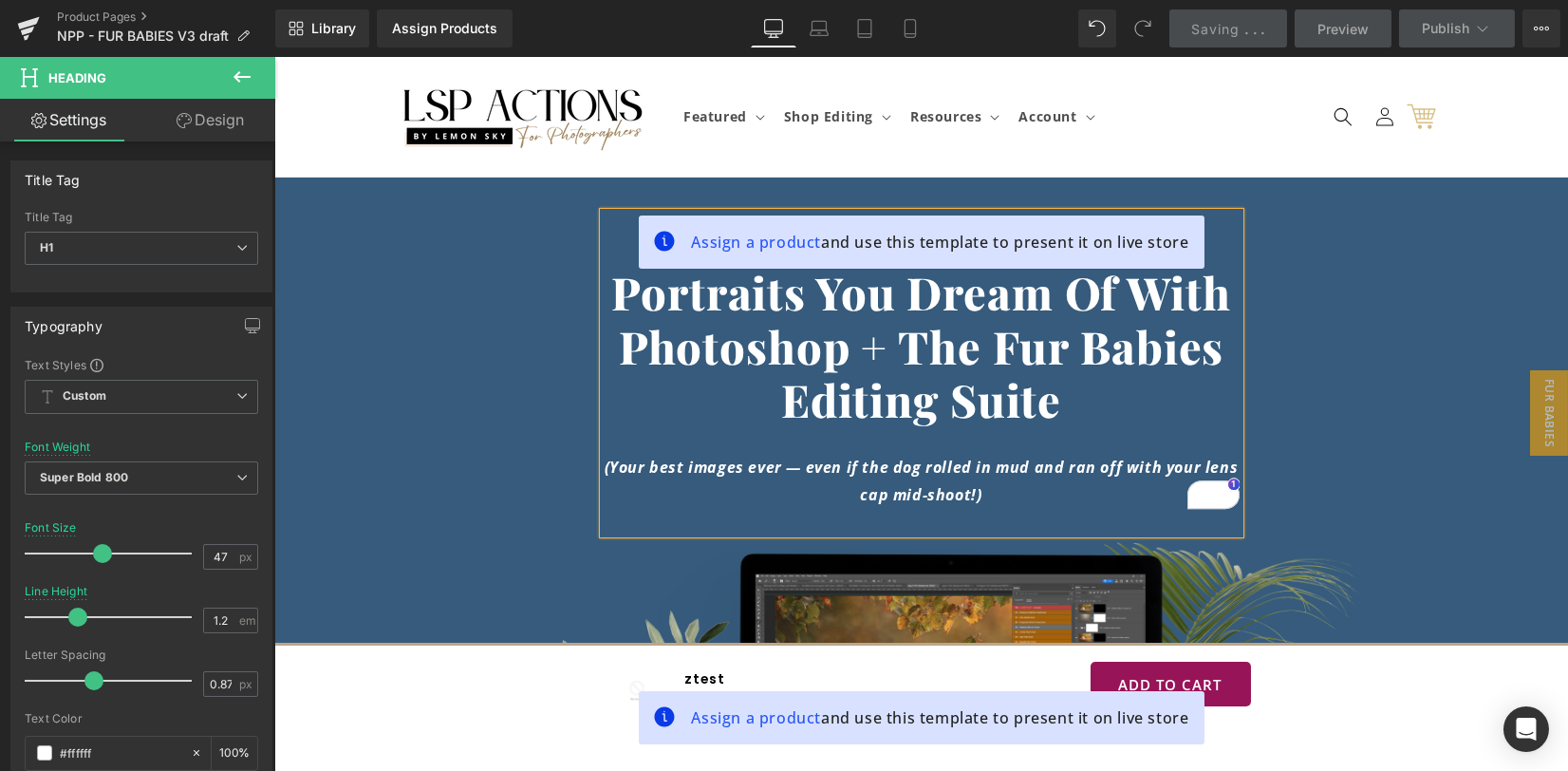 click on "(Your best images ever — even if the dog rolled in mud and ran off with your lens cap mid-shoot!)" at bounding box center [922, 480] 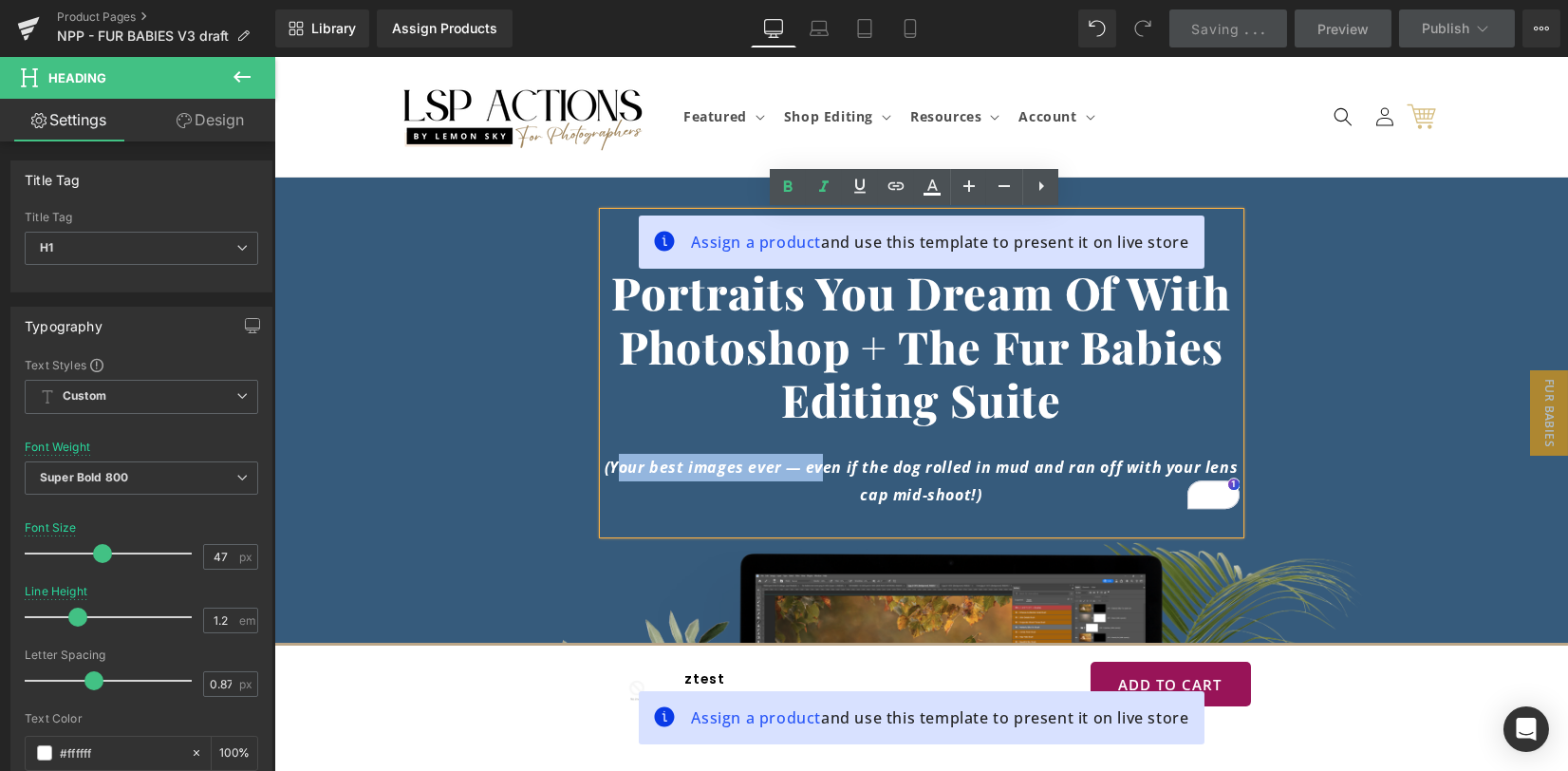 drag, startPoint x: 811, startPoint y: 472, endPoint x: 611, endPoint y: 470, distance: 200.01 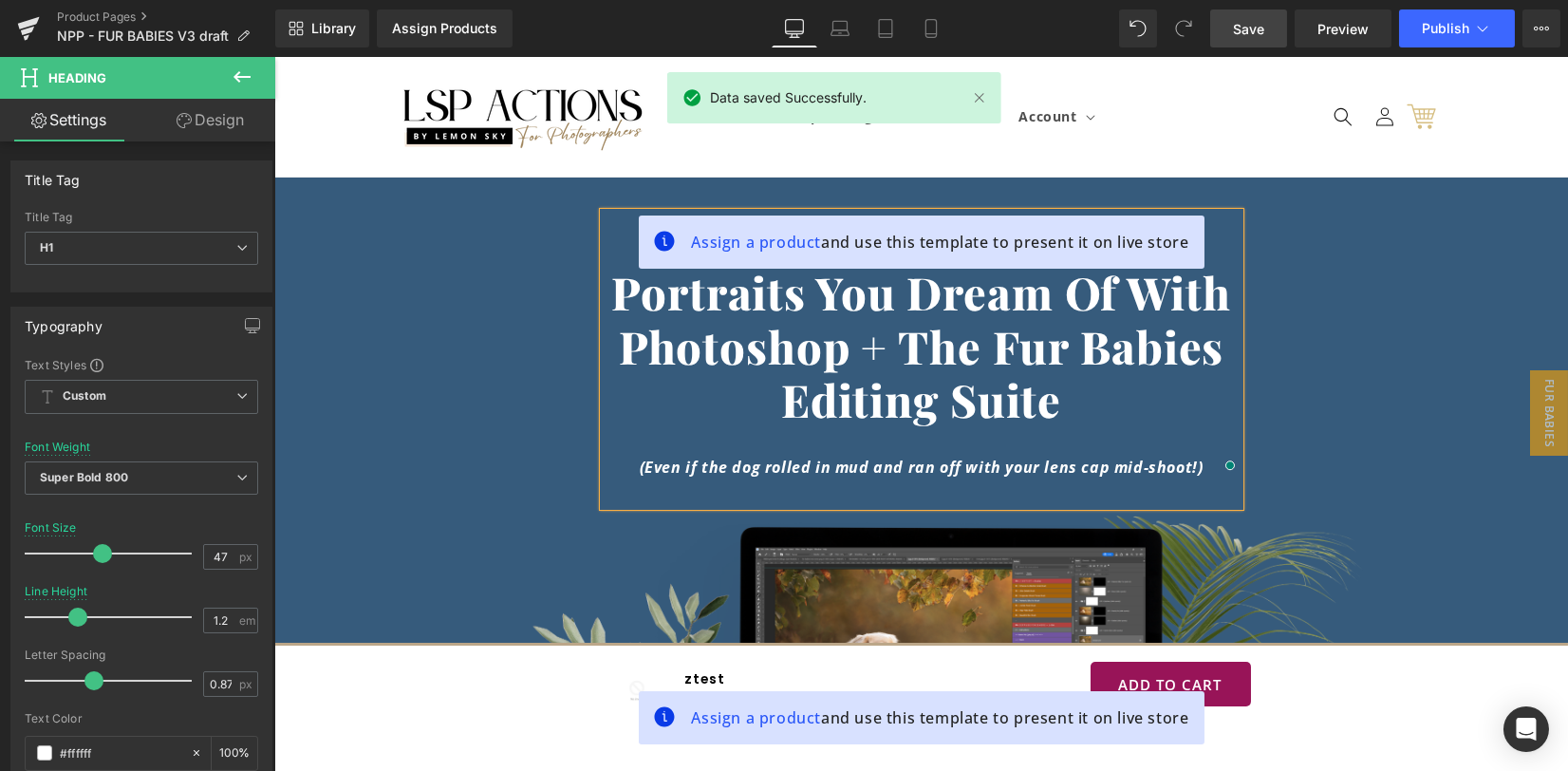 click on "Create The Flawless Pet Portraits you dream of with Photoshop + The Fur Babies Editing Suite  (Even if the dog rolled in mud and ran off with your lens cap mid-shoot!) Heading         Row" at bounding box center [921, 364] 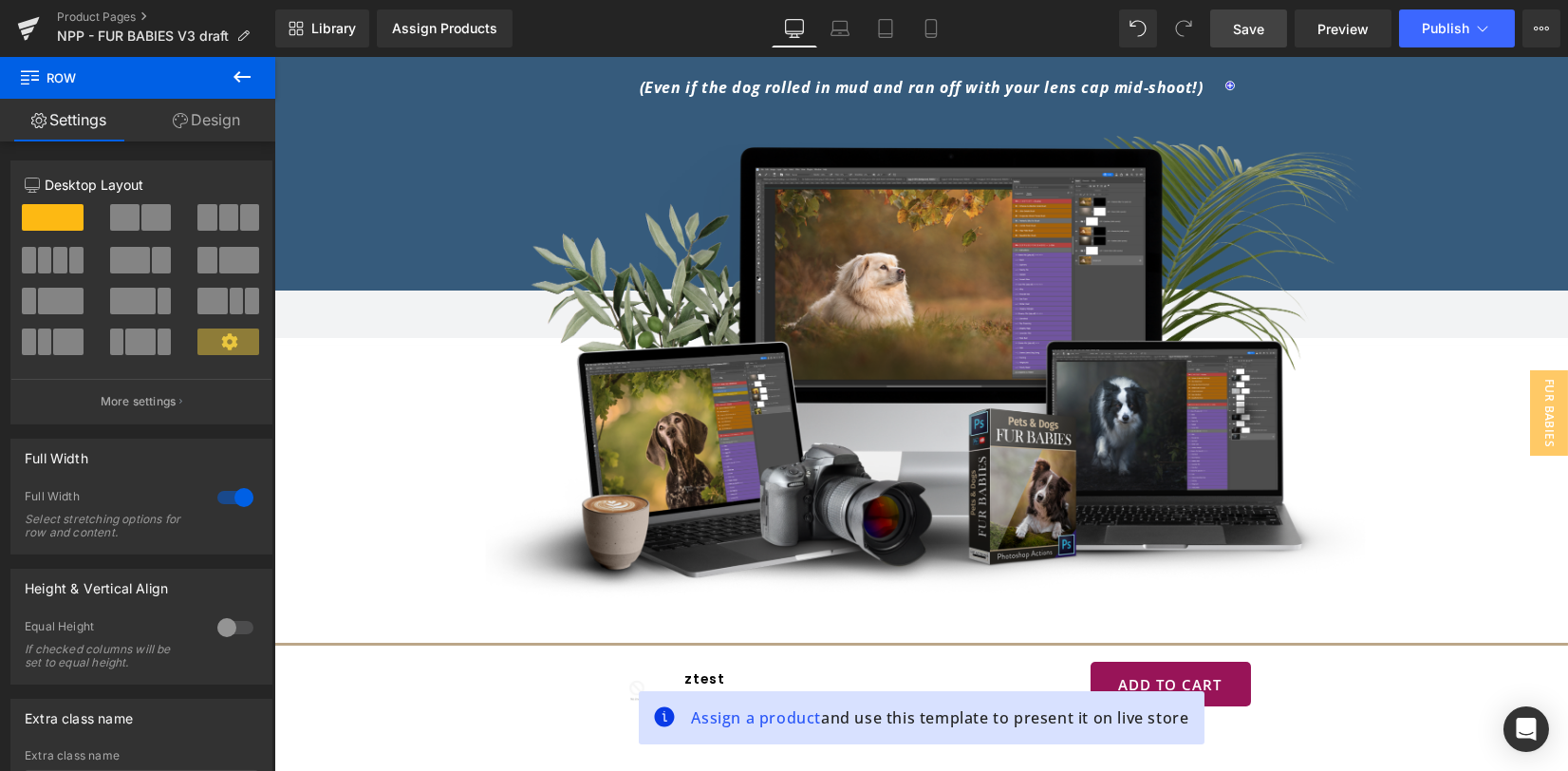 scroll, scrollTop: 632, scrollLeft: 0, axis: vertical 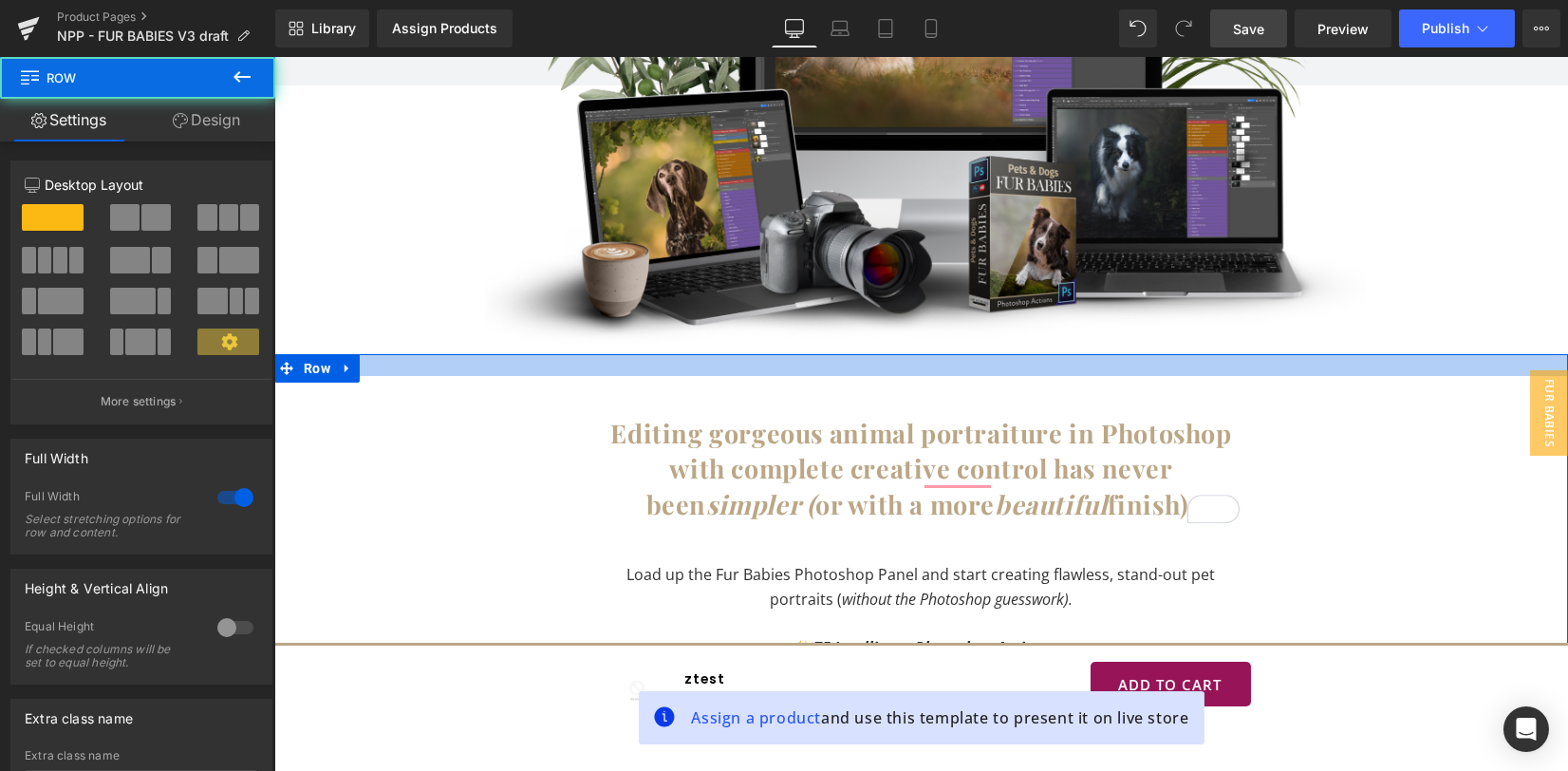 click at bounding box center (921, 365) 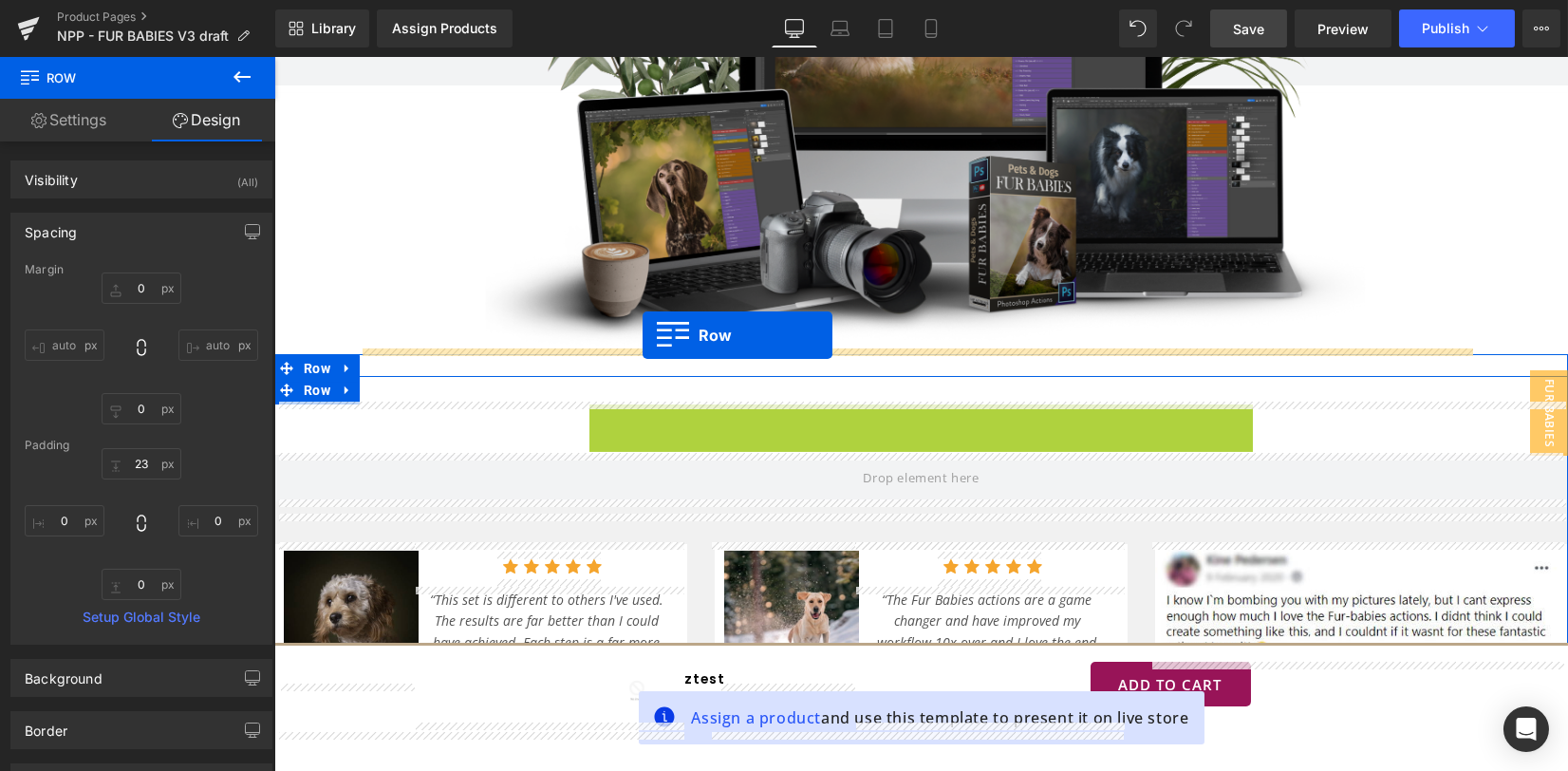drag, startPoint x: 619, startPoint y: 422, endPoint x: 643, endPoint y: 335, distance: 90.249654 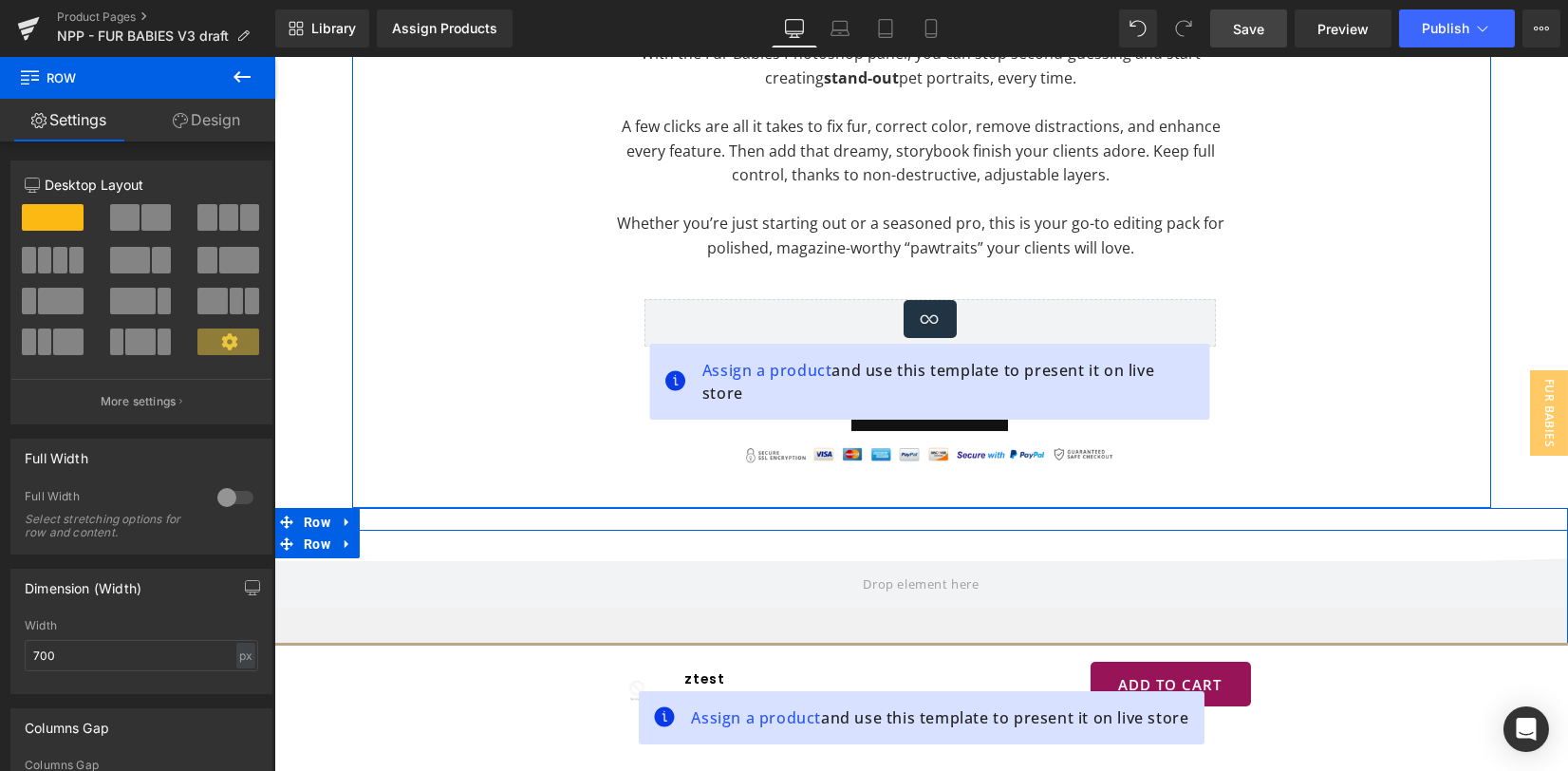 scroll, scrollTop: 1645, scrollLeft: 0, axis: vertical 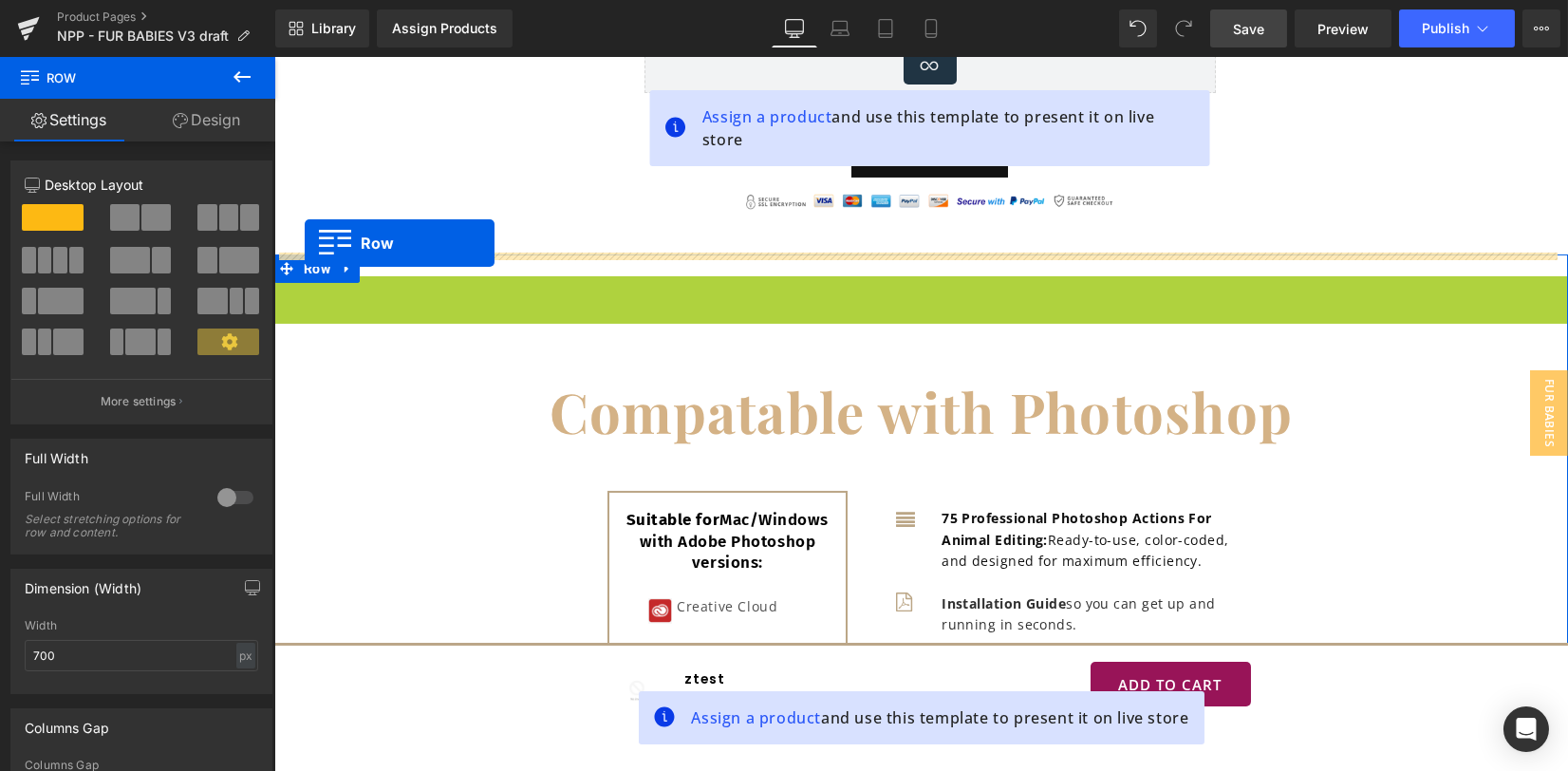 drag, startPoint x: 312, startPoint y: 292, endPoint x: 305, endPoint y: 242, distance: 50.487622 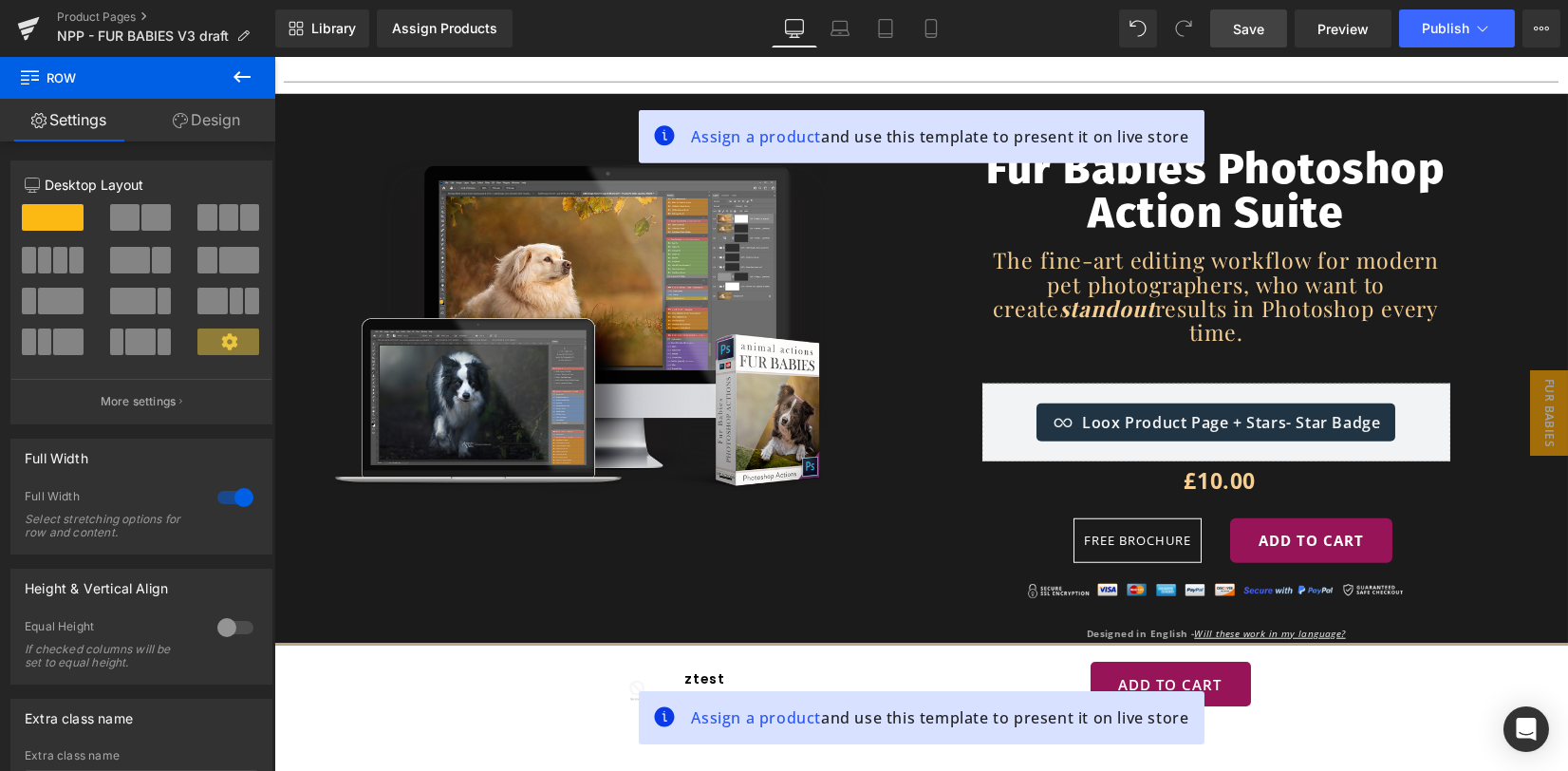 scroll, scrollTop: 9240, scrollLeft: 0, axis: vertical 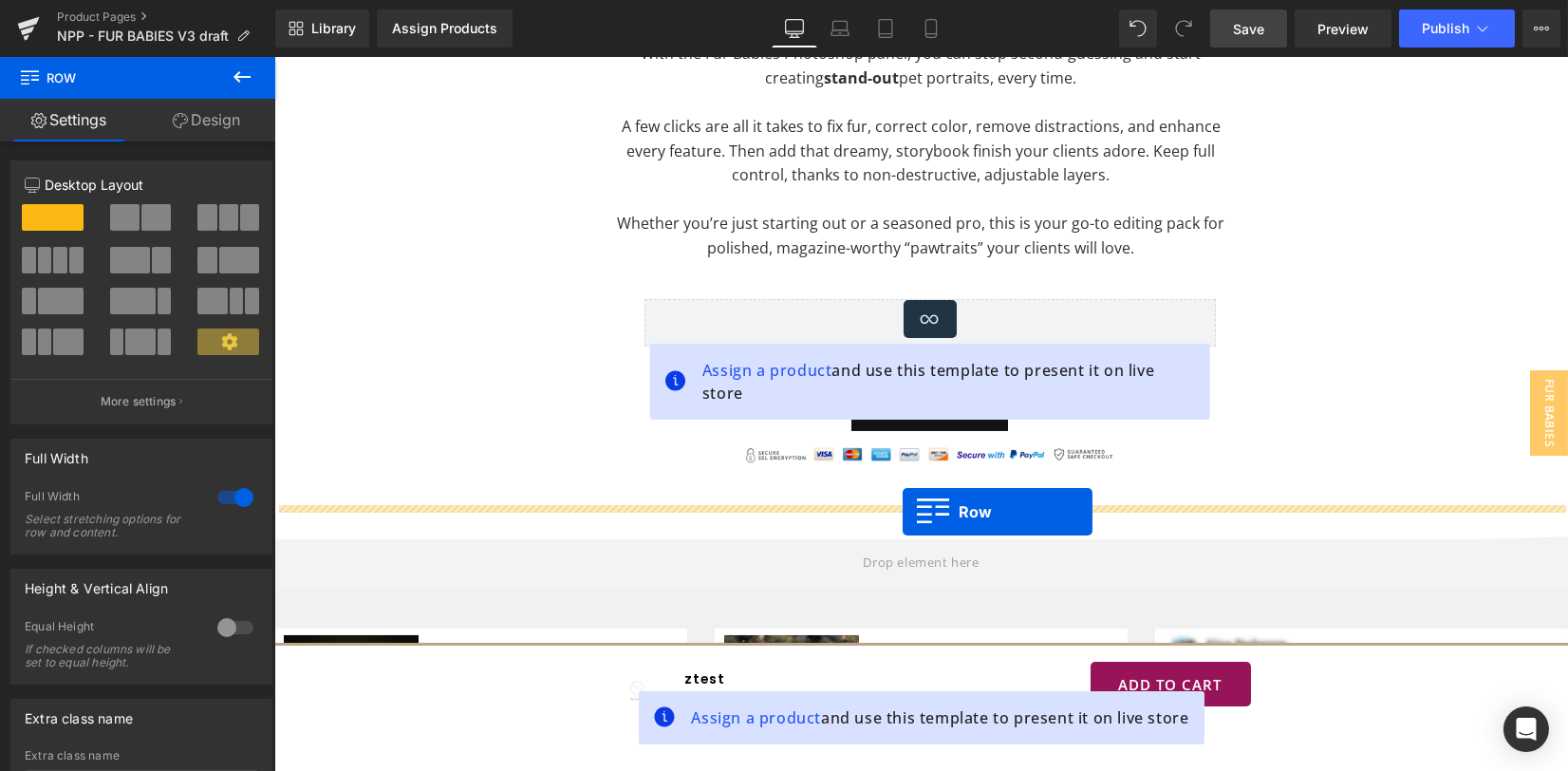 drag, startPoint x: 309, startPoint y: 311, endPoint x: 903, endPoint y: 513, distance: 627.4074 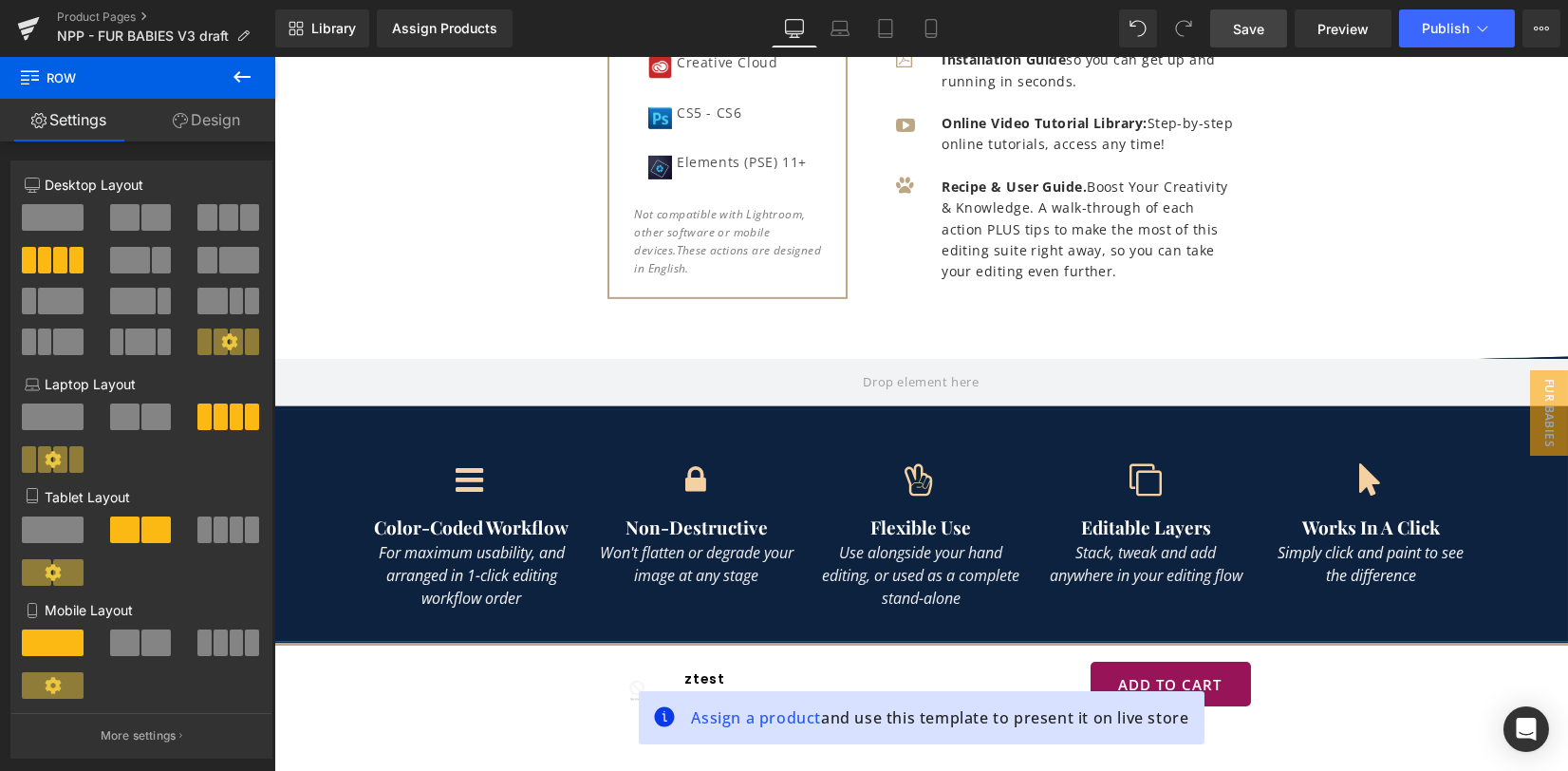 scroll, scrollTop: 4430, scrollLeft: 0, axis: vertical 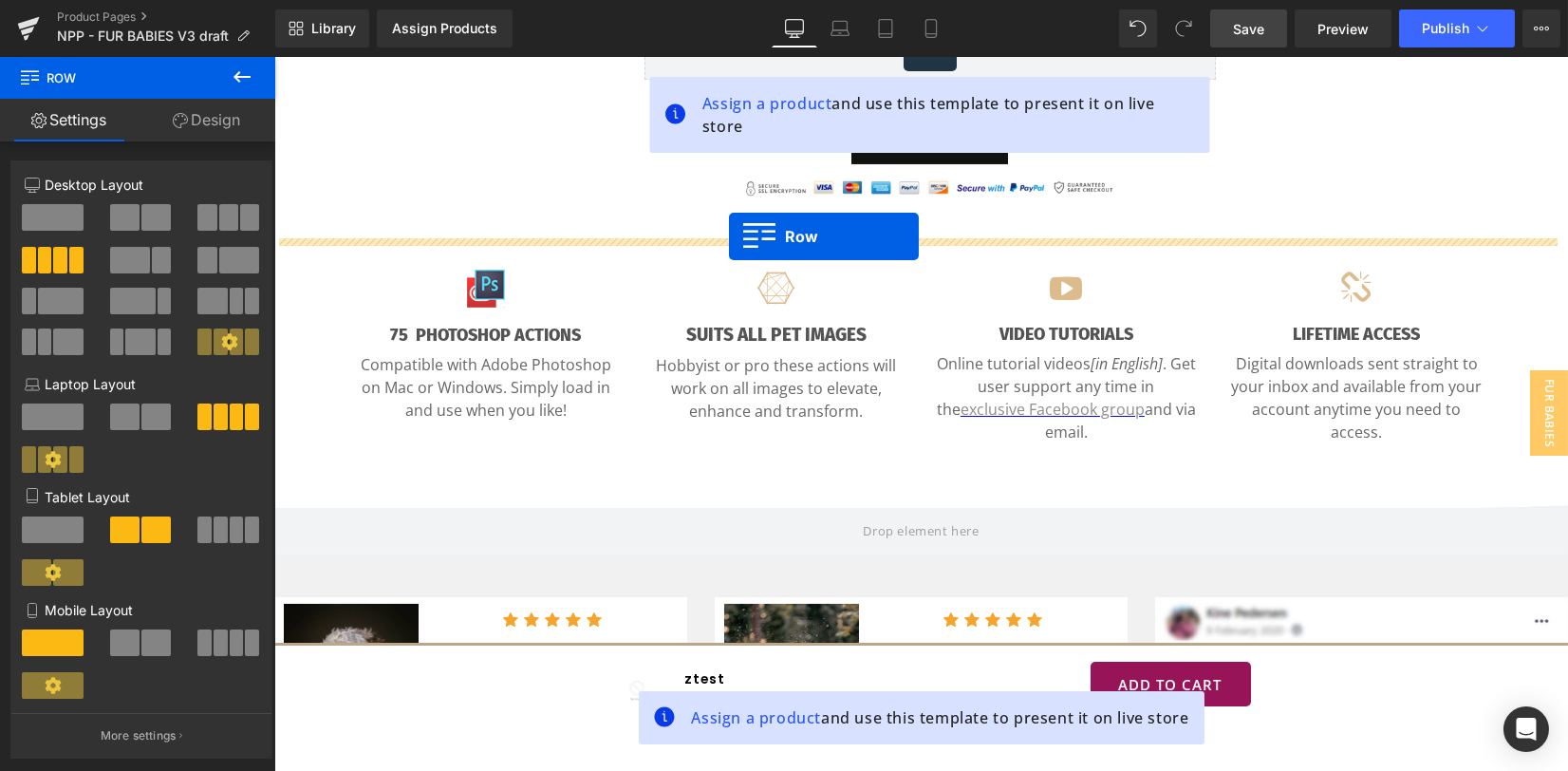 drag, startPoint x: 306, startPoint y: 486, endPoint x: 729, endPoint y: 236, distance: 491.3543 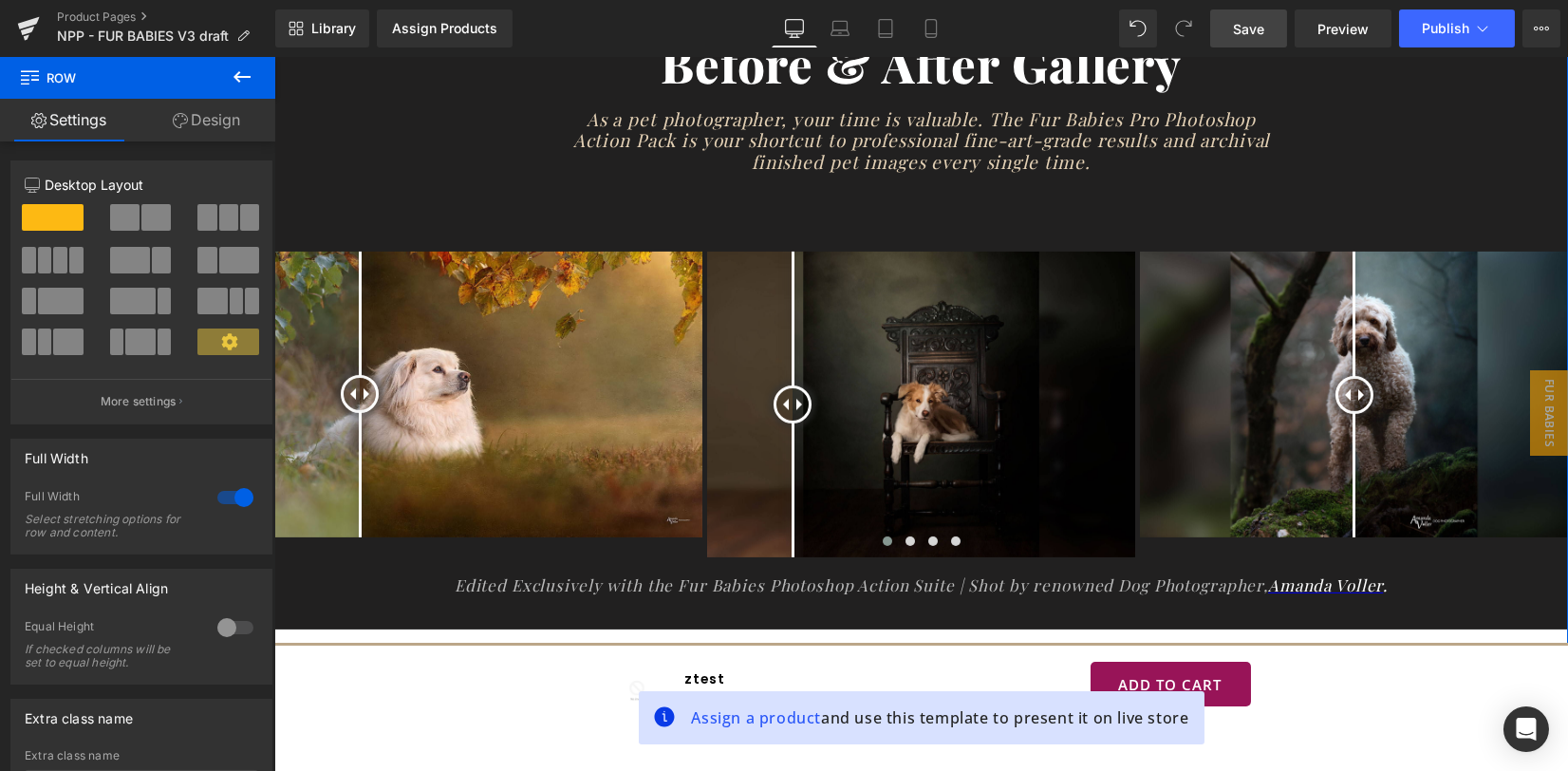 scroll, scrollTop: 2798, scrollLeft: 0, axis: vertical 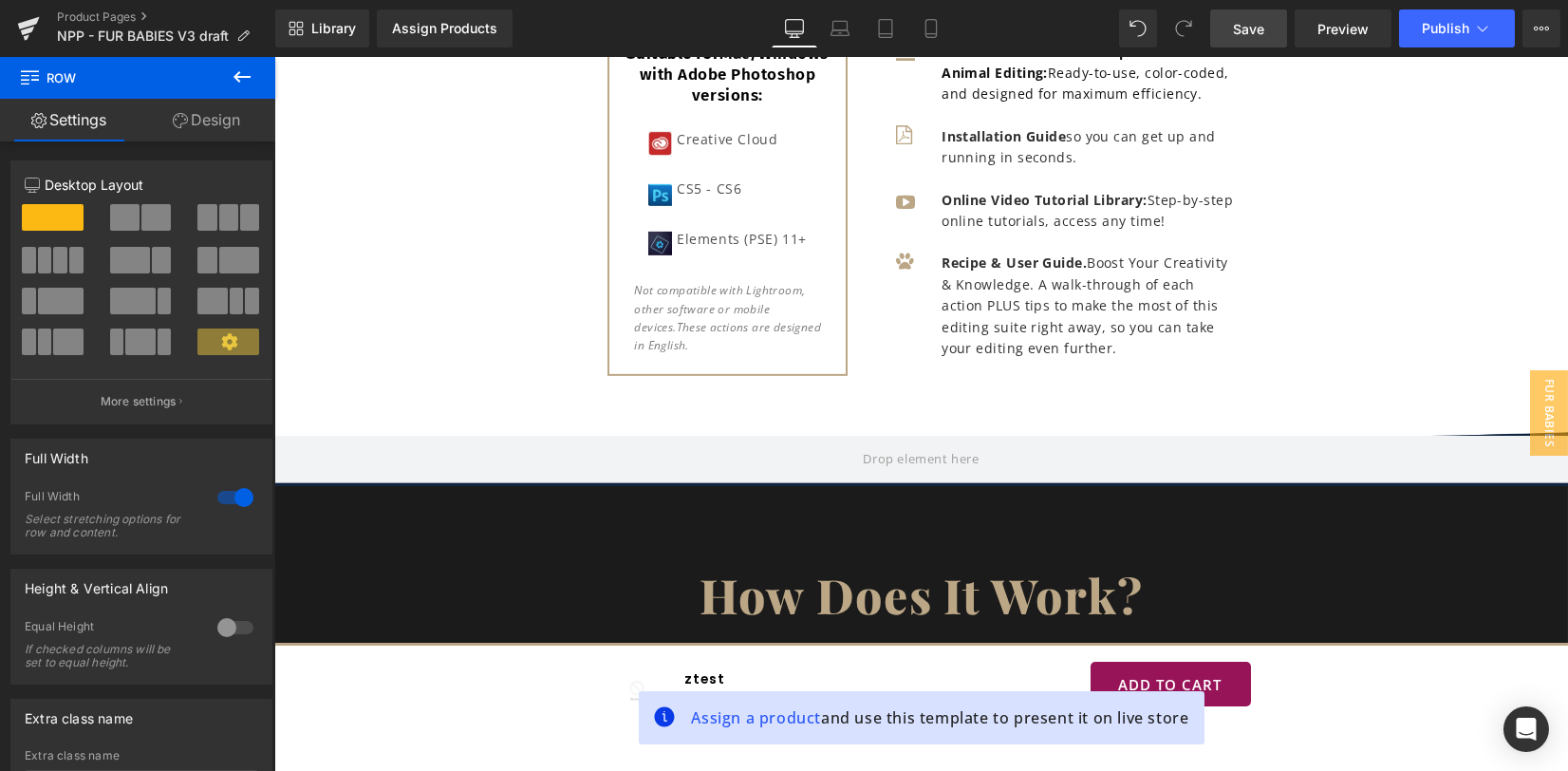 click on "Save" at bounding box center [1248, 28] 